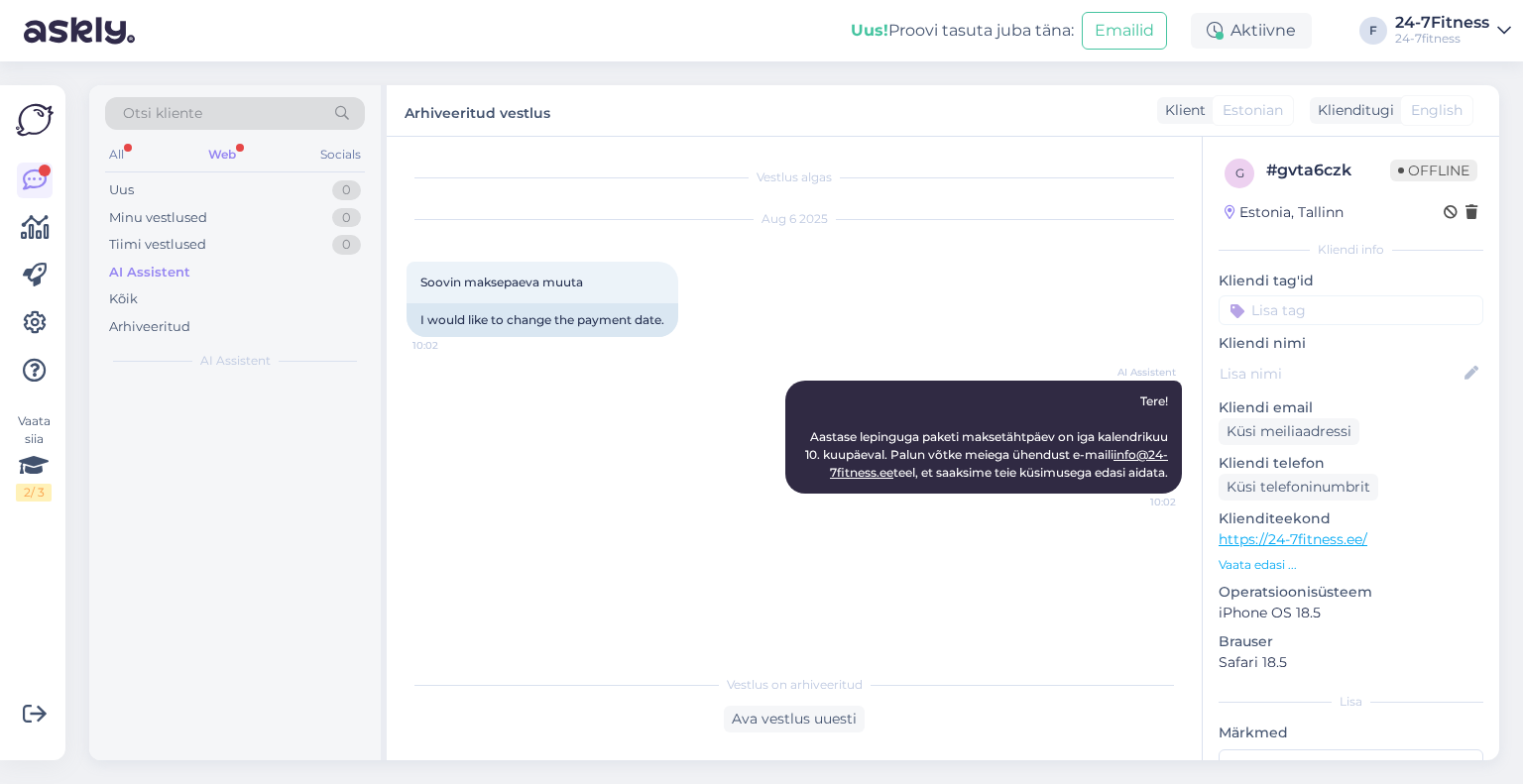 scroll, scrollTop: 0, scrollLeft: 0, axis: both 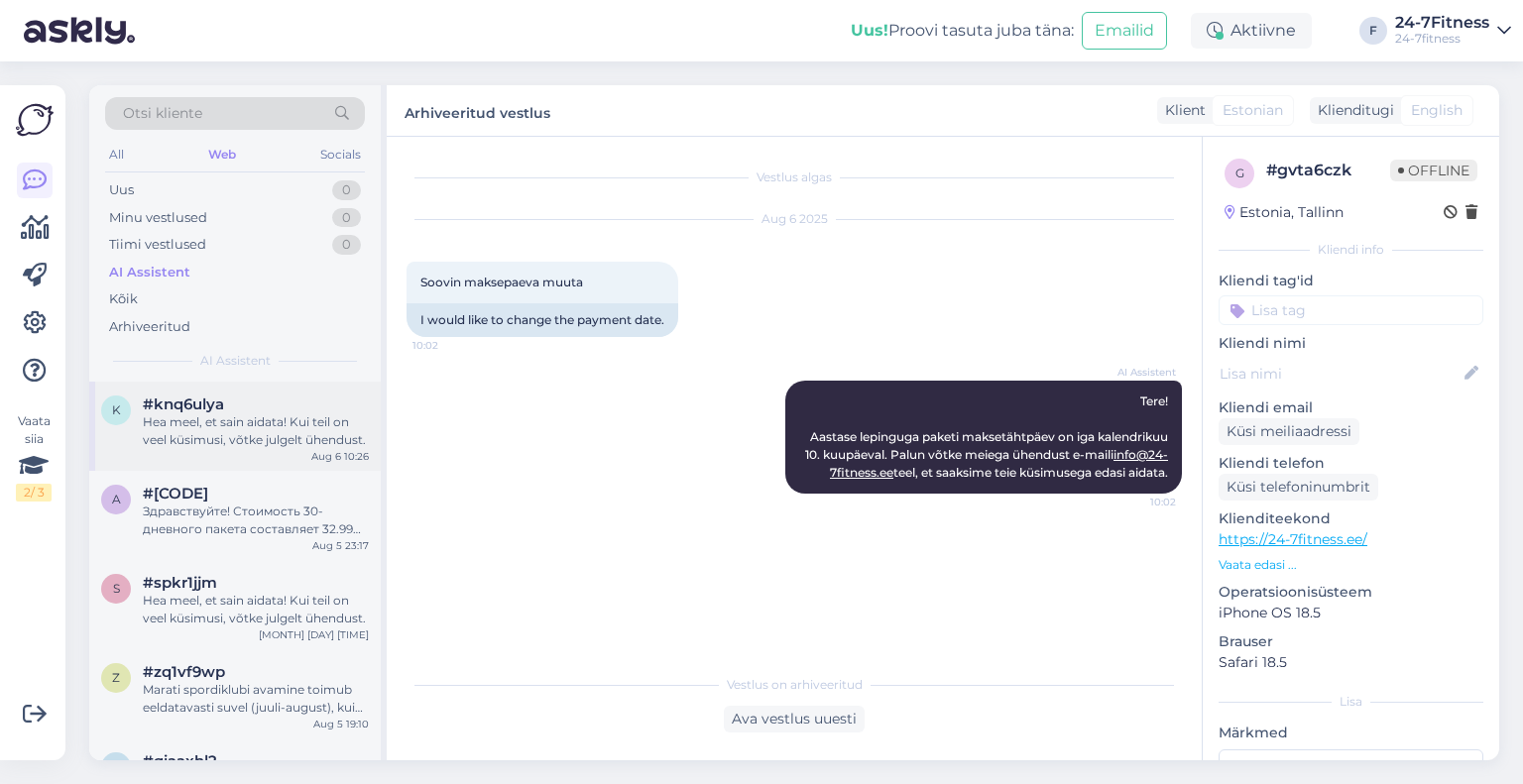 click on "Hea meel, et sain aidata! Kui teil on veel küsimusi, võtke julgelt ühendust." at bounding box center [256, 431] 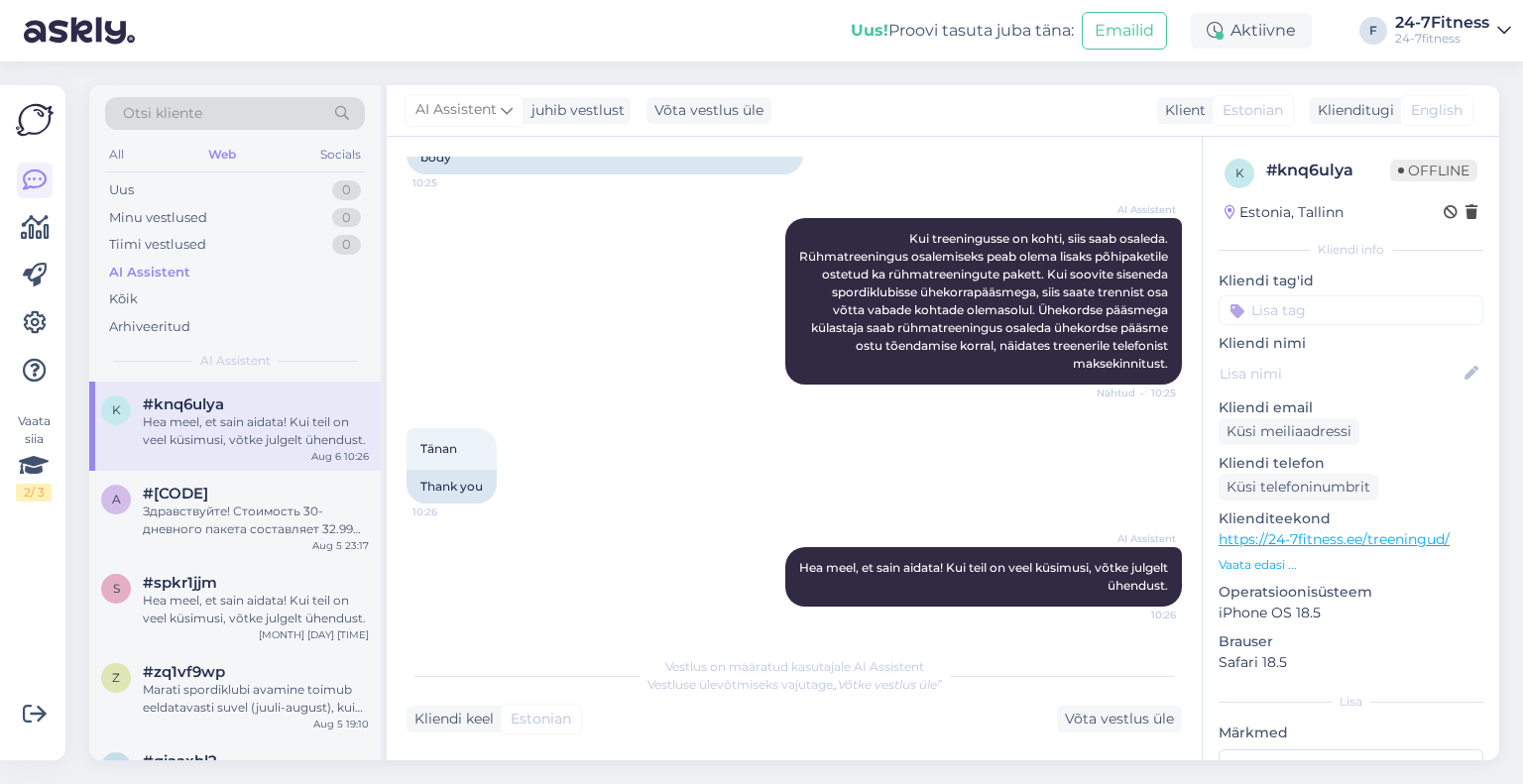 scroll, scrollTop: 599, scrollLeft: 0, axis: vertical 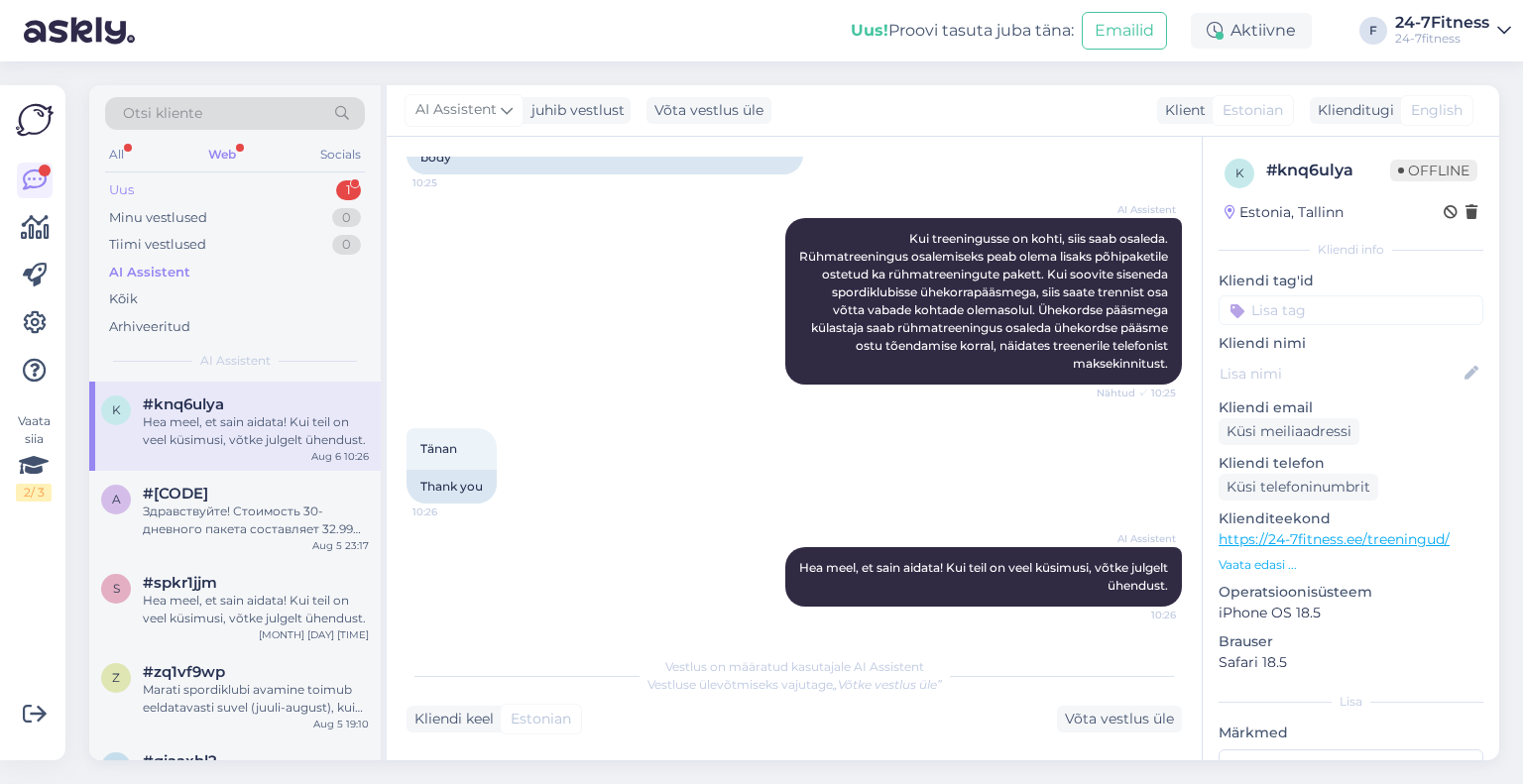 click on "Uus 1" at bounding box center [235, 190] 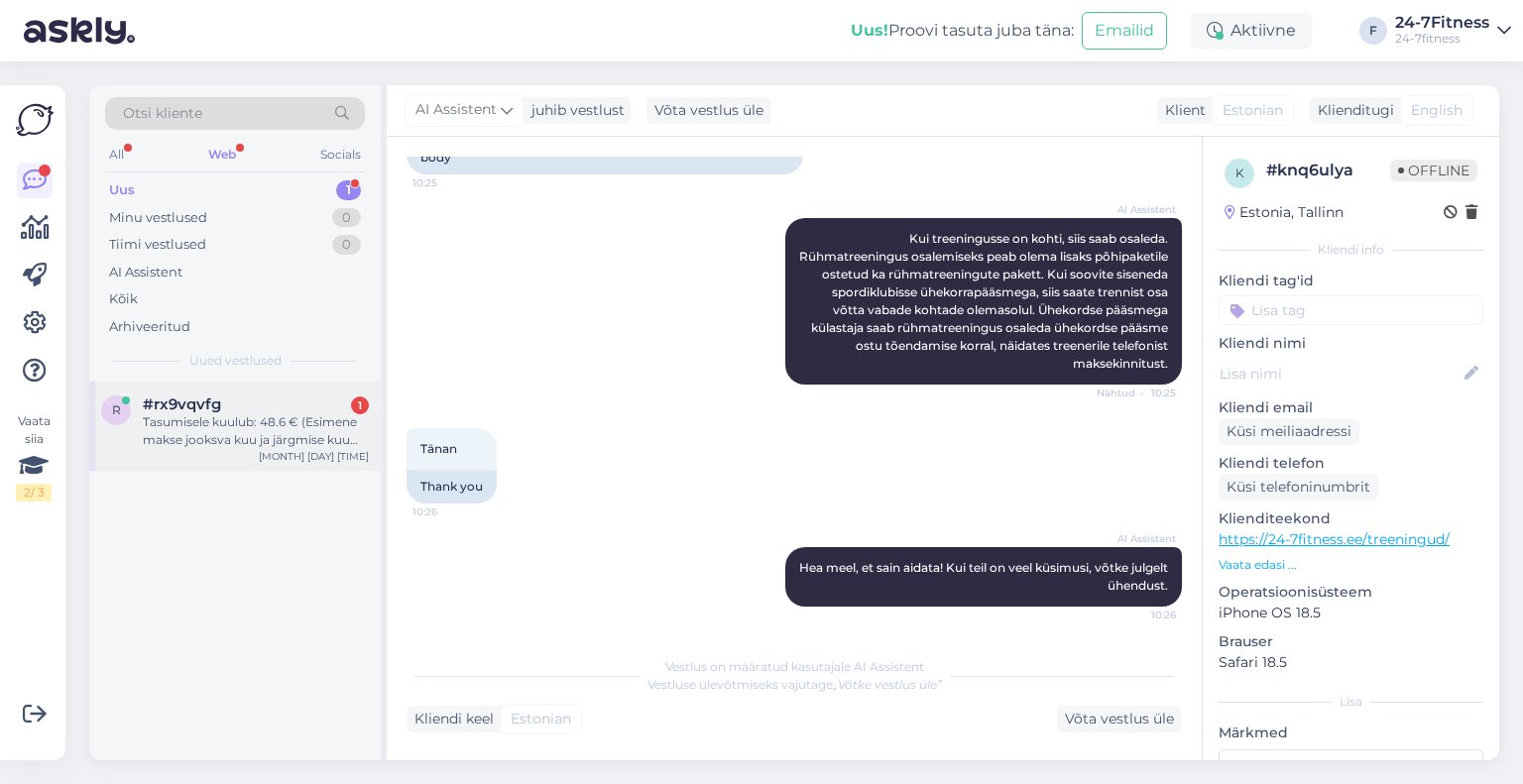 click on "Tasumisele kuulub: 48.6 € (Esimene makse jooksva kuu ja järgmise kuu eest.) Is next payment will be only 20.99 ?" at bounding box center (256, 431) 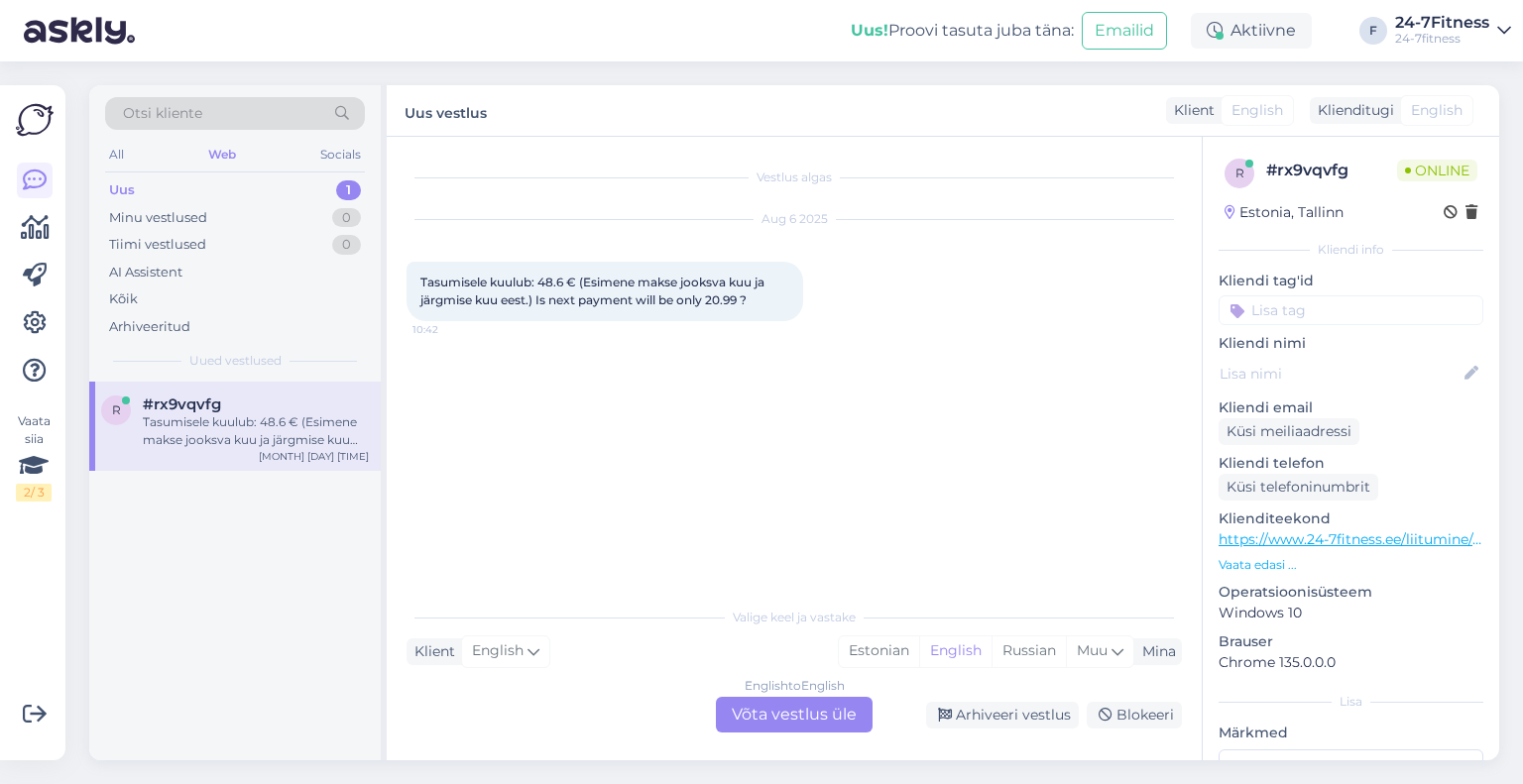 click on "English  to  English Võta vestlus üle" at bounding box center [794, 715] 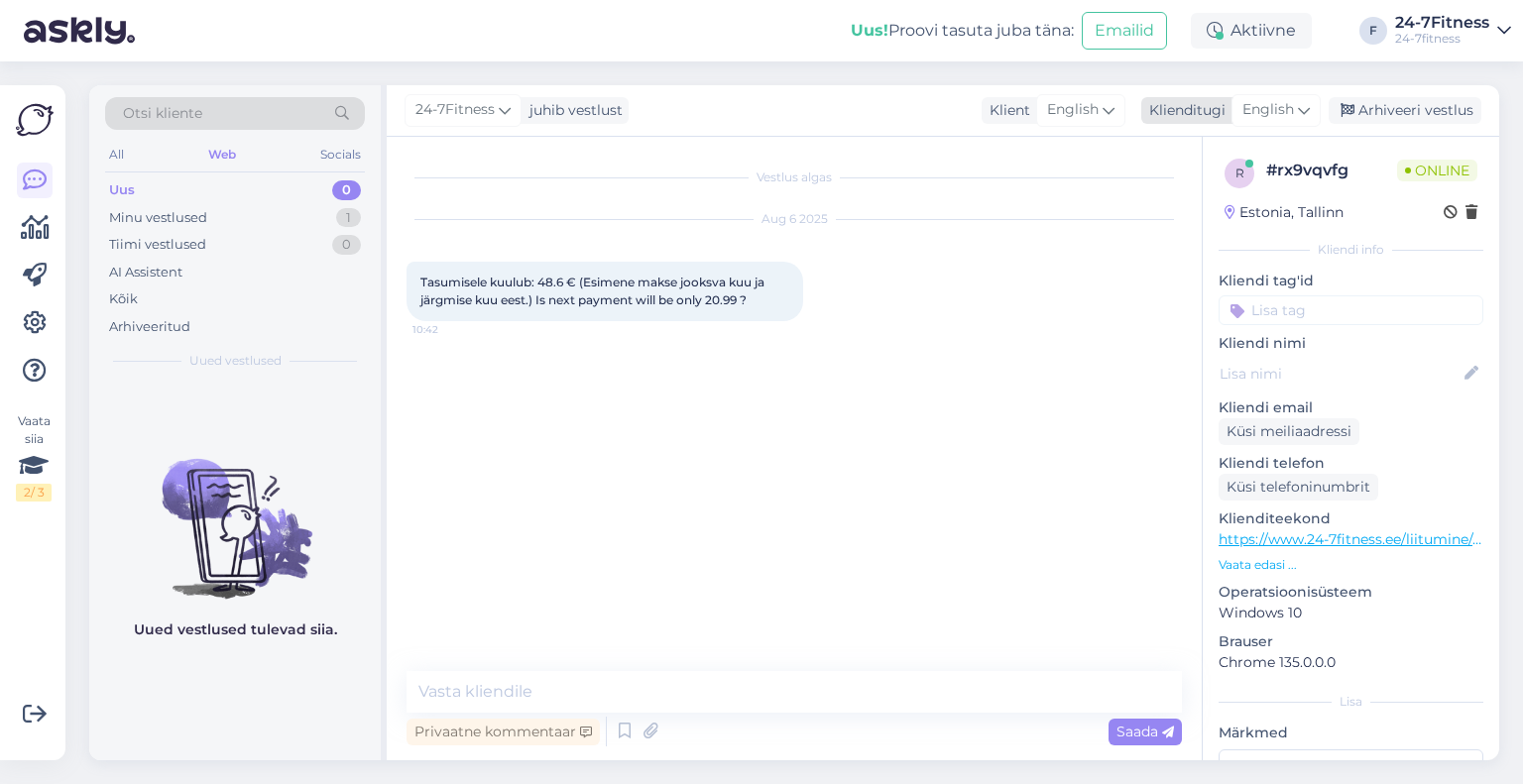click on "English" at bounding box center (1268, 110) 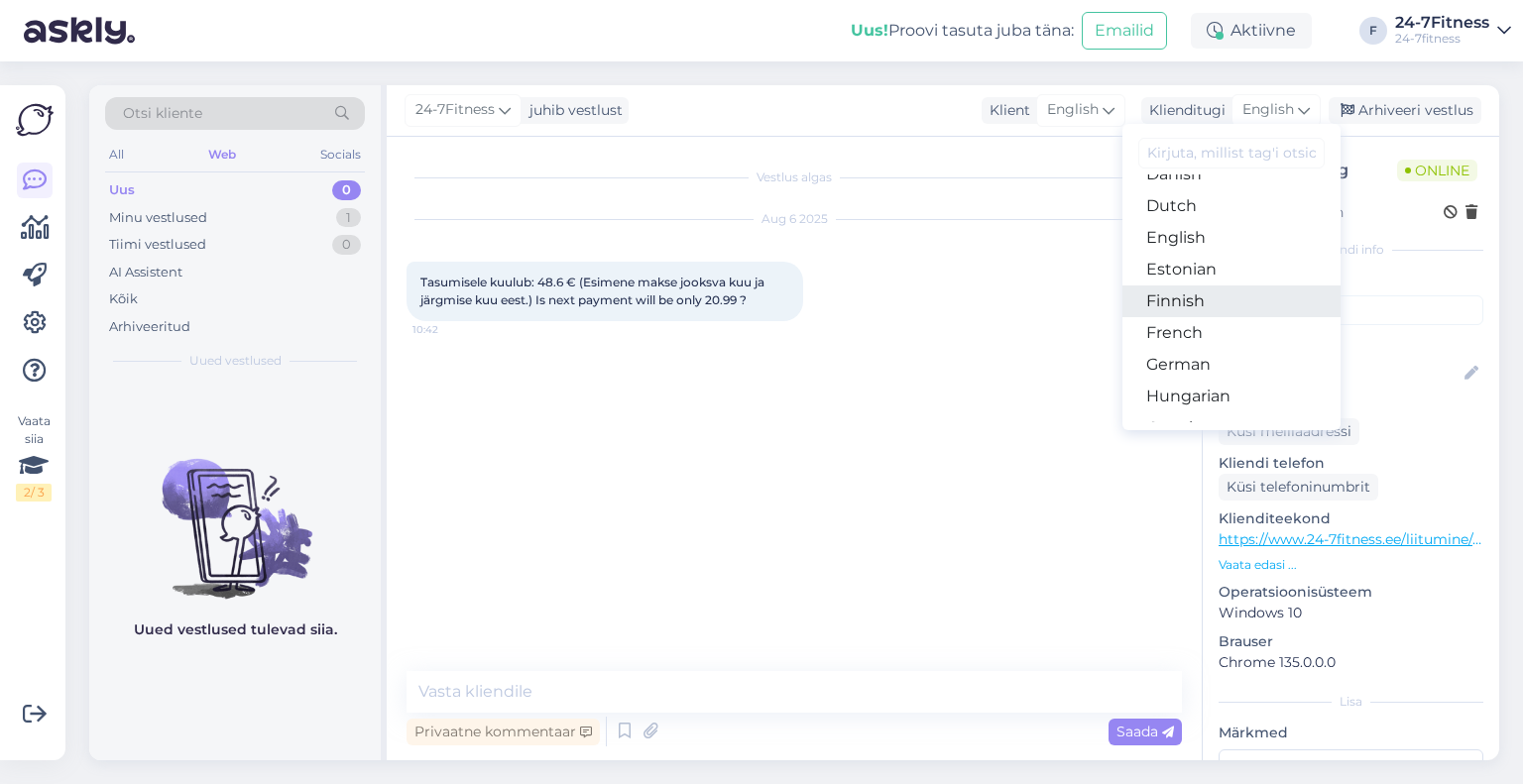 scroll, scrollTop: 198, scrollLeft: 0, axis: vertical 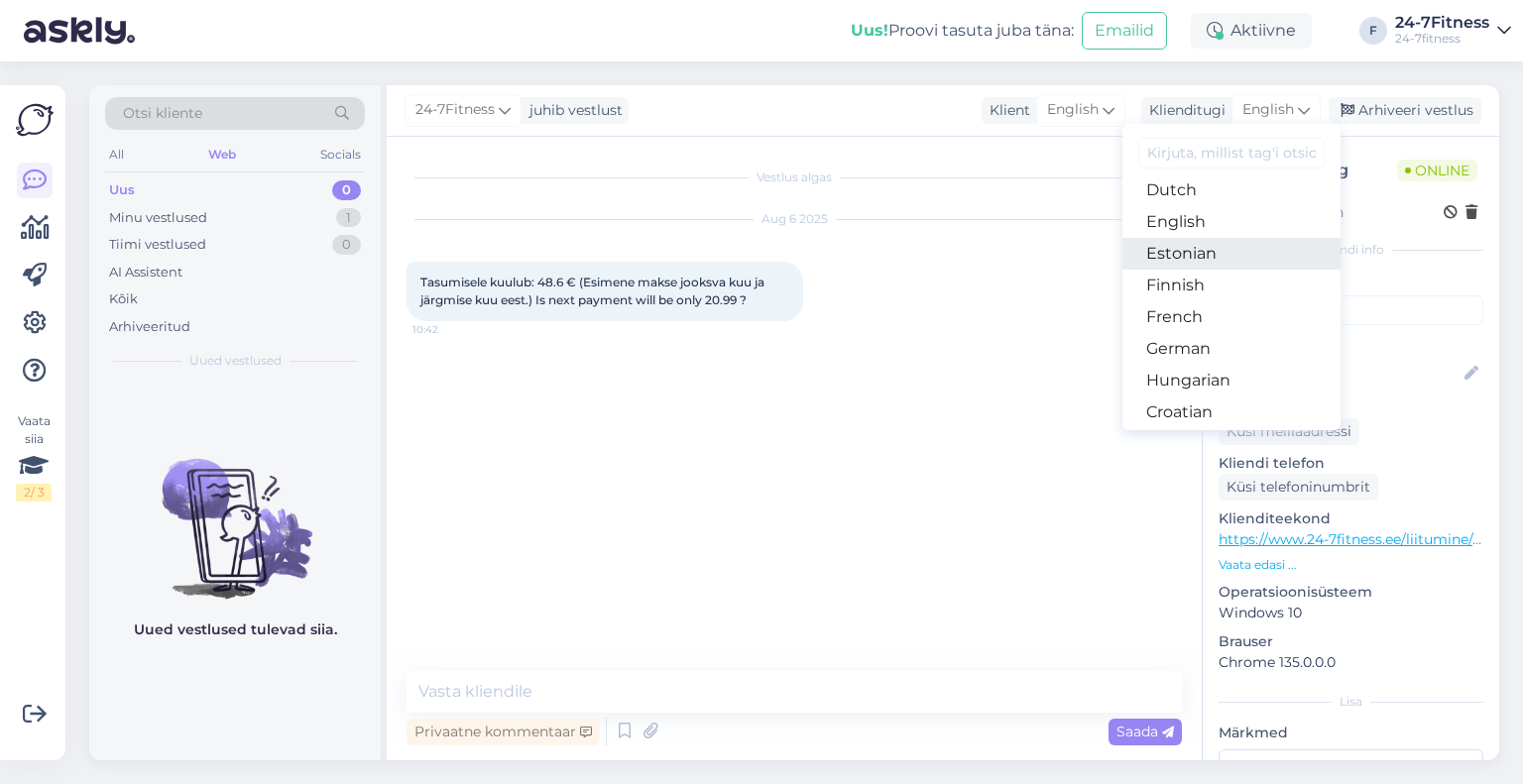 click on "Estonian" at bounding box center [1231, 254] 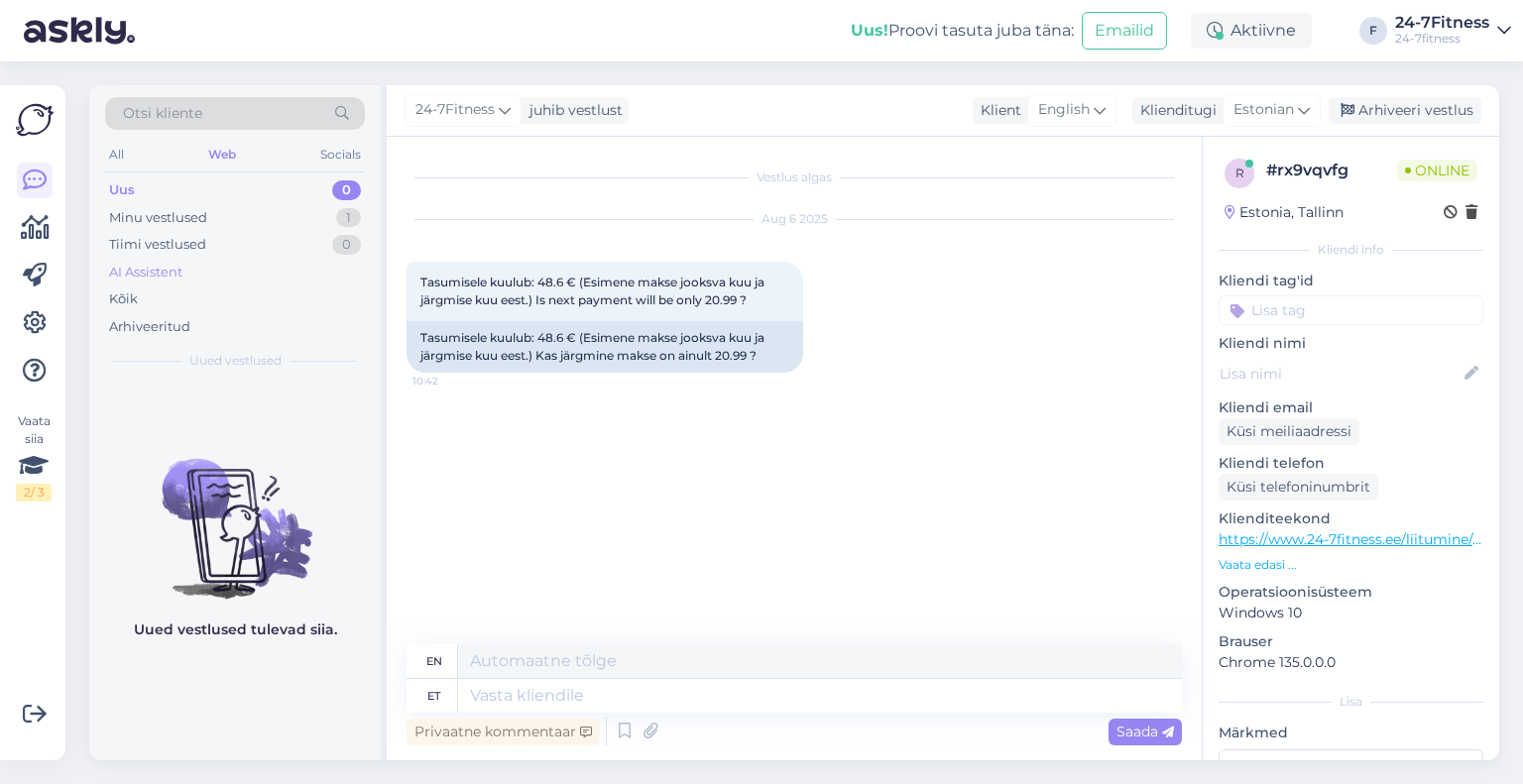 click on "AI Assistent" at bounding box center (146, 273) 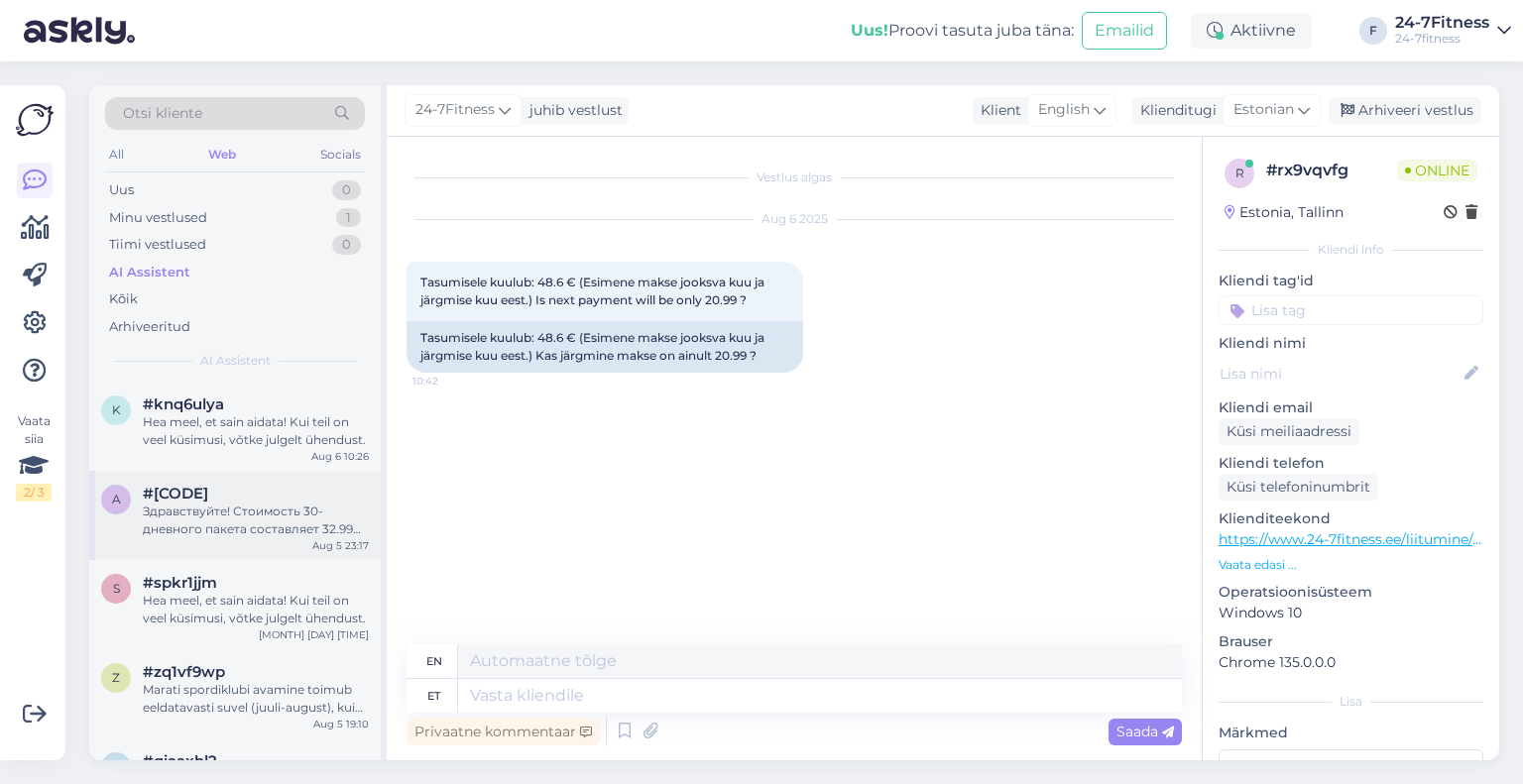 drag, startPoint x: 181, startPoint y: 514, endPoint x: 177, endPoint y: 525, distance: 11.7046999 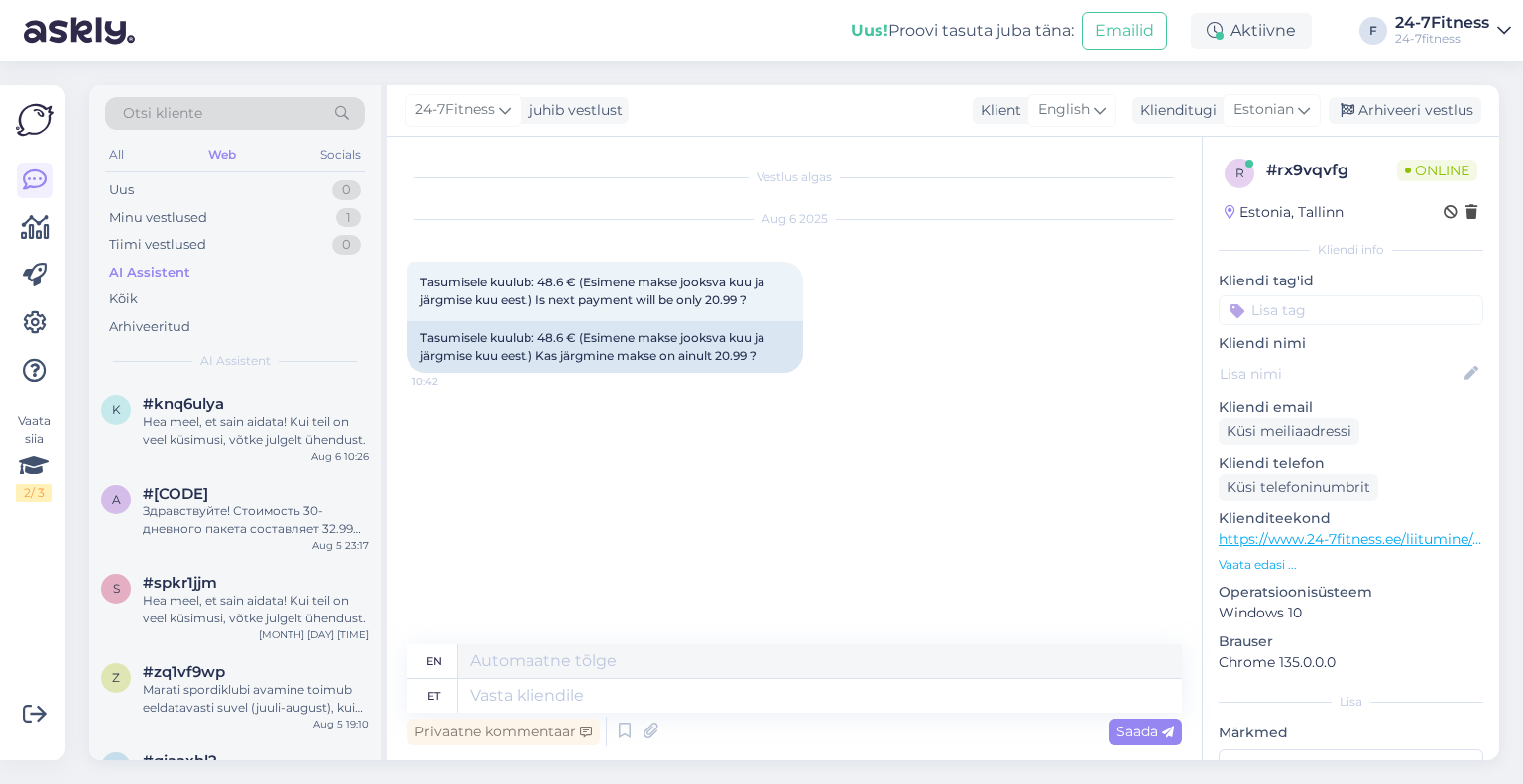 drag, startPoint x: 177, startPoint y: 525, endPoint x: 702, endPoint y: 500, distance: 525.5949 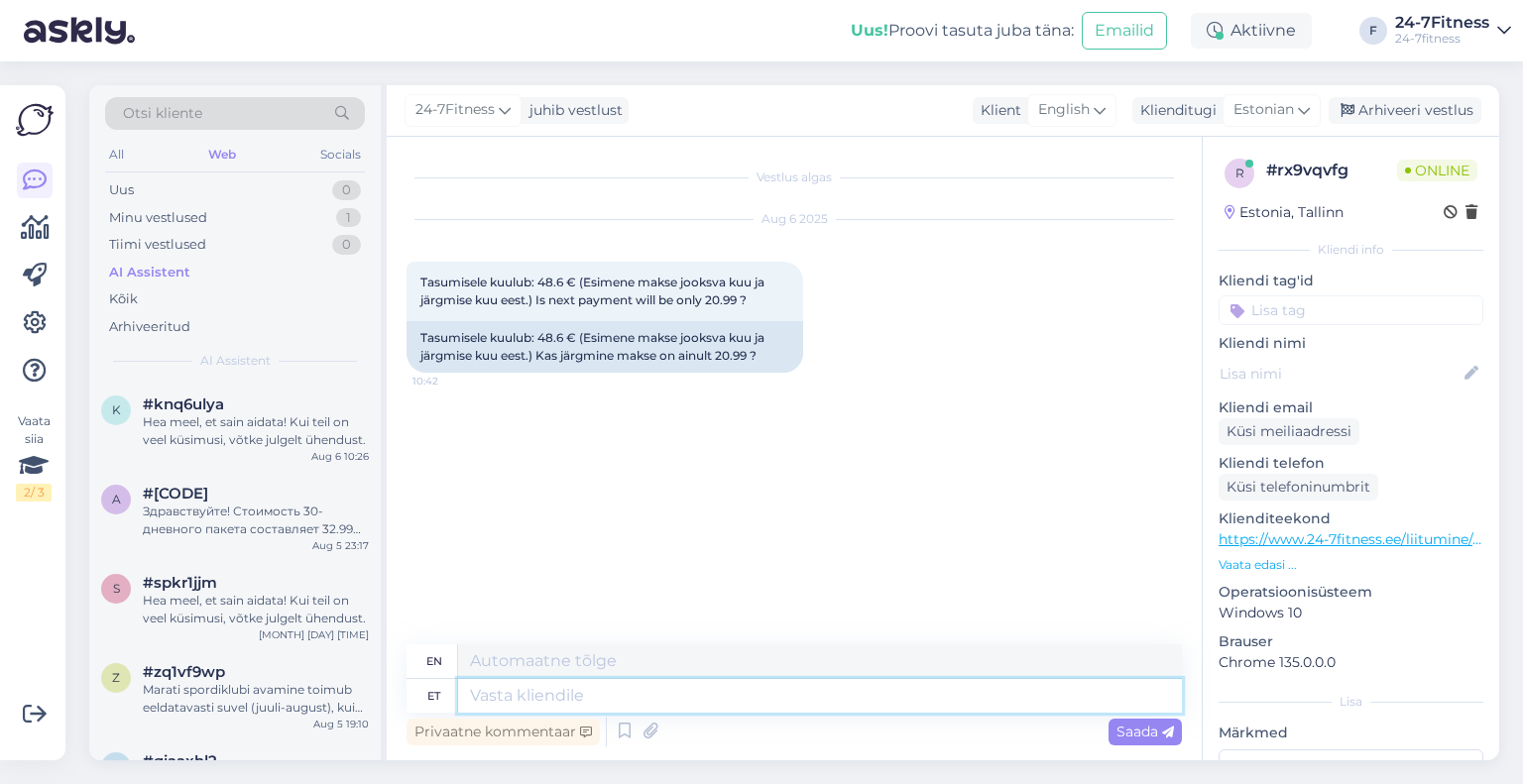 click at bounding box center [820, 696] 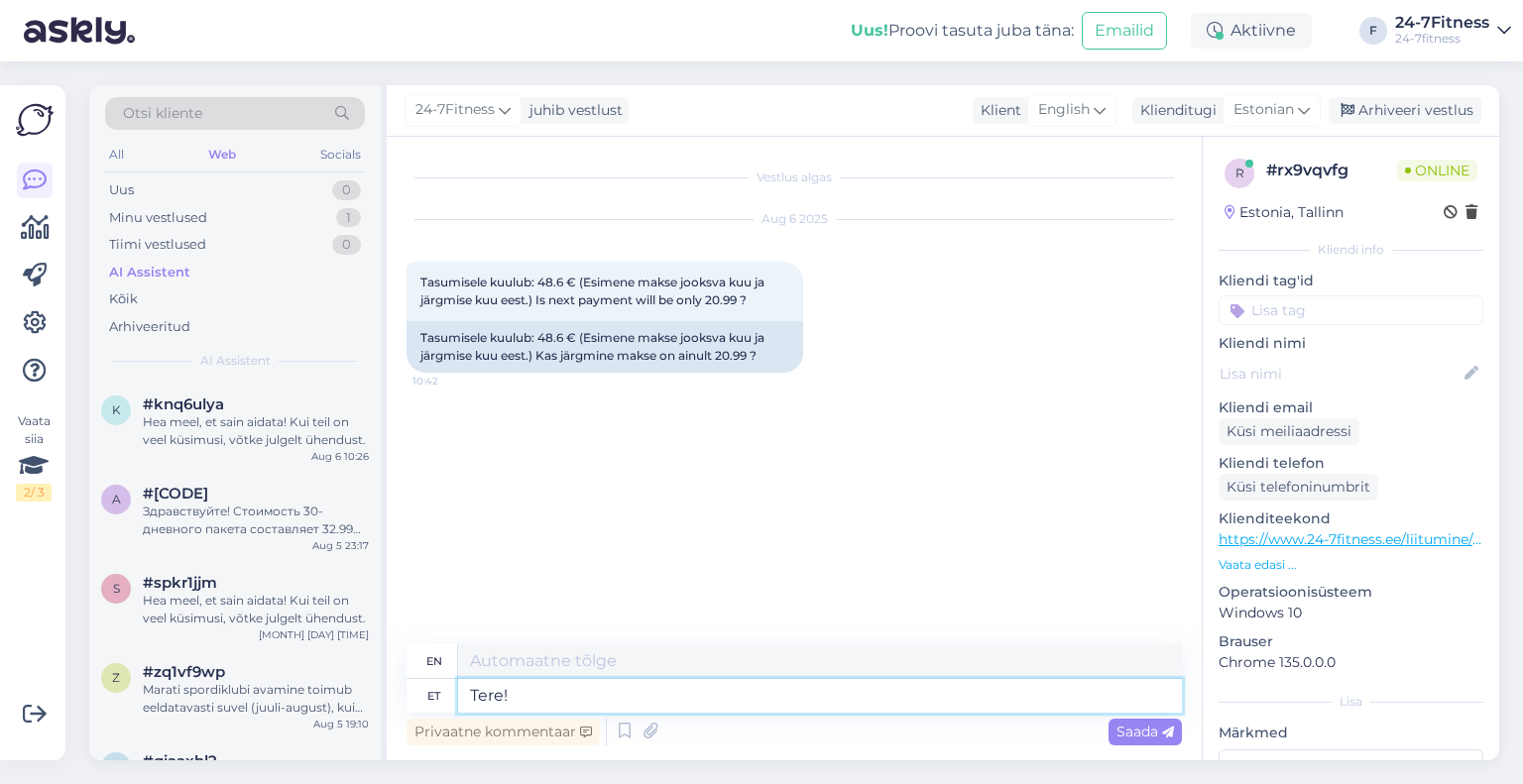 type on "Tere!" 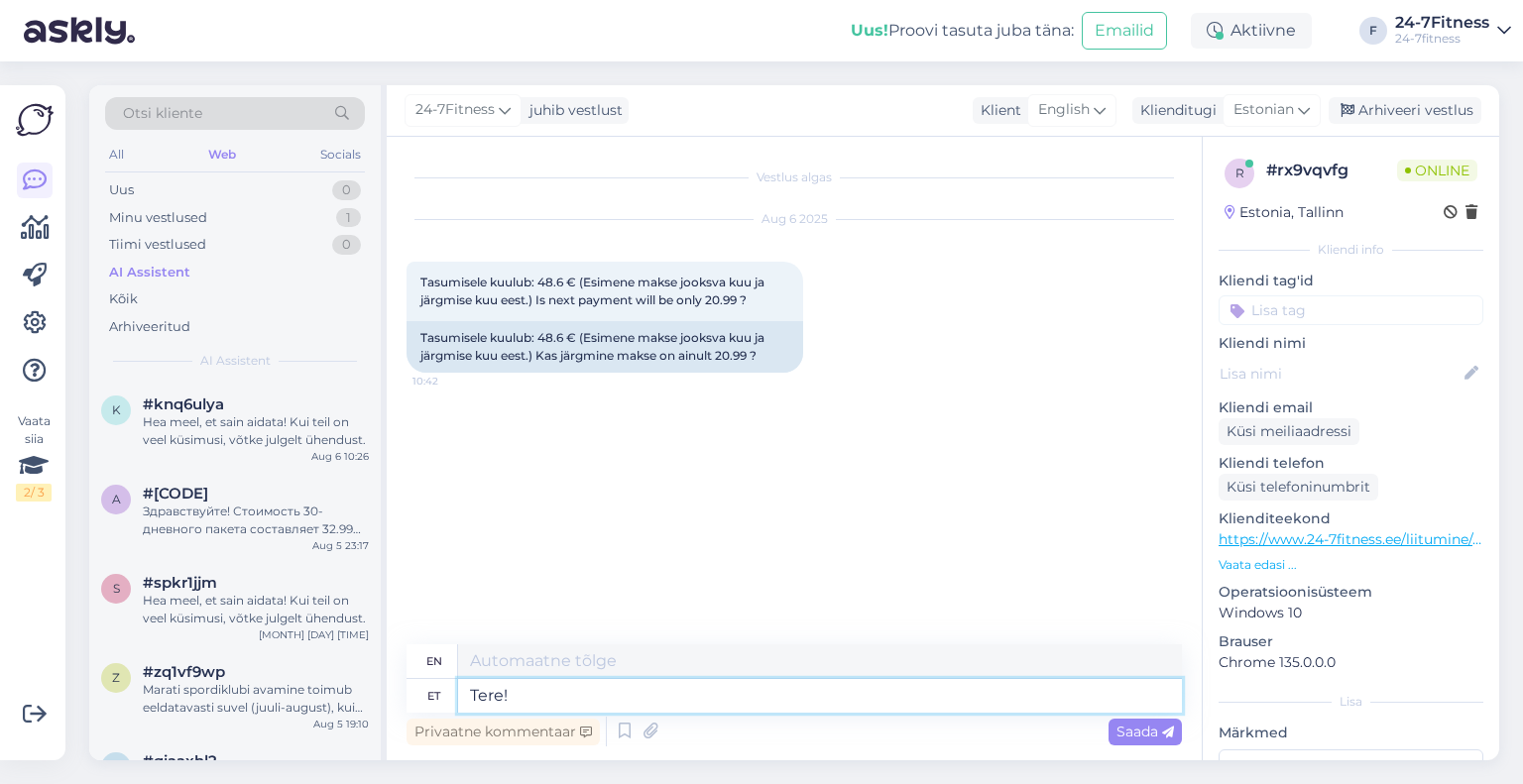 type on "Hello!" 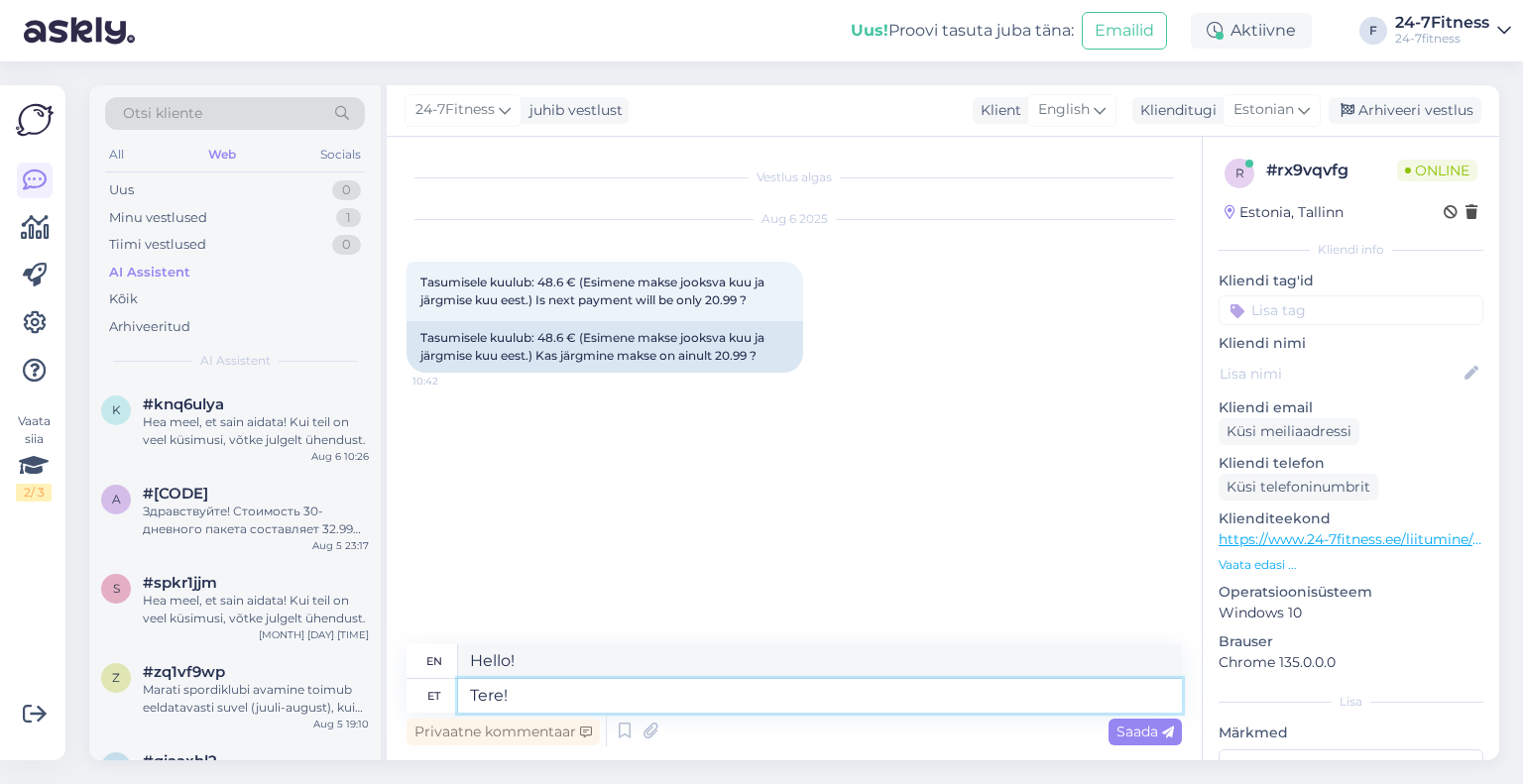 paste on "Aastase lepinguga paketi puhul tuleb esmase maksena tasuda jooksev kuu kui ka järgnev kuu. Kuna Teie praegune pakett kehtib kuni [DATE] siis uus pakett hakkab automaatselt kehtima alates [DATE]. Seega tasute Te esimese maksena ära perioodi eest [DATE]-[DATE].
Esimene e-arve summas 20.99.- saadetakse Teile internetipanka aprilli alguses aprilli eest." 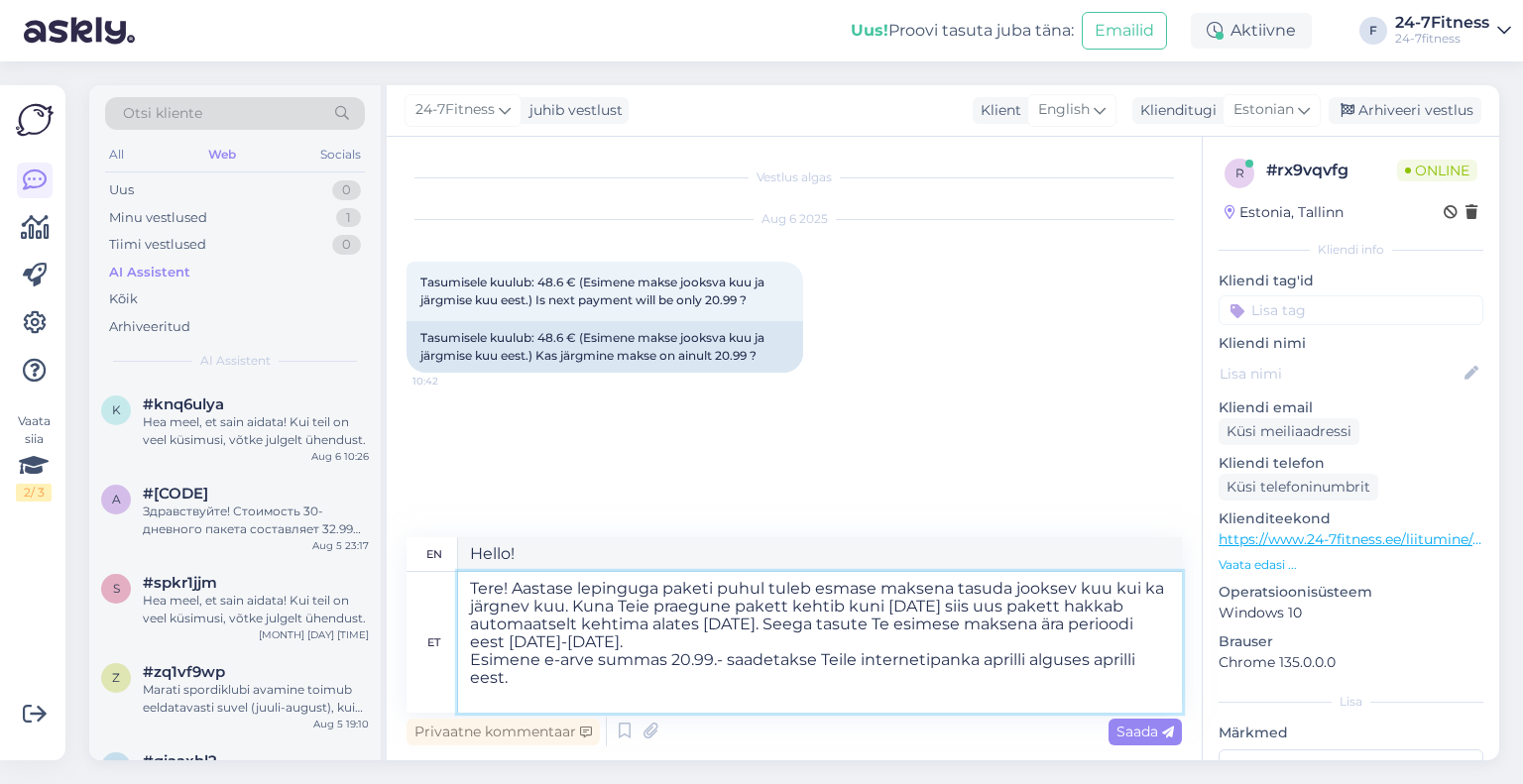 type on "Hello! For a package with an annual contract, the first payment must be made for the current month and the following month. Since your current package is valid until 31.01.2025 , the new package will automatically start from 01.02.2025. Therefore, you will pay for the period [DATE]-[DATE].
The first e-invoice in the amount of 20.99.- will be sent to your internet bank at the beginning of April for April." 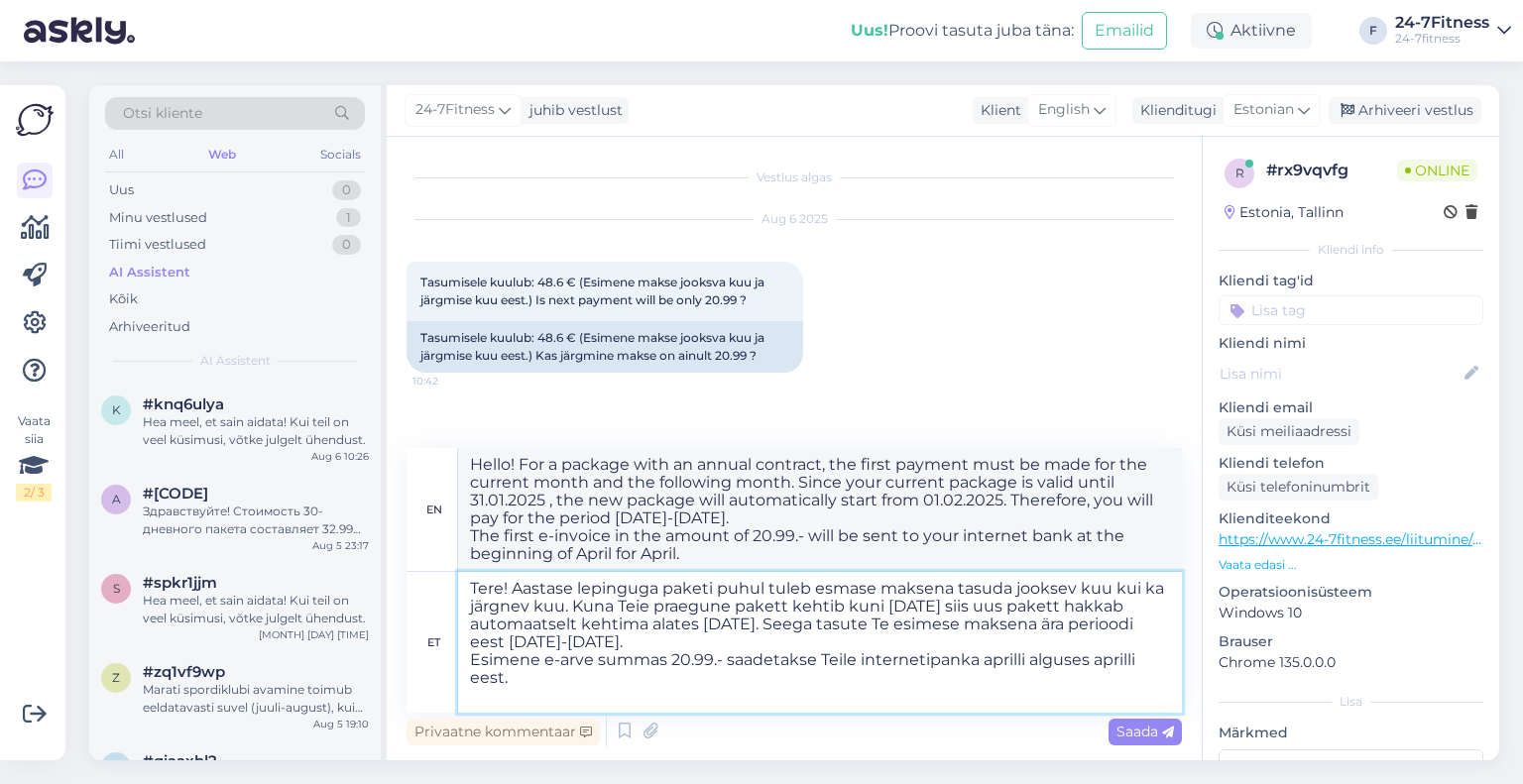 drag, startPoint x: 575, startPoint y: 606, endPoint x: 785, endPoint y: 627, distance: 211.04739 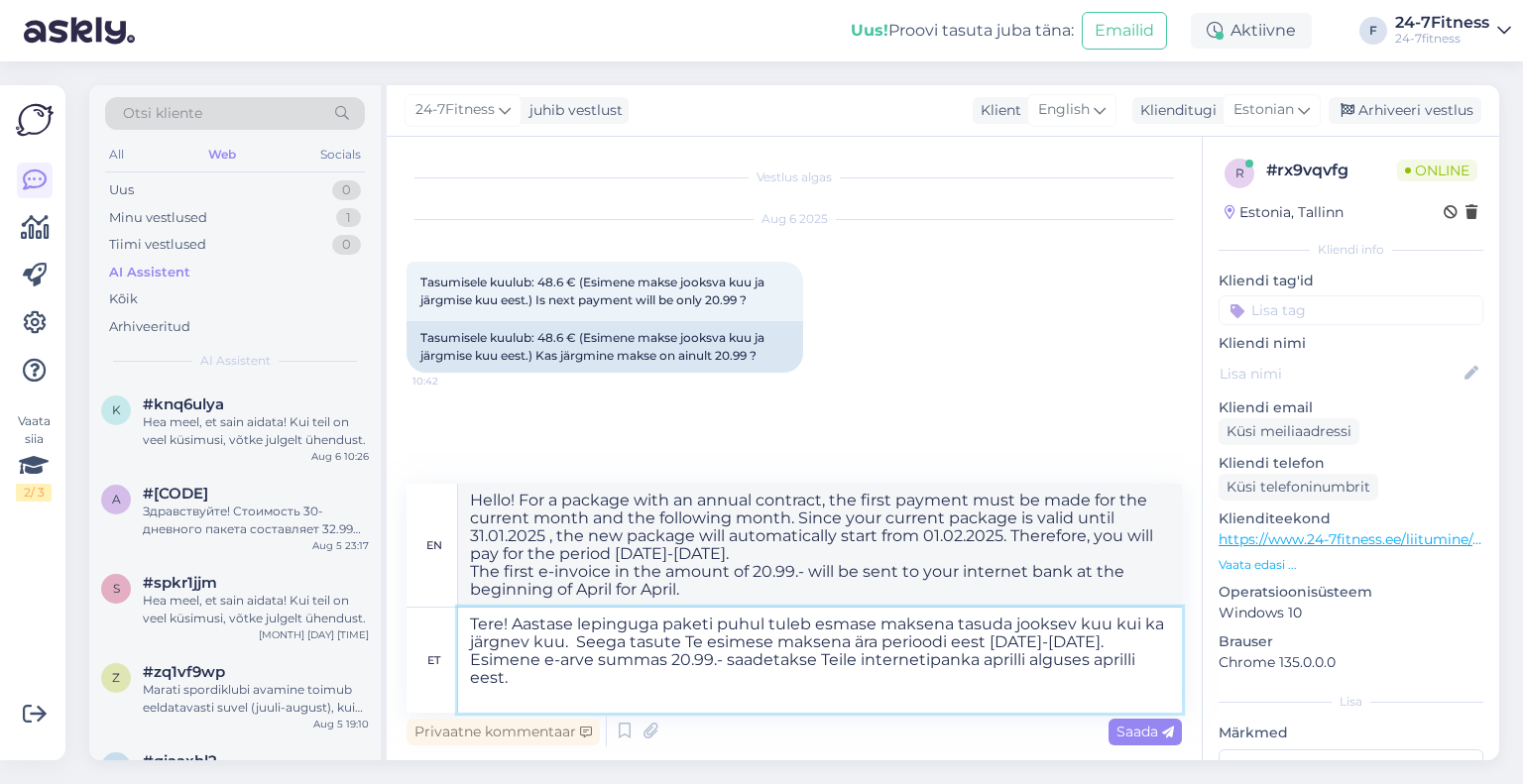 type on "Tere! Aastase lepinguga paketi puhul tuleb esmase maksena tasuda jooksev kuu kui ka järgnev kuu. Seega tasute Te esimese maksena ära perioodi eest [DATE]-[DATE].
Esimene e-arve summas 20.99.- saadetakse Teile internetipanka aprilli alguses aprilli eest." 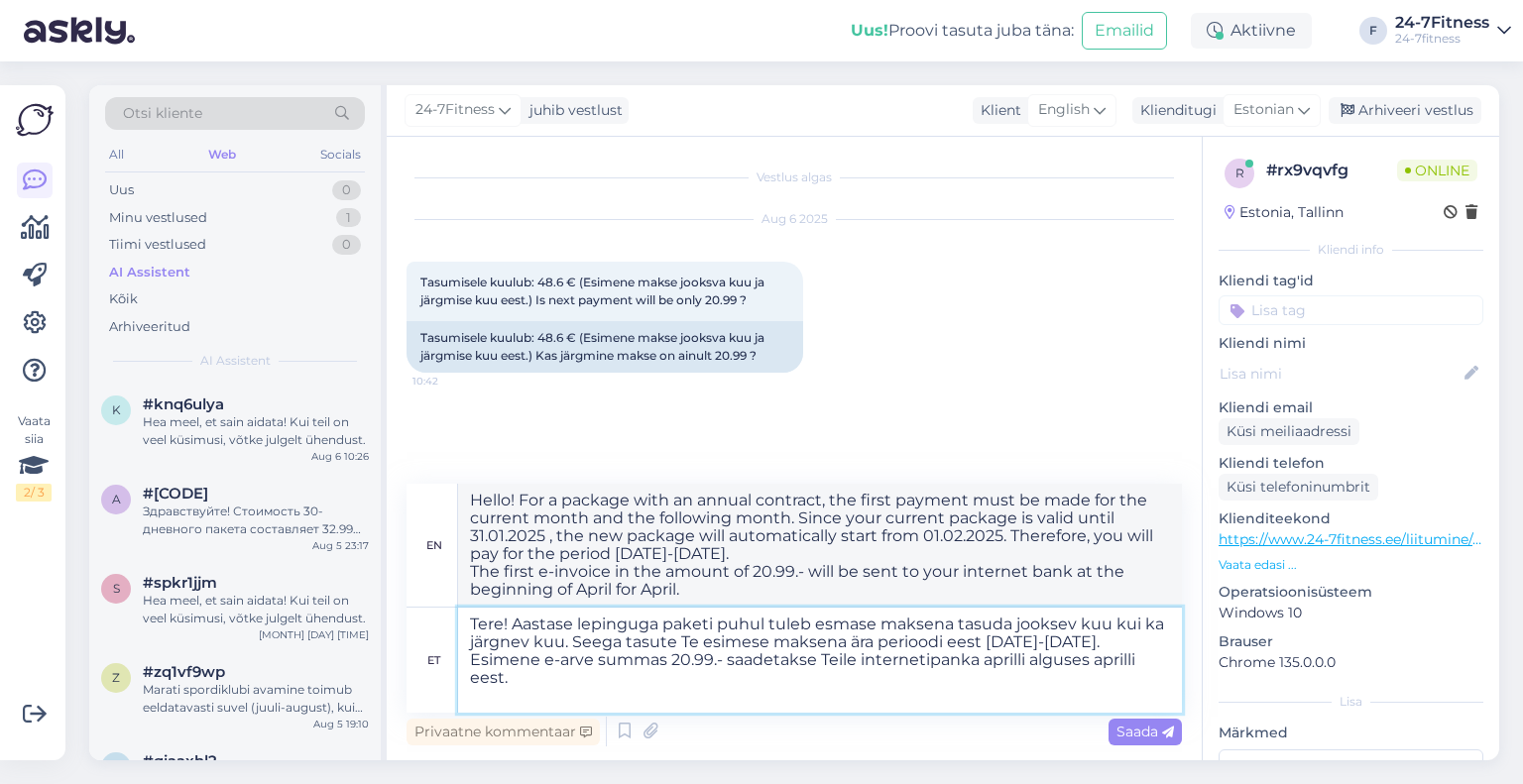 type on "Hello! For a package with an annual contract, the first payment must be made for the current month as well as the following month. Therefore, you will pay for the period [DATE]-[DATE].
The first e-invoice in the amount of 20.99.- will be sent to your online bank at the beginning of April for April." 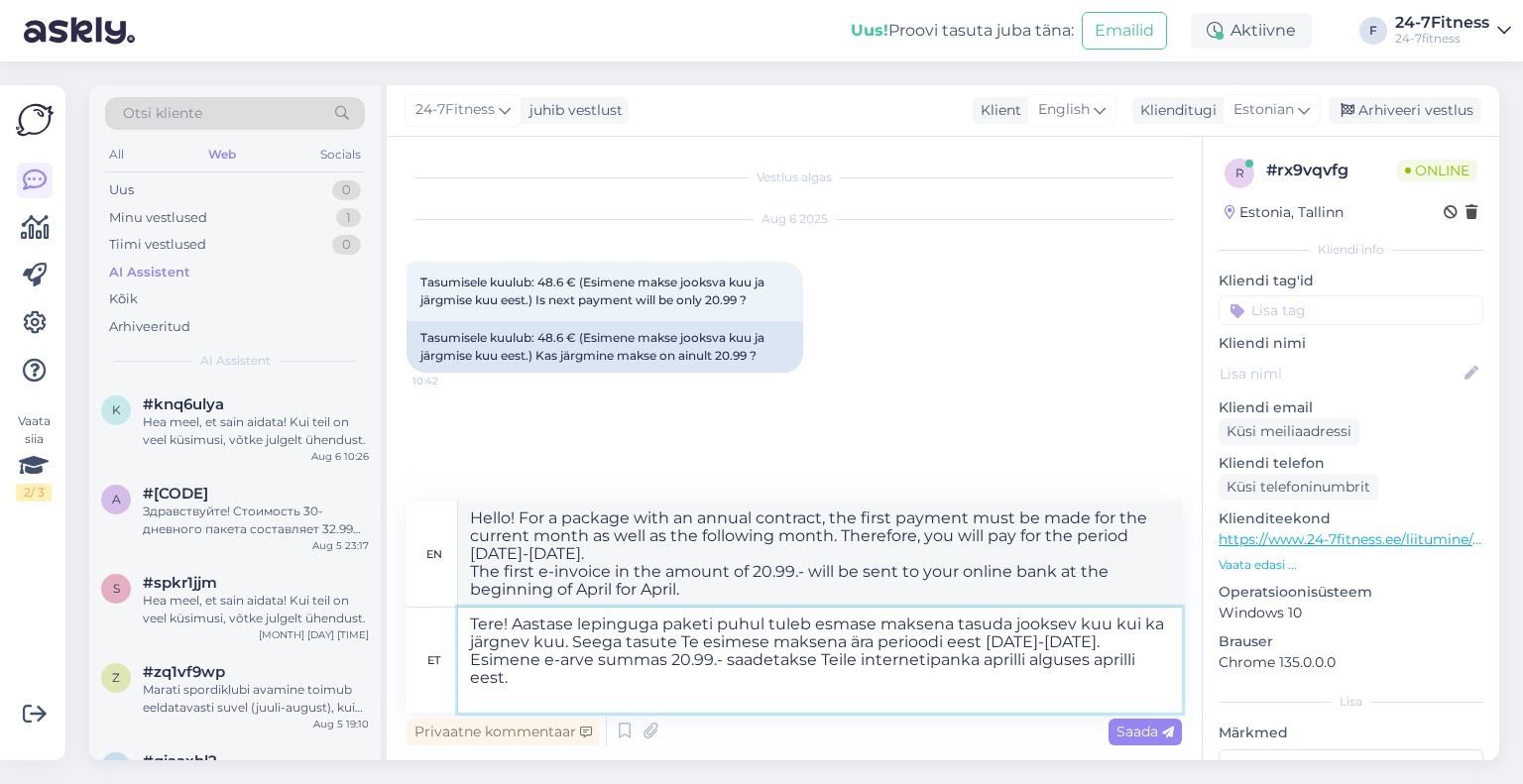 click on "Tere! Aastase lepinguga paketi puhul tuleb esmase maksena tasuda jooksev kuu kui ka järgnev kuu. Seega tasute Te esimese maksena ära perioodi eest [DATE]-[DATE].
Esimene e-arve summas 20.99.- saadetakse Teile internetipanka aprilli alguses aprilli eest." at bounding box center [820, 660] 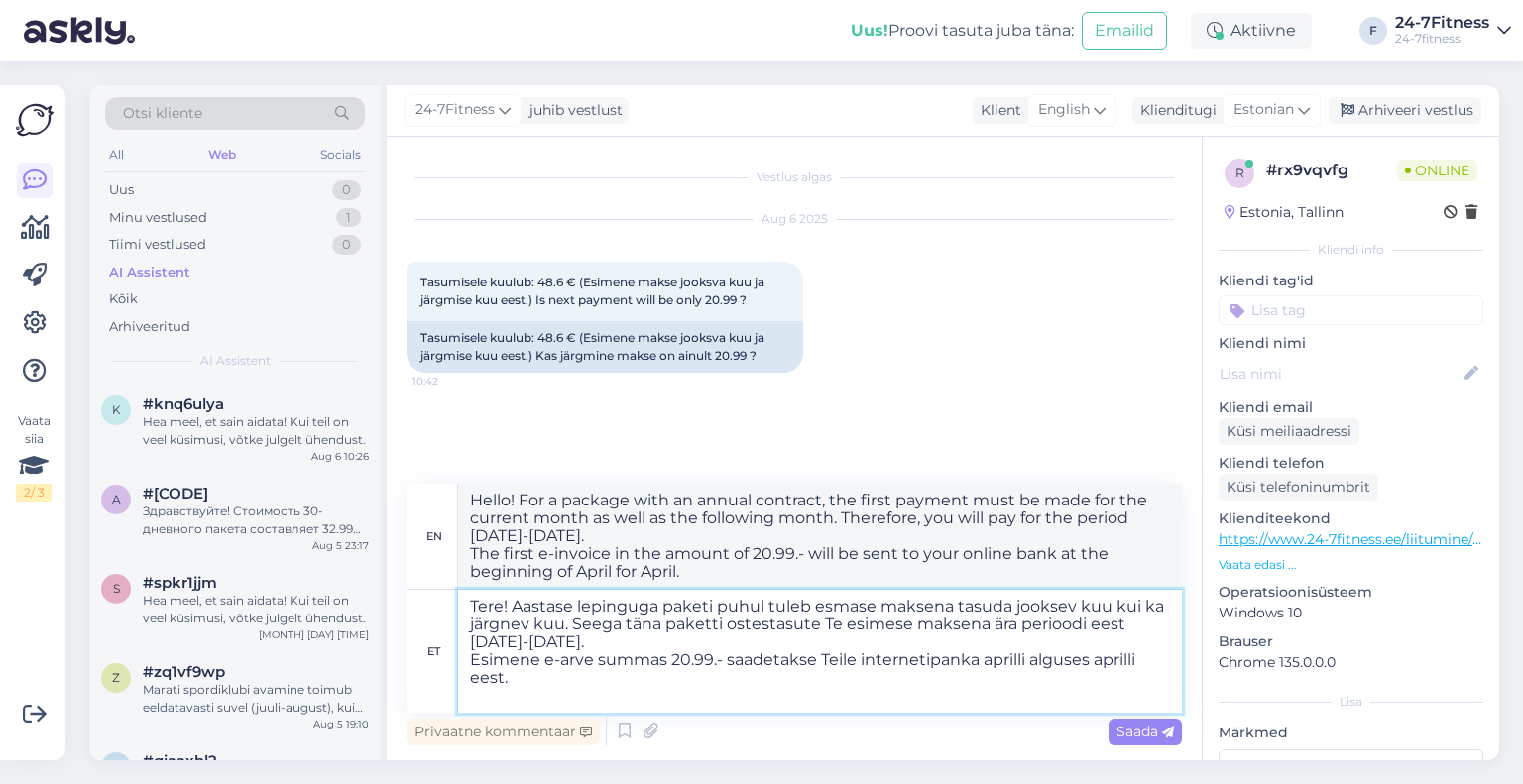 type on "Tere! Aastase lepinguga paketi puhul tuleb esmase maksena tasuda jooksev kuu kui ka järgnev kuu. Seega täna paketti ostes tasute Te esimese maksena ära perioodi eest [DATE]-[DATE].
Esimene e-arve summas 20.99.- saadetakse Teile internetipanka aprilli alguses aprilli eest." 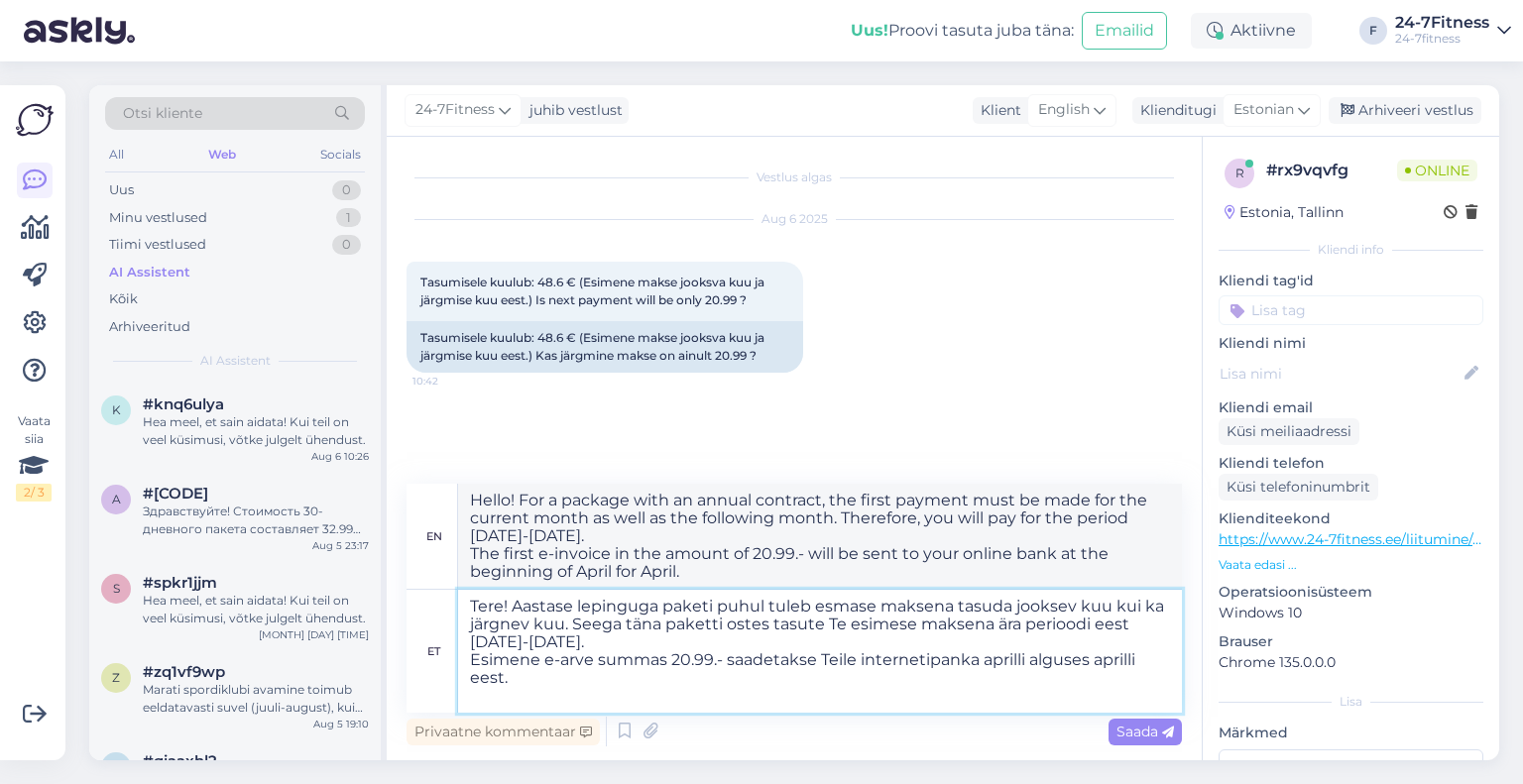 type on "Hello! For a package with an annual contract, the first payment must be made for the current month as well as the following month. So, by purchasing the package today, you will pay for the period [DATE]-[DATE].
The first e-invoice in the amount of 20.99.- will be sent to your online bank at the beginning of April for April." 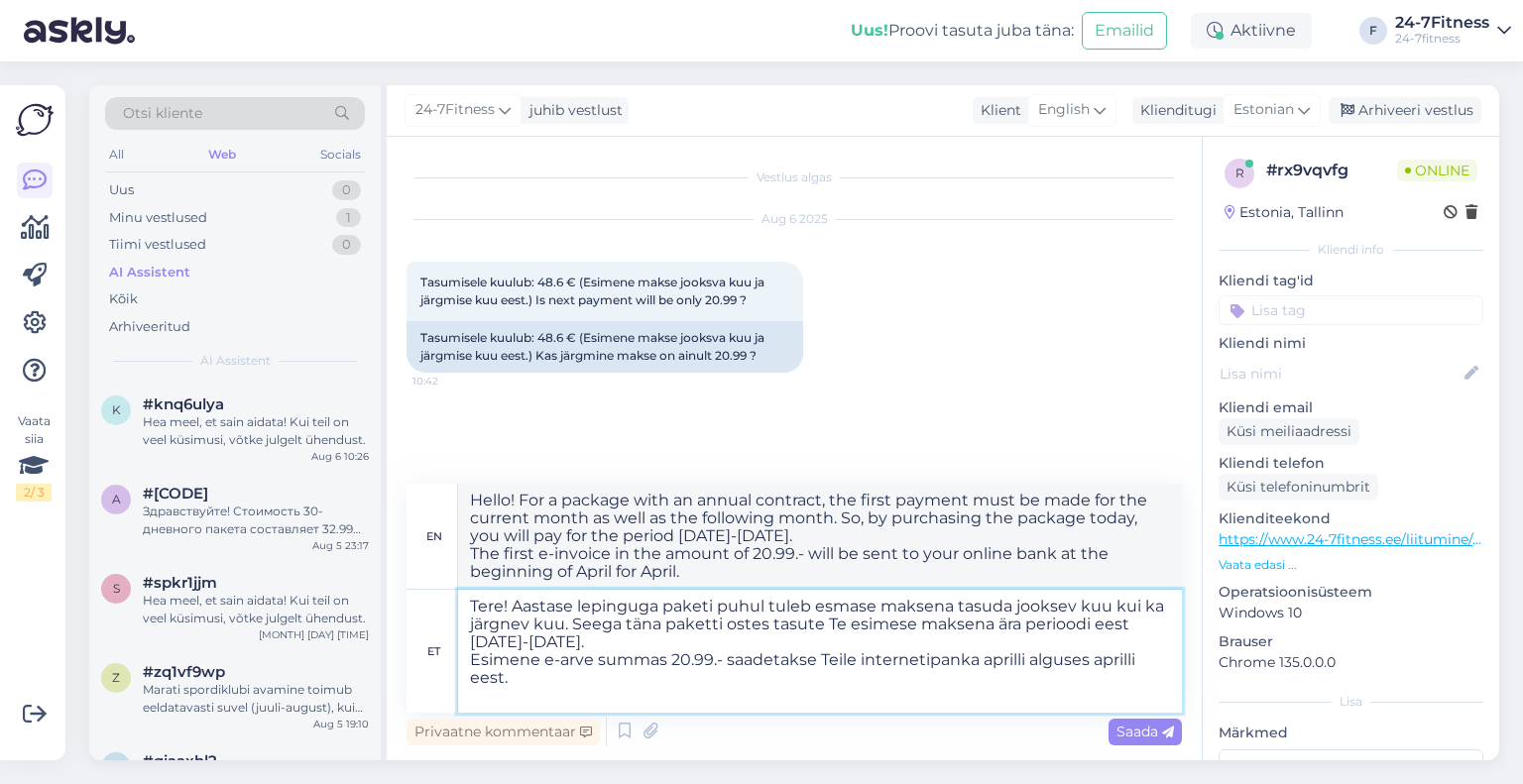 drag, startPoint x: 476, startPoint y: 641, endPoint x: 486, endPoint y: 644, distance: 10.440307 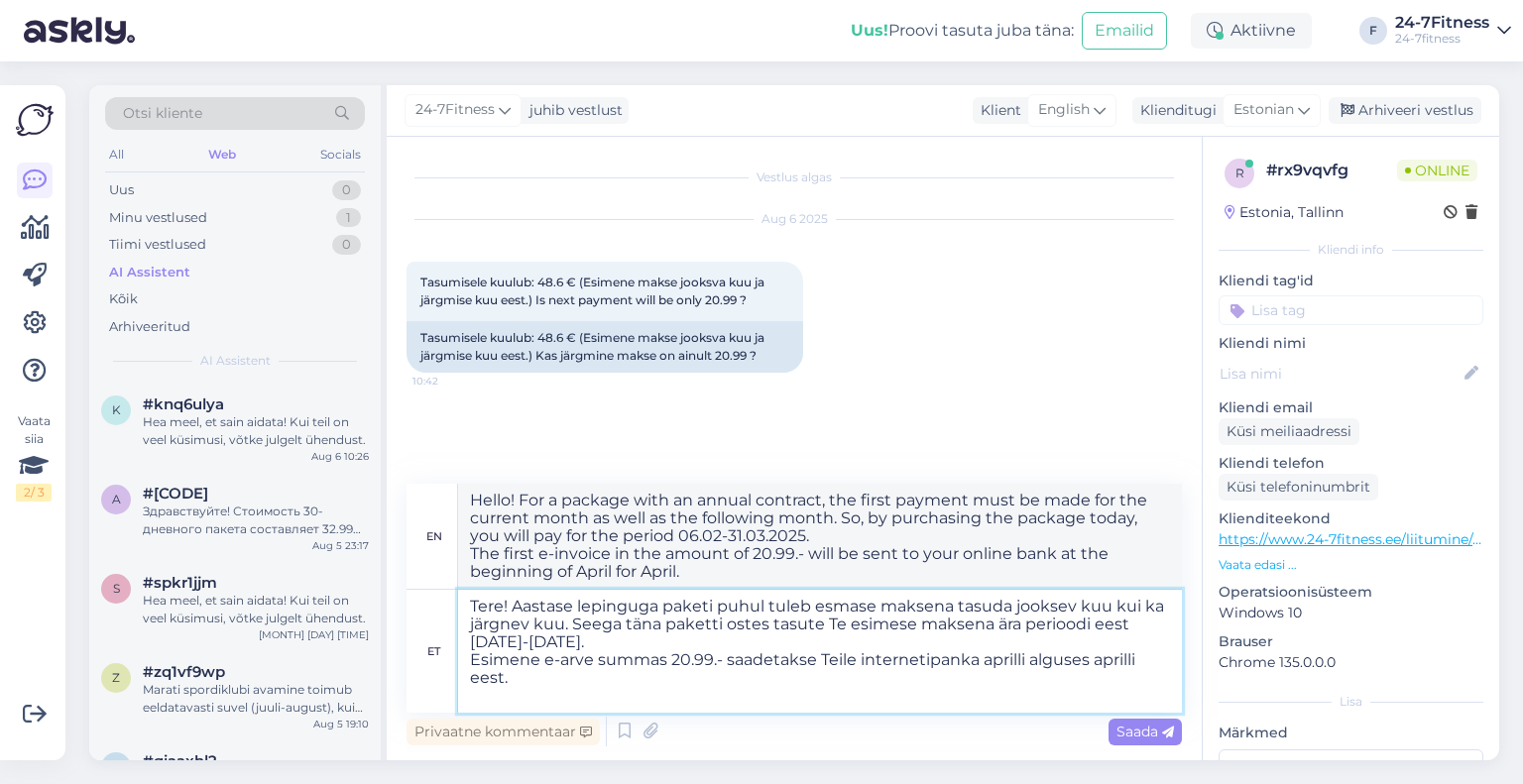 click on "Tere! Aastase lepinguga paketi puhul tuleb esmase maksena tasuda jooksev kuu kui ka järgnev kuu. Seega täna paketti ostes tasute Te esimese maksena ära perioodi eest [DATE]-[DATE].
Esimene e-arve summas 20.99.- saadetakse Teile internetipanka aprilli alguses aprilli eest." at bounding box center (820, 651) 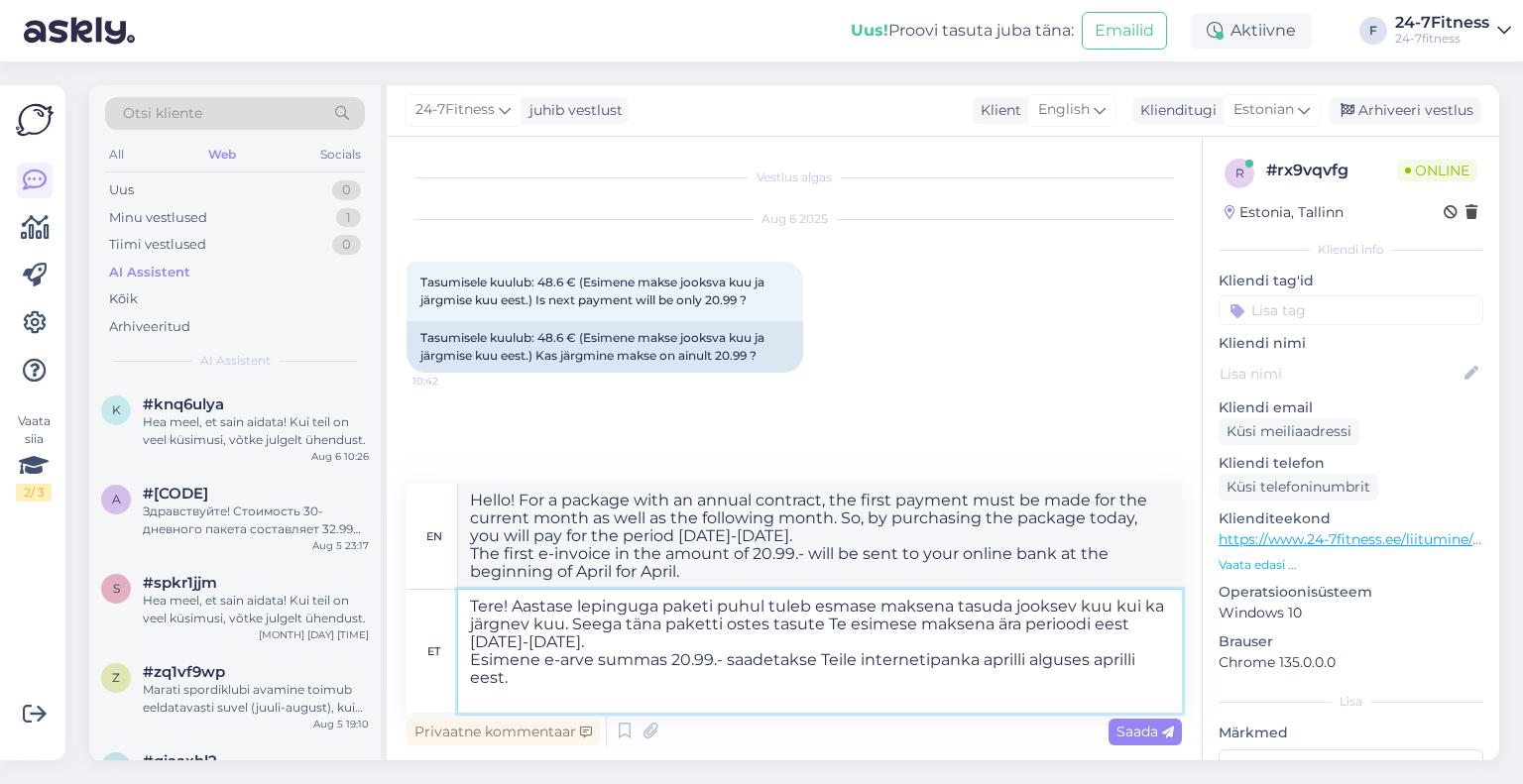 drag, startPoint x: 528, startPoint y: 641, endPoint x: 539, endPoint y: 643, distance: 11.18034 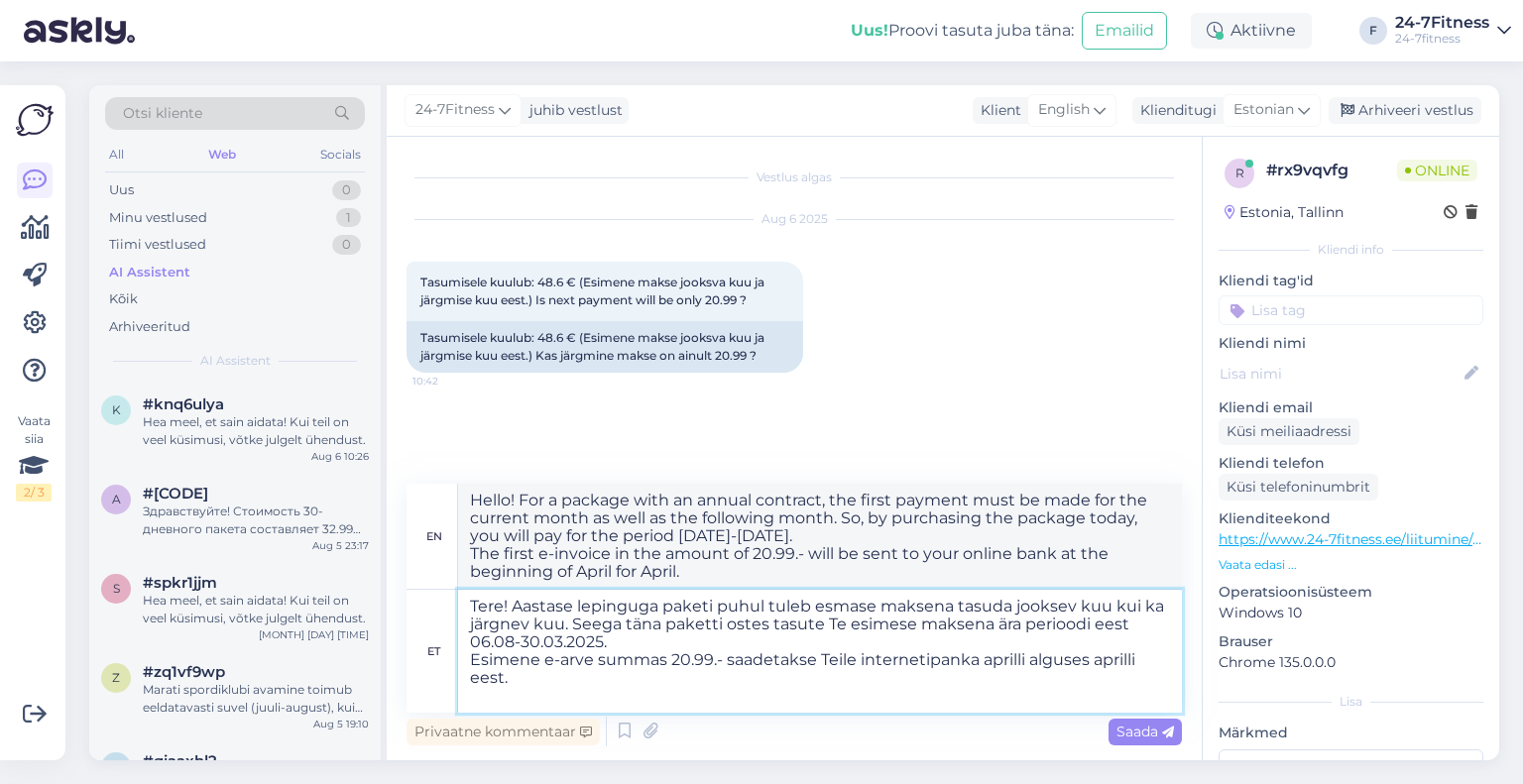 type on "Hello! For a package with an annual contract, the first payment must be made for the current month as well as the following month. So, by purchasing the package today, you will pay for the period [DATE]-[DATE].
The first e-invoice in the amount of 20.99.- will be sent to your online bank at the beginning of April for April." 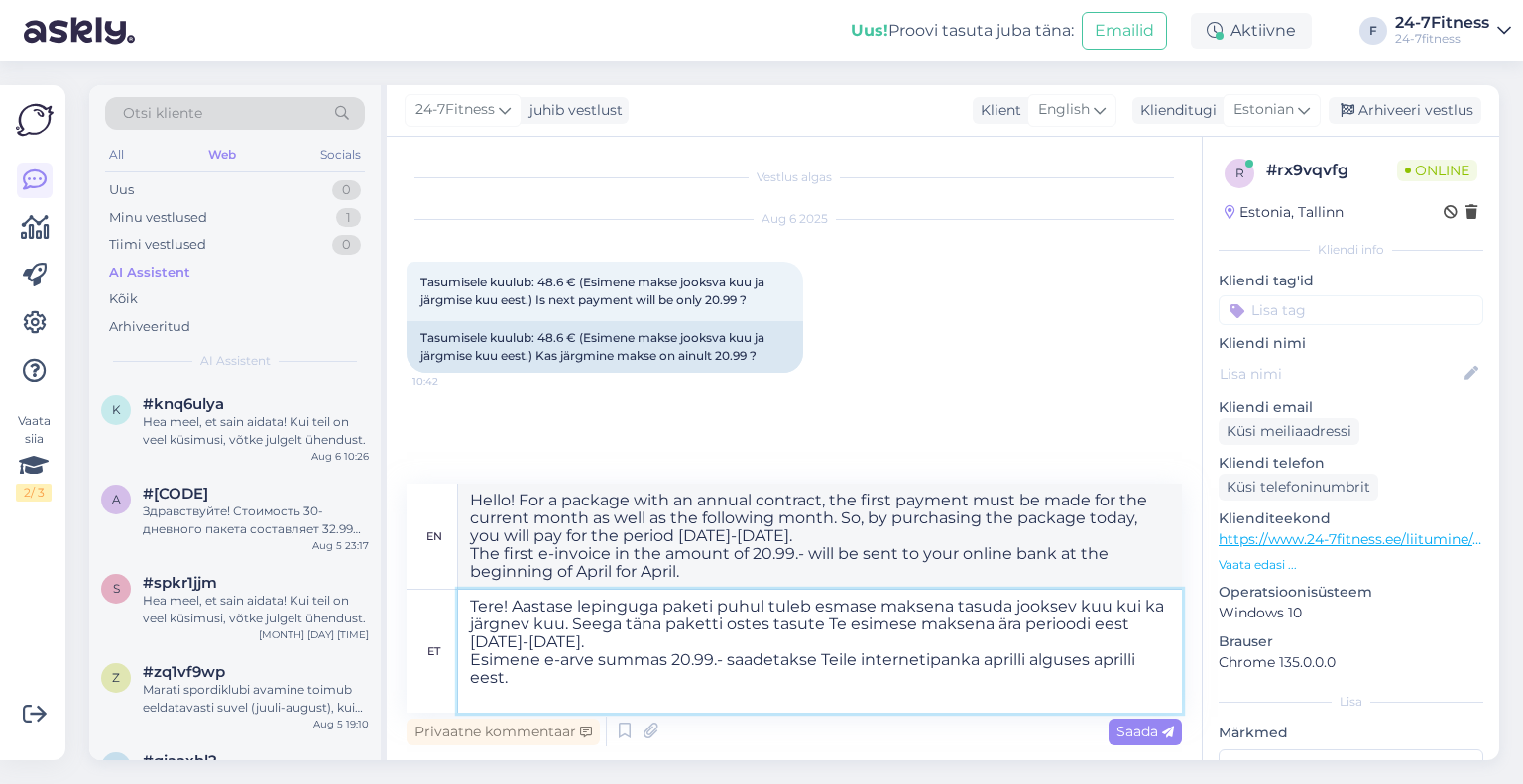 type on "Hello! For a package with an annual contract, the first payment must be made for the current month as well as the following month. So, by purchasing the package today, you will pay for the period [DATE]-[DATE].
The first e-invoice in the amount of 20.99.- will be sent to your online bank at the beginning of April for April." 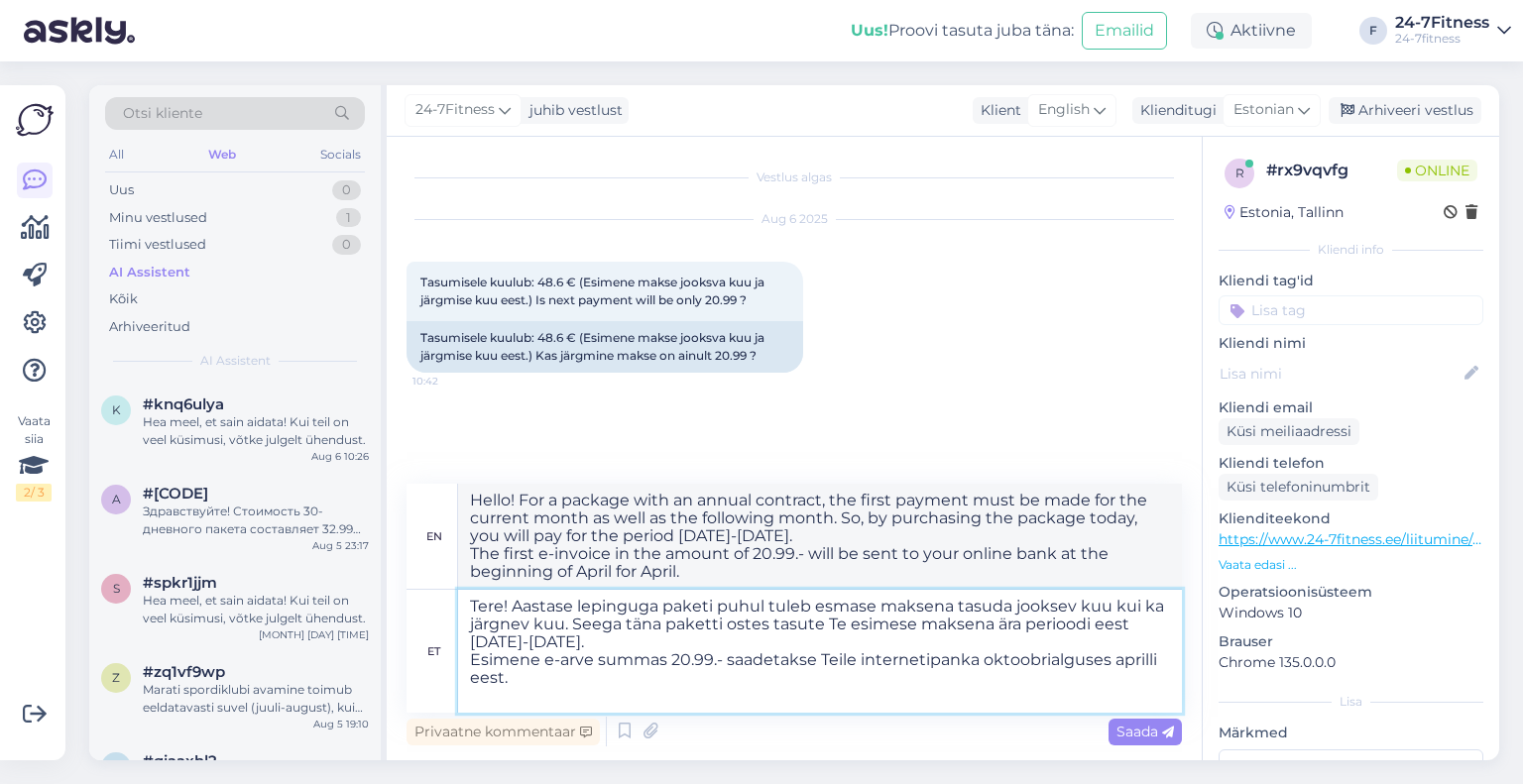type on "Tere! Aastase lepinguga paketi puhul tuleb esmase maksena tasuda jooksev kuu kui ka järgnev kuu. Seega täna paketti ostes tasute Te esimese maksena ära perioodi eest [DATE]-[DATE].
Esimene e-arve summas 20.99.- saadetakse Teile internetipanka oktoobri alguses aprilli eest." 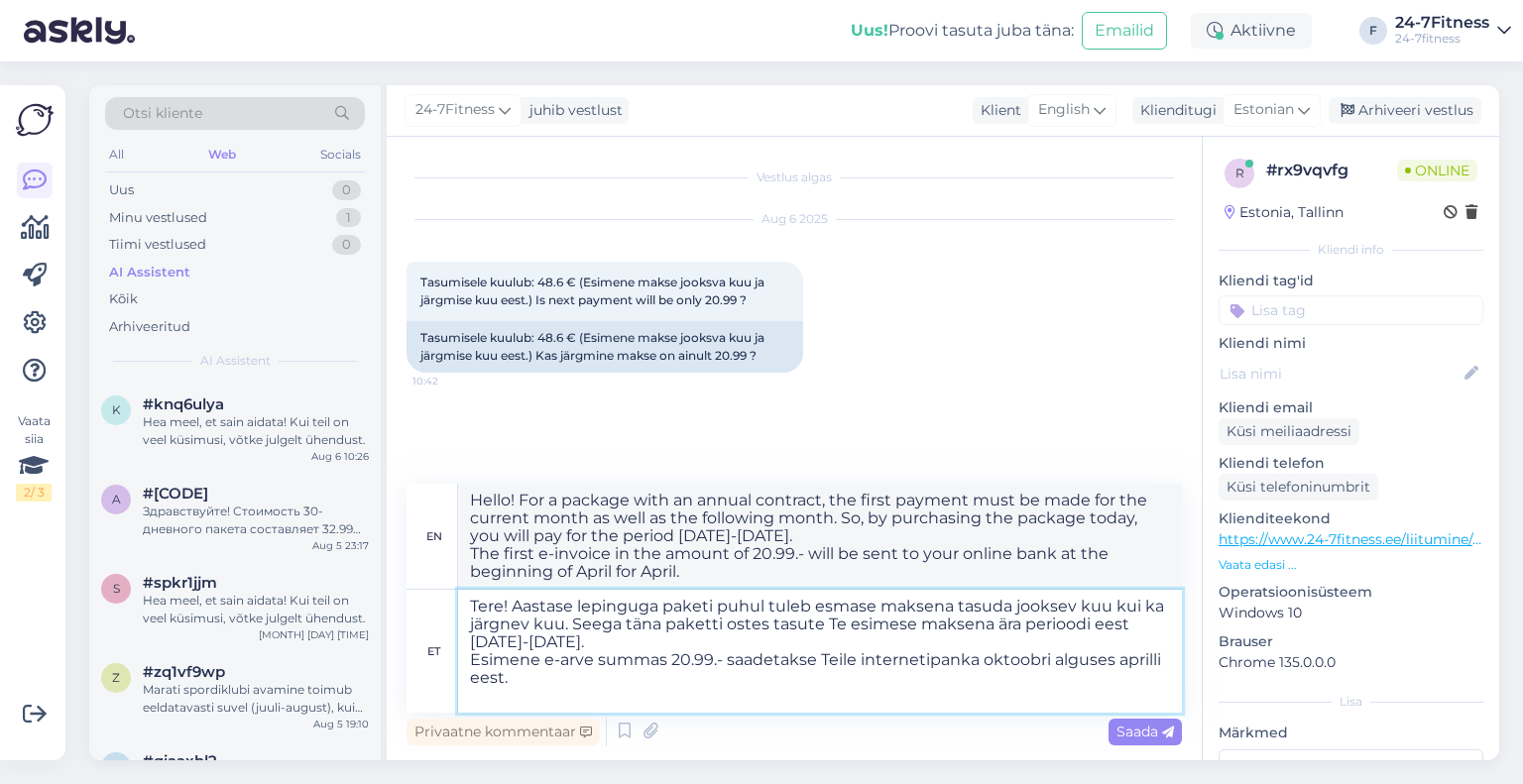 type on "Hello! For a package with an annual contract, the first payment must be made for the current month as well as the following month. So, by purchasing the package today, you will pay for the period [DATE]-[DATE].
The first e-invoice in the amount of 20.99.- will be sent to your online bank at the beginning of October for April." 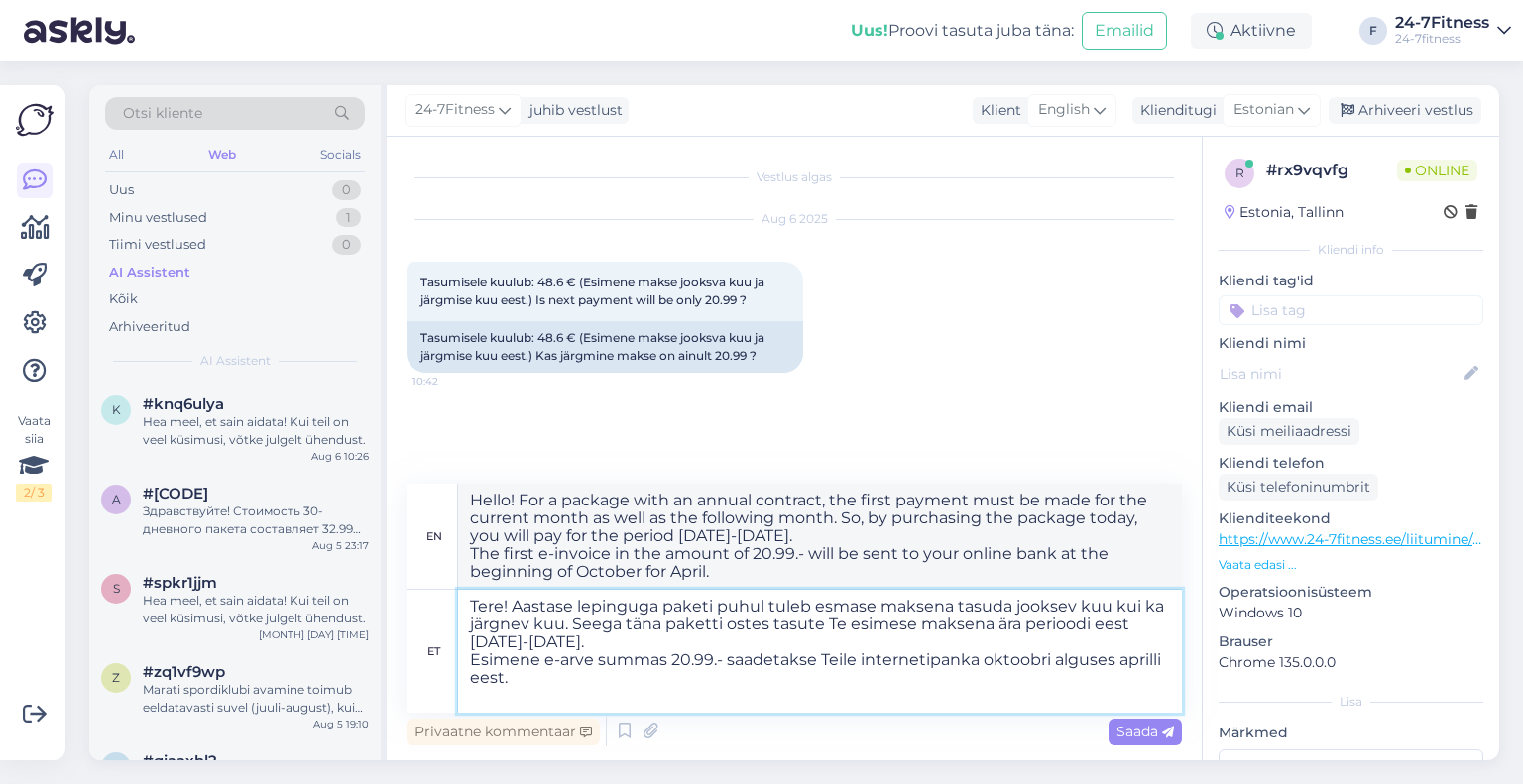 click on "Tere! Aastase lepinguga paketi puhul tuleb esmase maksena tasuda jooksev kuu kui ka järgnev kuu. Seega täna paketti ostes tasute Te esimese maksena ära perioodi eest [DATE]-[DATE].
Esimene e-arve summas 20.99.- saadetakse Teile internetipanka oktoobri alguses aprilli eest." at bounding box center [820, 651] 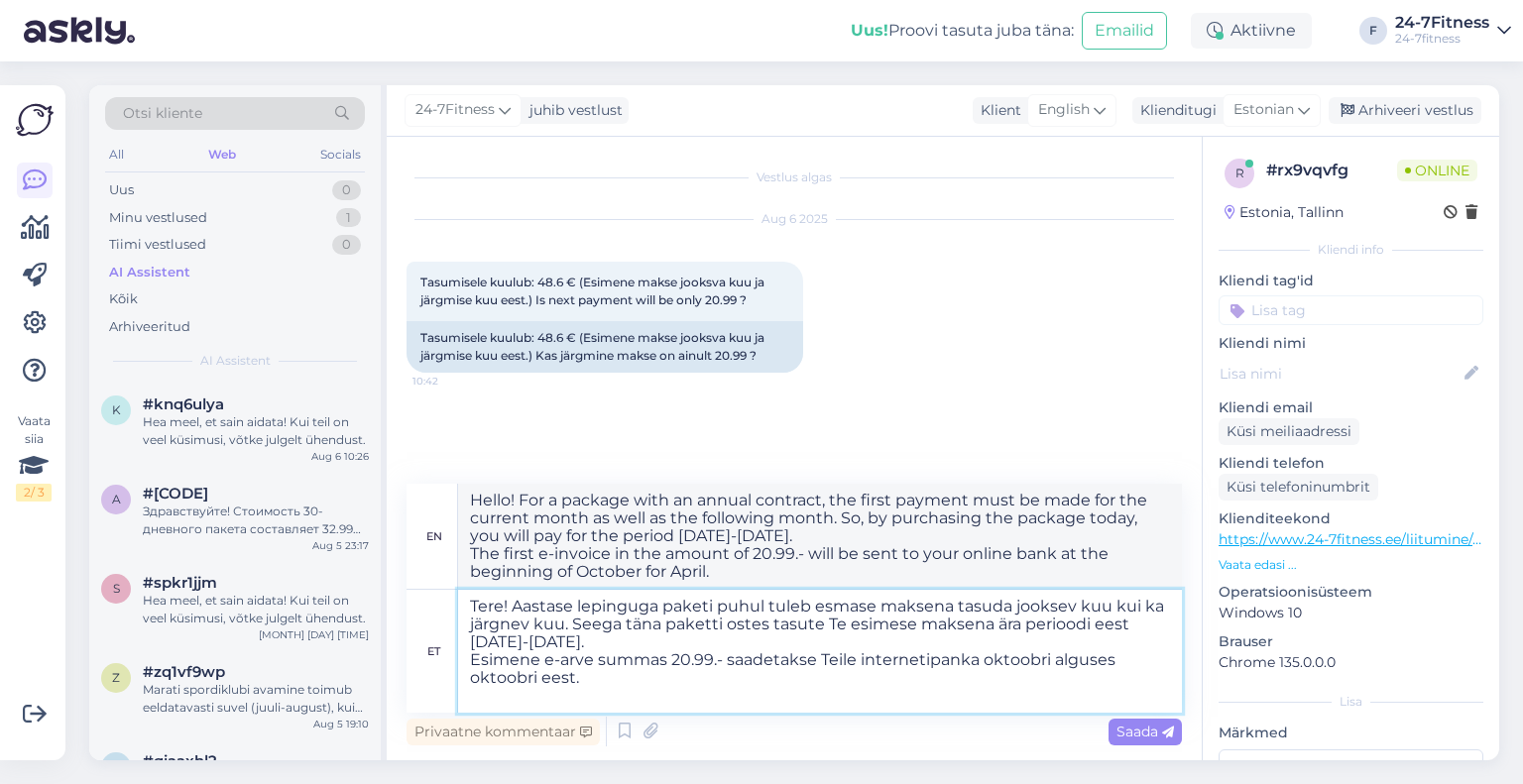 type on "Hello! For a package with an annual contract, the first payment must be made for the current month as well as the following month. So, by purchasing the package today, you will pay for the period [DATE]-[DATE].
The first e-invoice in the amount of 20.99.- will be sent to your internet bank at the beginning of October for October." 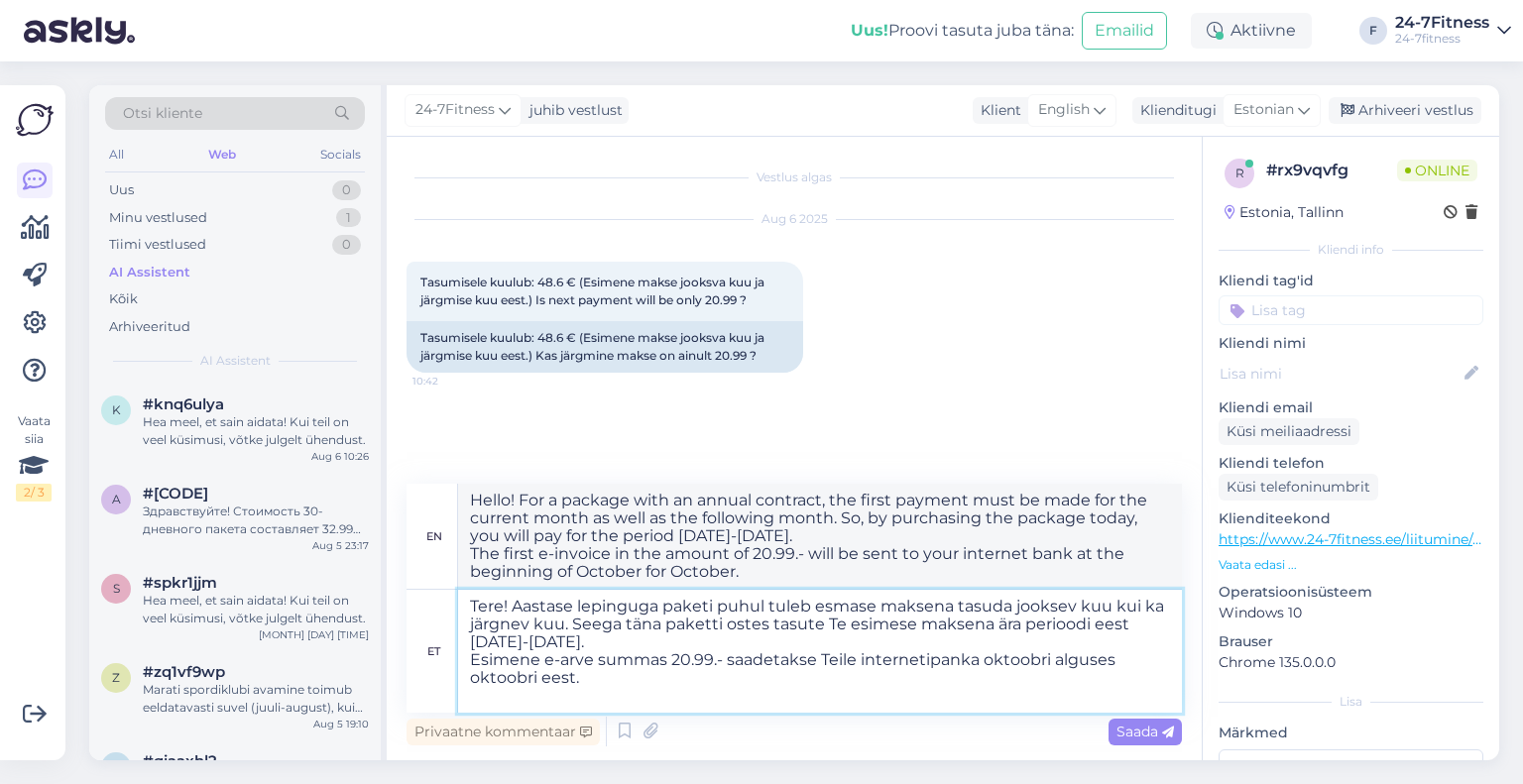 click on "Tere! Aastase lepinguga paketi puhul tuleb esmase maksena tasuda jooksev kuu kui ka järgnev kuu. Seega täna paketti ostes tasute Te esimese maksena ära perioodi eest [DATE]-[DATE].
Esimene e-arve summas 20.99.- saadetakse Teile internetipanka oktoobri alguses oktoobri eest." at bounding box center (820, 651) 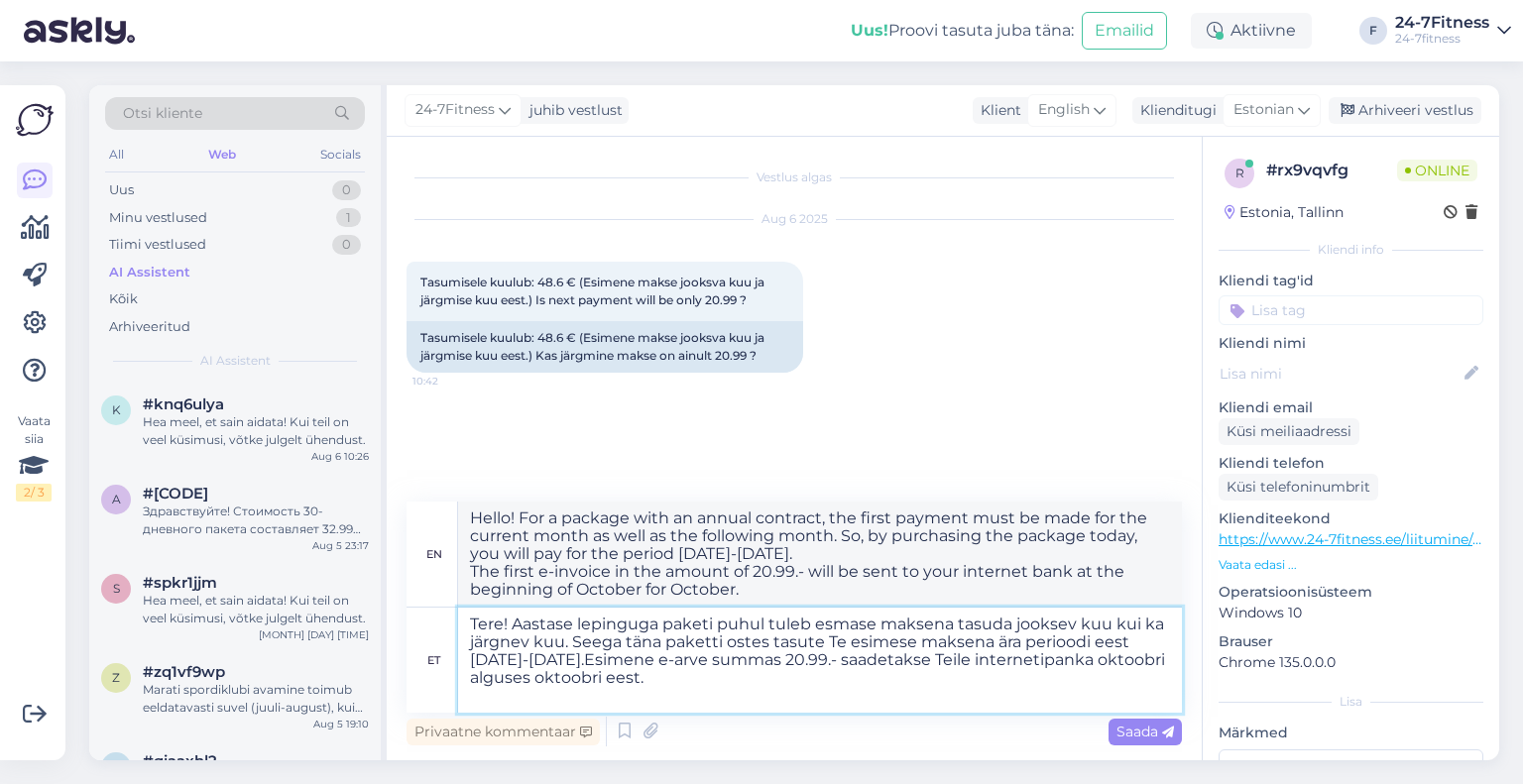 type on "Tere! Aastase lepinguga paketi puhul tuleb esmase maksena tasuda jooksev kuu kui ka järgnev kuu. Seega täna paketti ostes tasute Te esimese maksena ära perioodi eest [DATE]-[DATE]. Esimene e-arve summas 20.99.- saadetakse Teile internetipanka oktoobri alguses oktoobri eest." 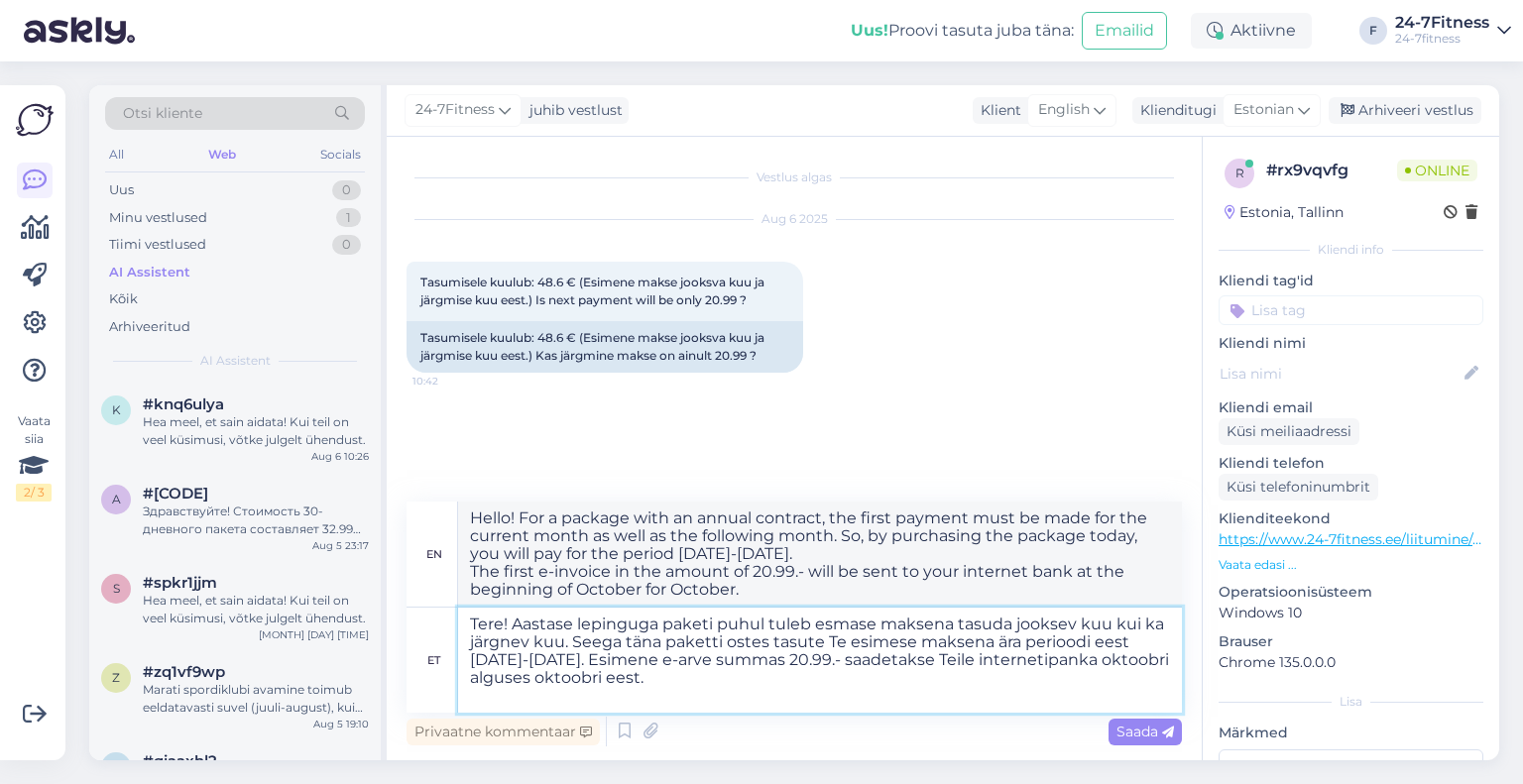 type on "Hello! For a package with an annual contract, the first payment must be made for the current month as well as the following month. So, by purchasing the package today, you will pay for the period [DATE]-[DATE]. The first e-invoice in the amount of 20.99.- will be sent to your online bank at the beginning of October for October." 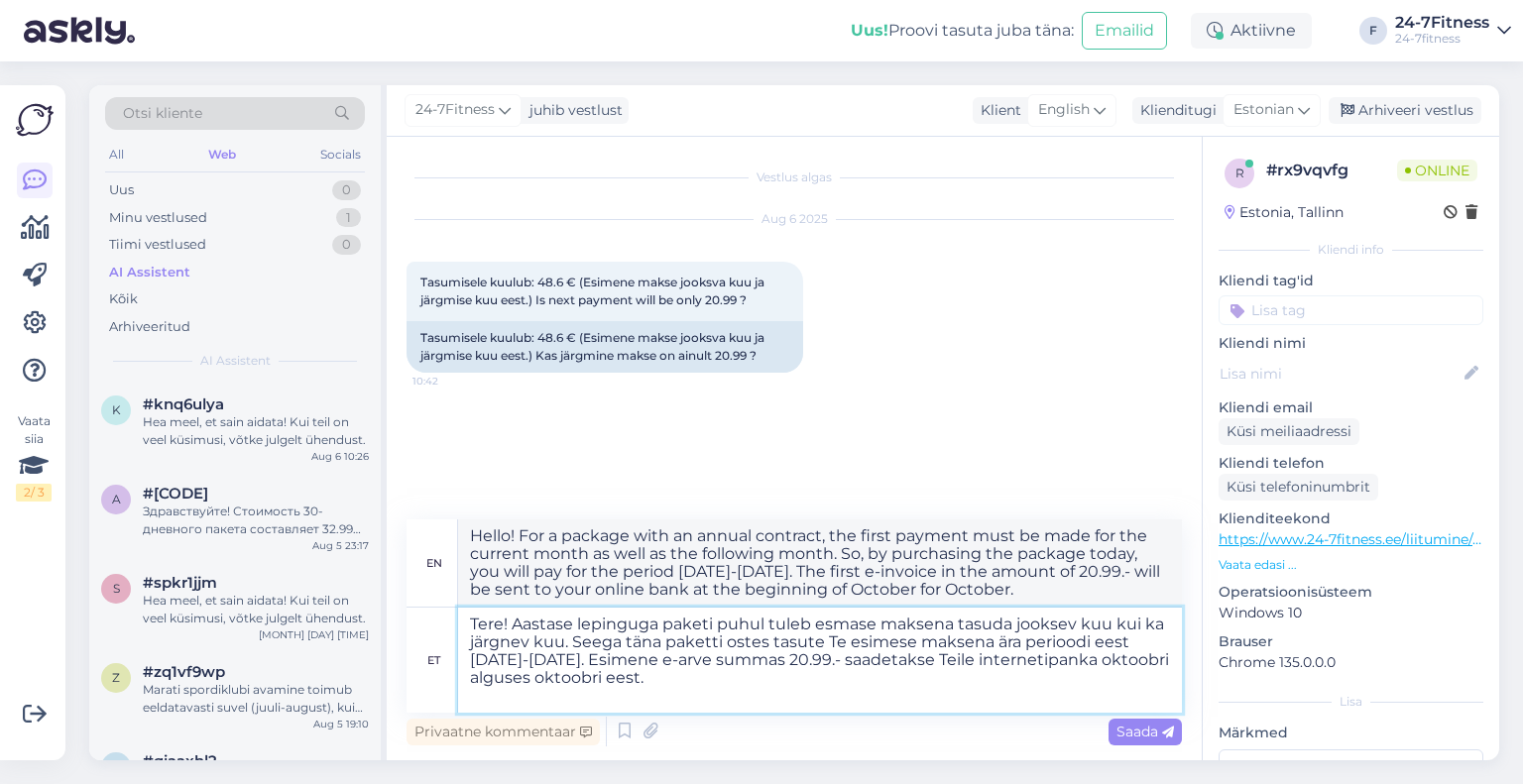 click on "Tere! Aastase lepinguga paketi puhul tuleb esmase maksena tasuda jooksev kuu kui ka järgnev kuu. Seega täna paketti ostes tasute Te esimese maksena ära perioodi eest [DATE]-[DATE]. Esimene e-arve summas 20.99.- saadetakse Teile internetipanka oktoobri alguses oktoobri eest." at bounding box center (820, 660) 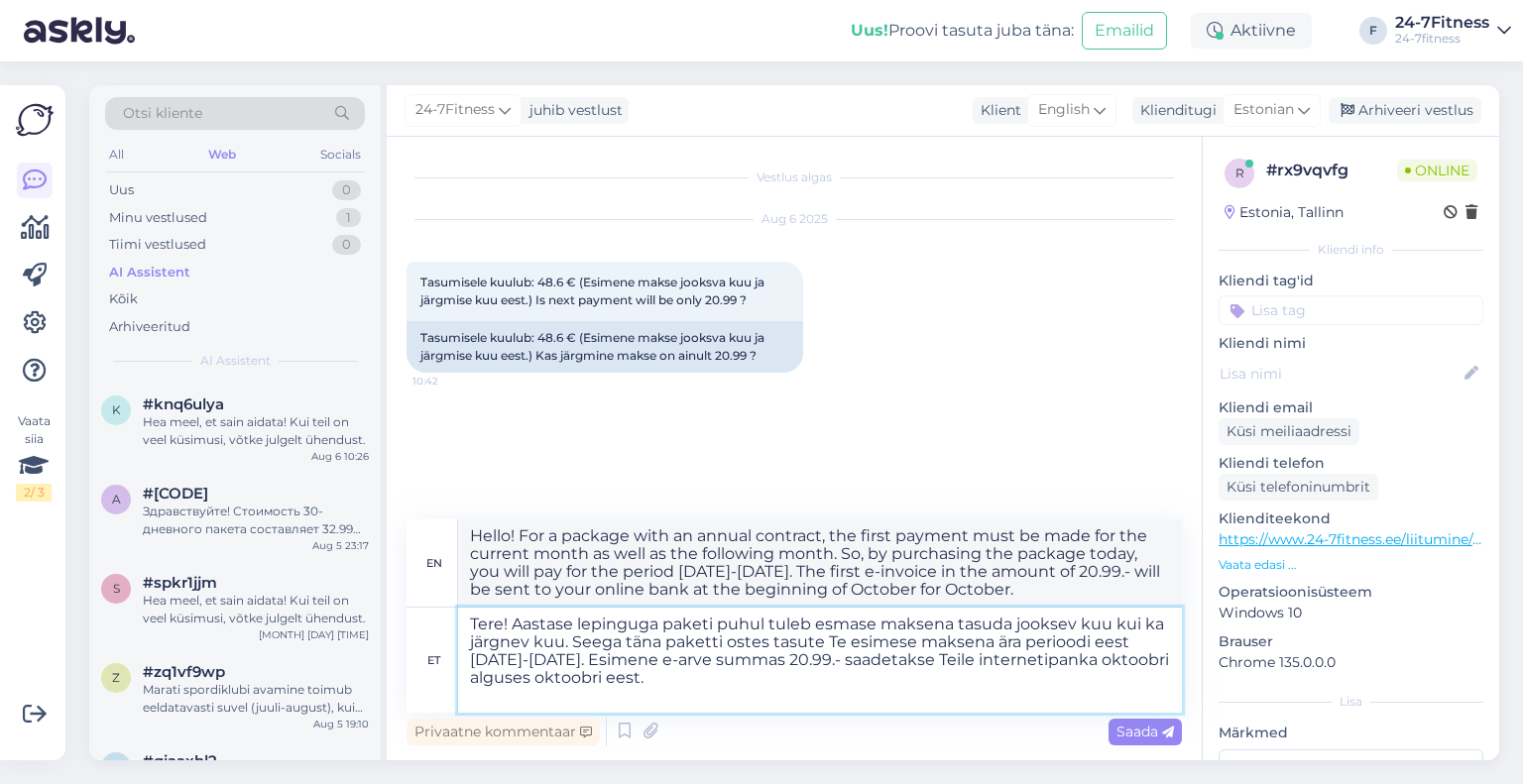 click on "Tere! Aastase lepinguga paketi puhul tuleb esmase maksena tasuda jooksev kuu kui ka järgnev kuu. Seega täna paketti ostes tasute Te esimese maksena ära perioodi eest [DATE]-[DATE]. Esimene e-arve summas 20.99.- saadetakse Teile internetipanka oktoobri alguses oktoobri eest." at bounding box center [820, 660] 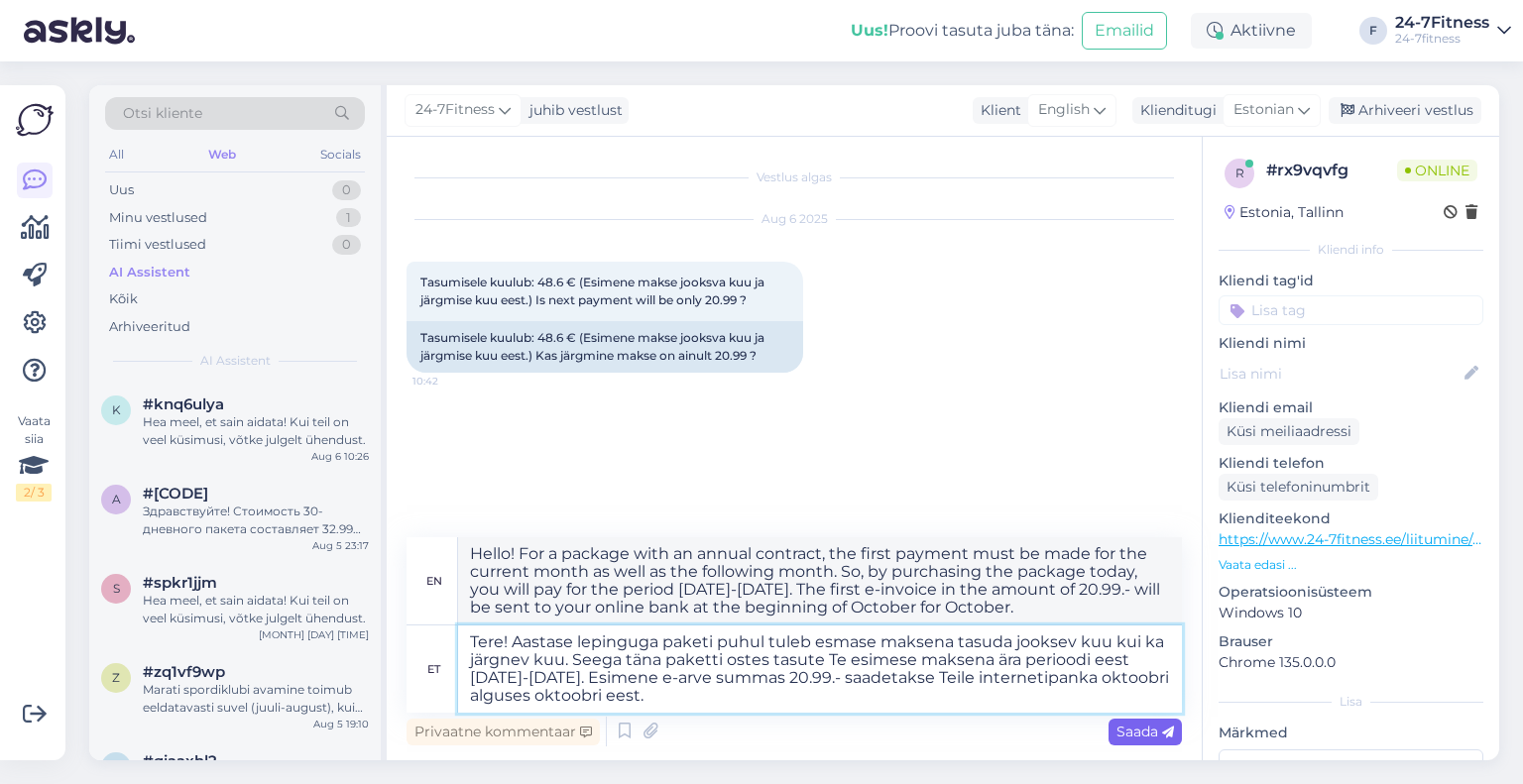 type on "Tere! Aastase lepinguga paketi puhul tuleb esmase maksena tasuda jooksev kuu kui ka järgnev kuu. Seega täna paketti ostes tasute Te esimese maksena ära perioodi eest [DATE]-[DATE]. Esimene e-arve summas 20.99.- saadetakse Teile internetipanka oktoobri alguses oktoobri eest." 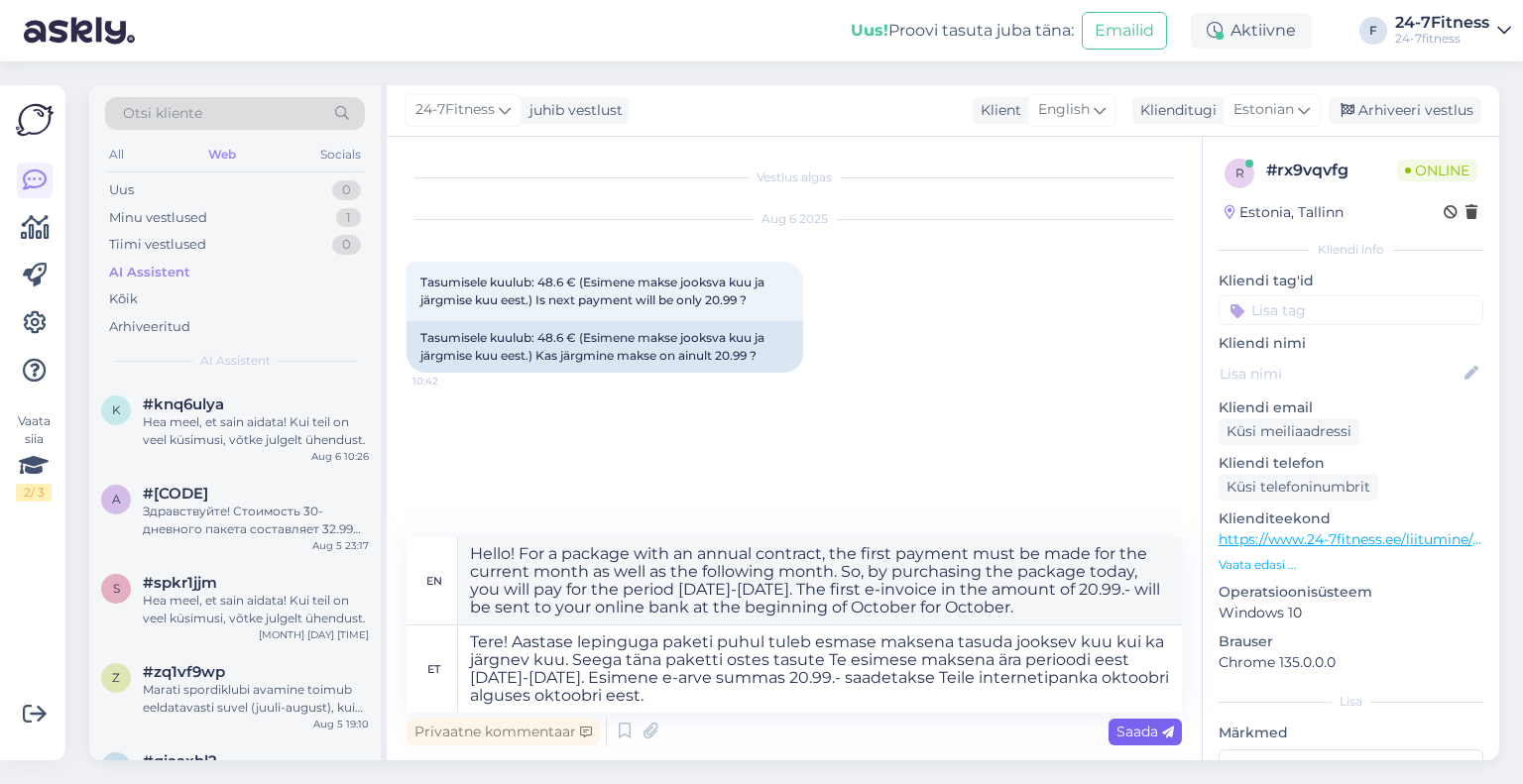 click on "Saada" at bounding box center (1145, 731) 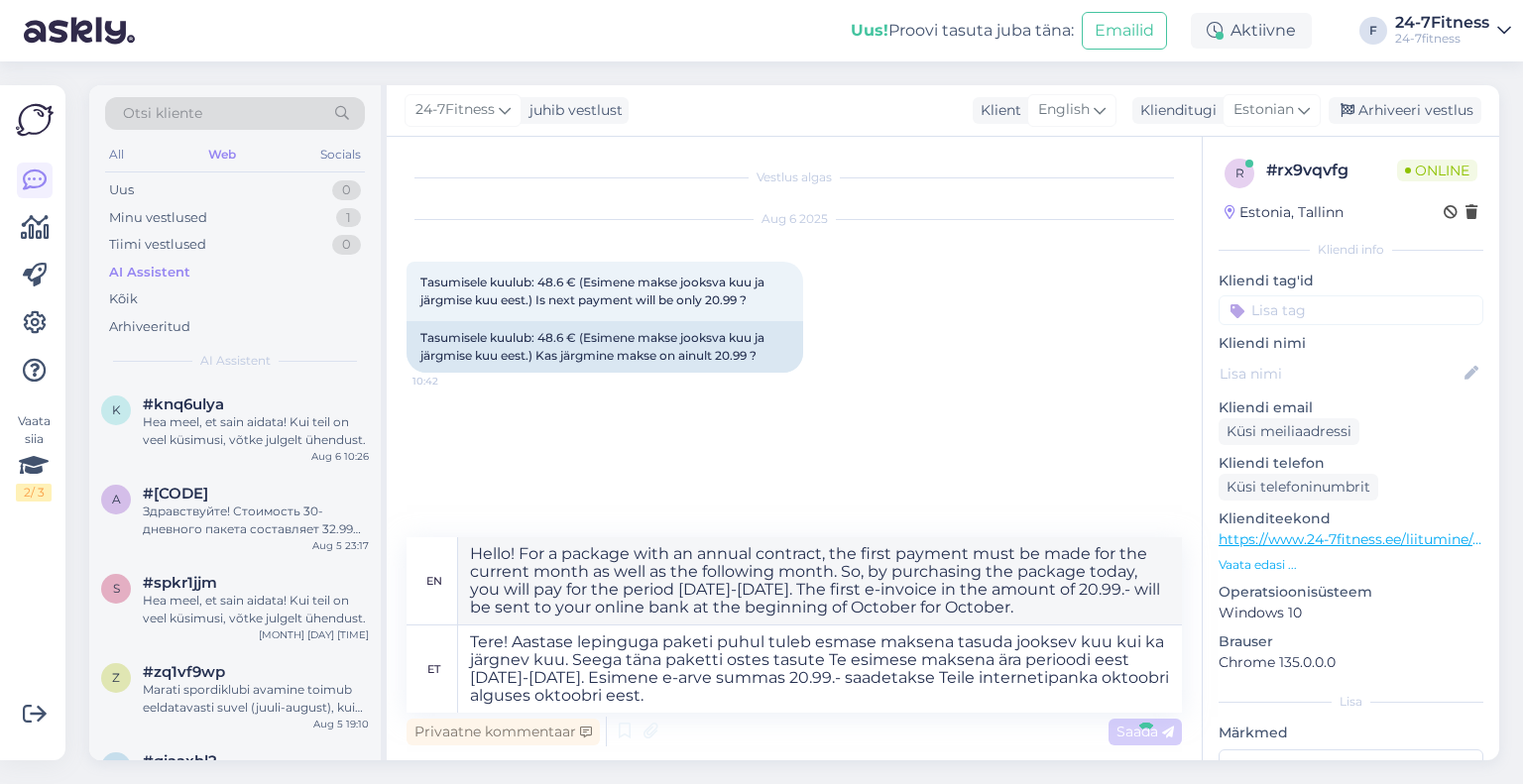 type 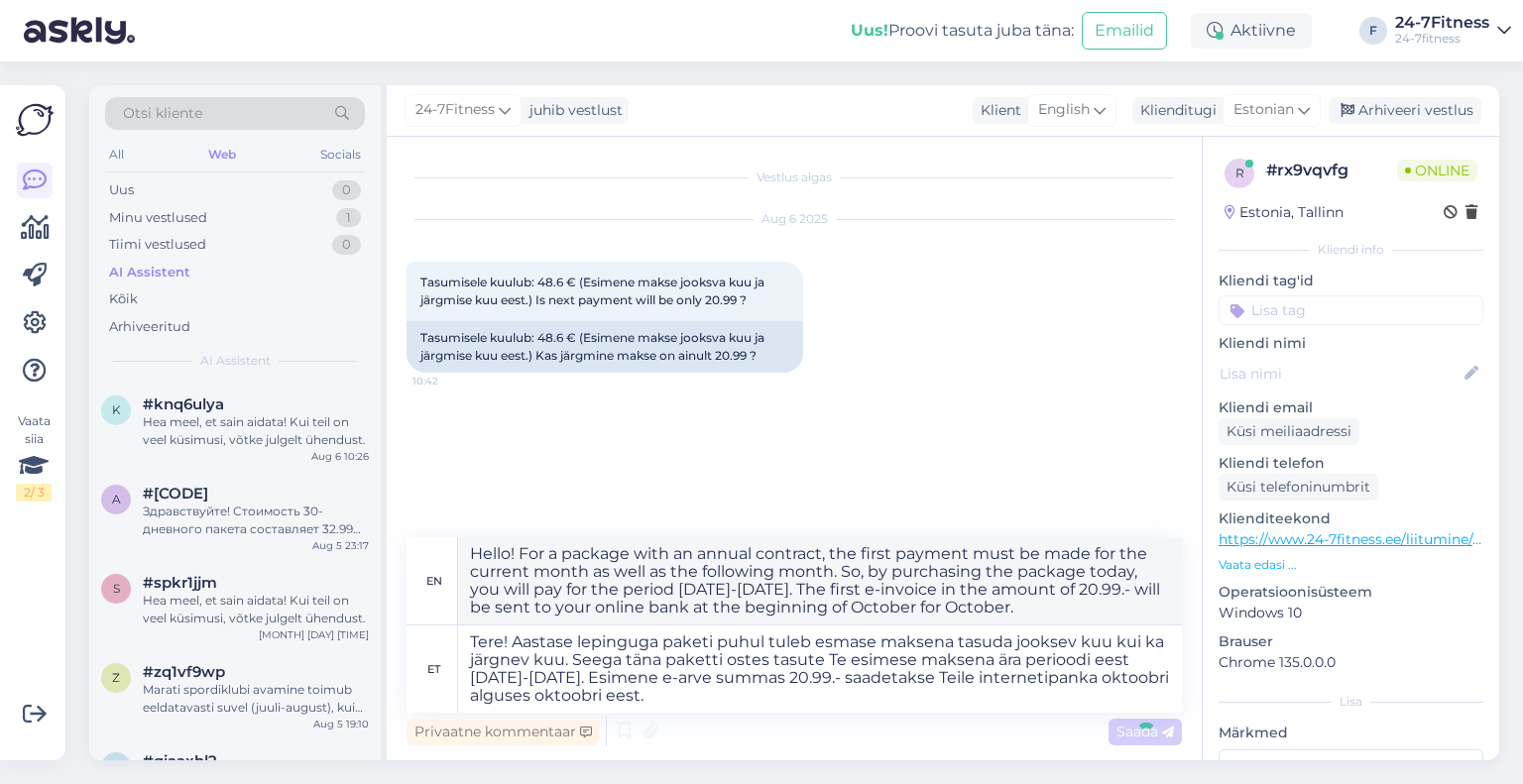type 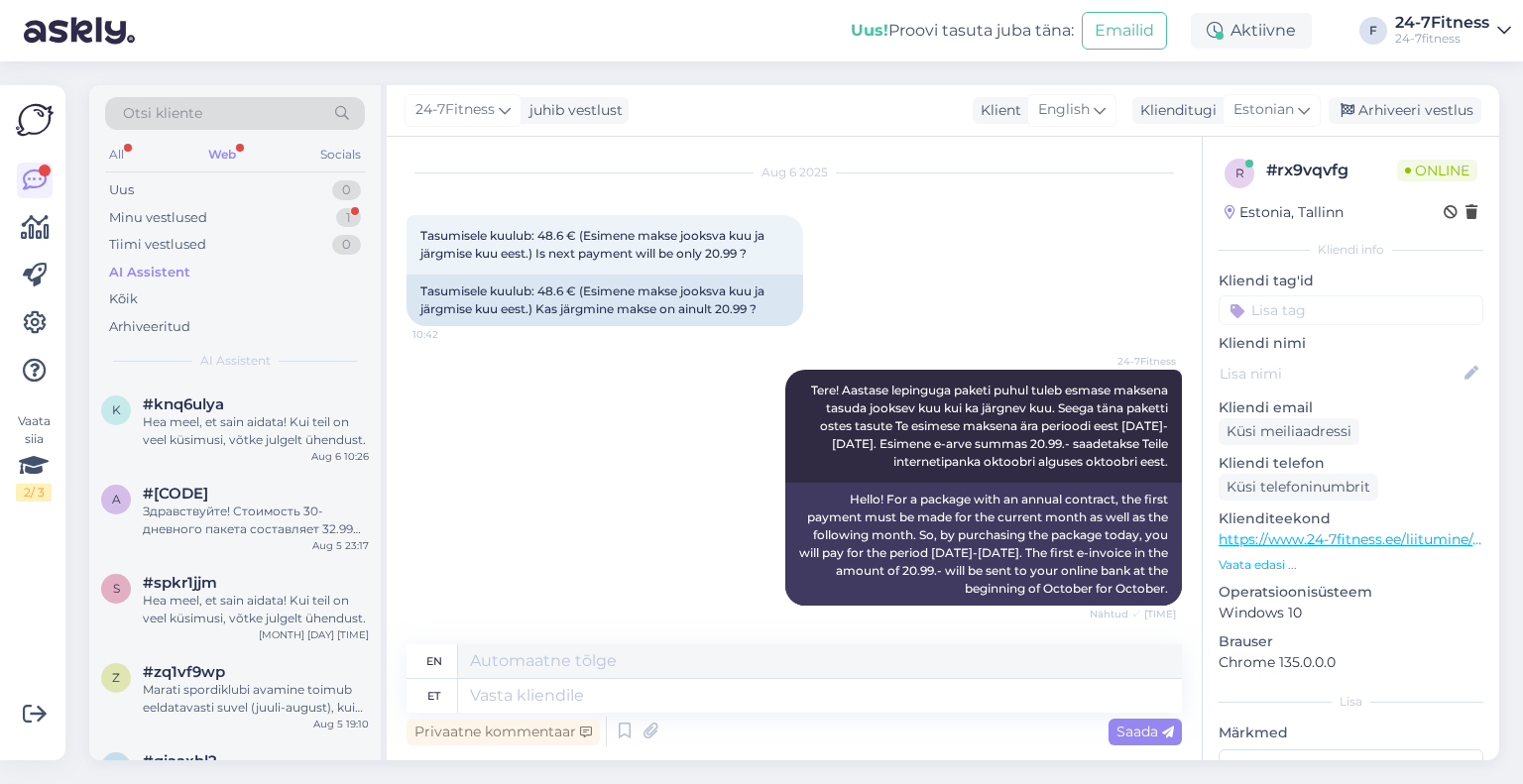 scroll, scrollTop: 167, scrollLeft: 0, axis: vertical 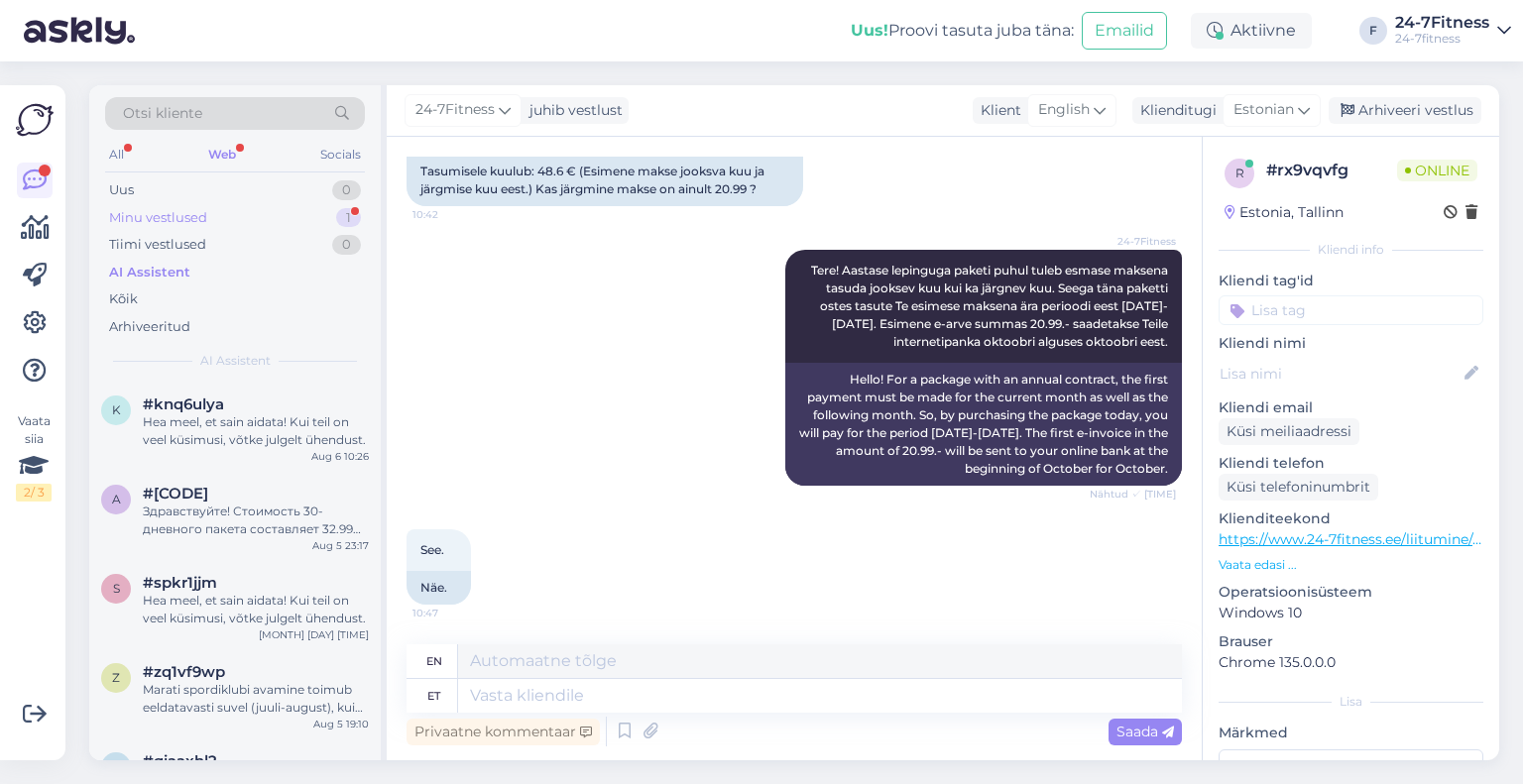 click on "Minu vestlused 1" at bounding box center [235, 218] 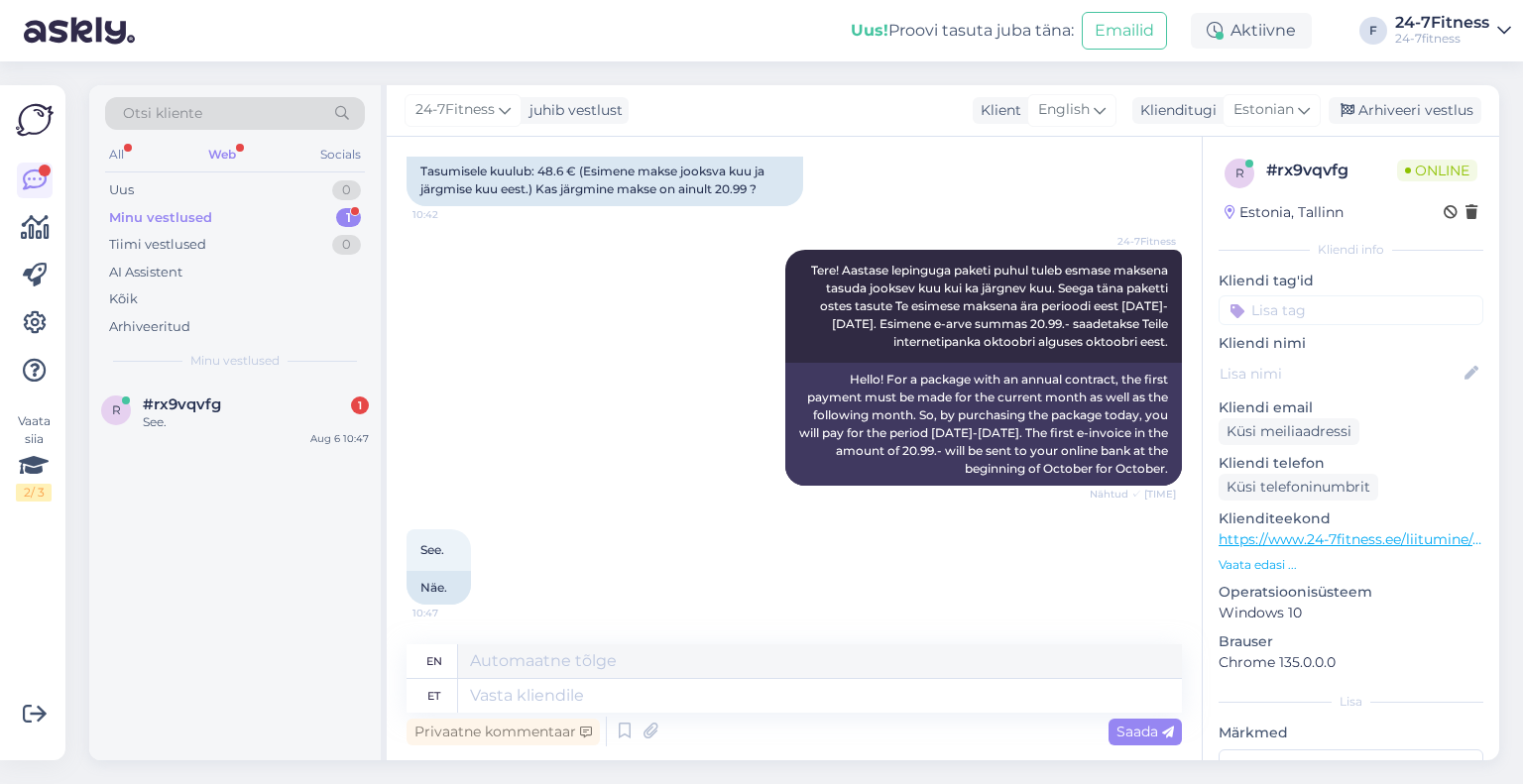 click on "Otsi kliente All Web Socials Uus 0 Minu vestlused 1 Tiimi vestlused 0 AI Assistent Kõik Arhiveeritud Minu vestlused" at bounding box center (235, 233) 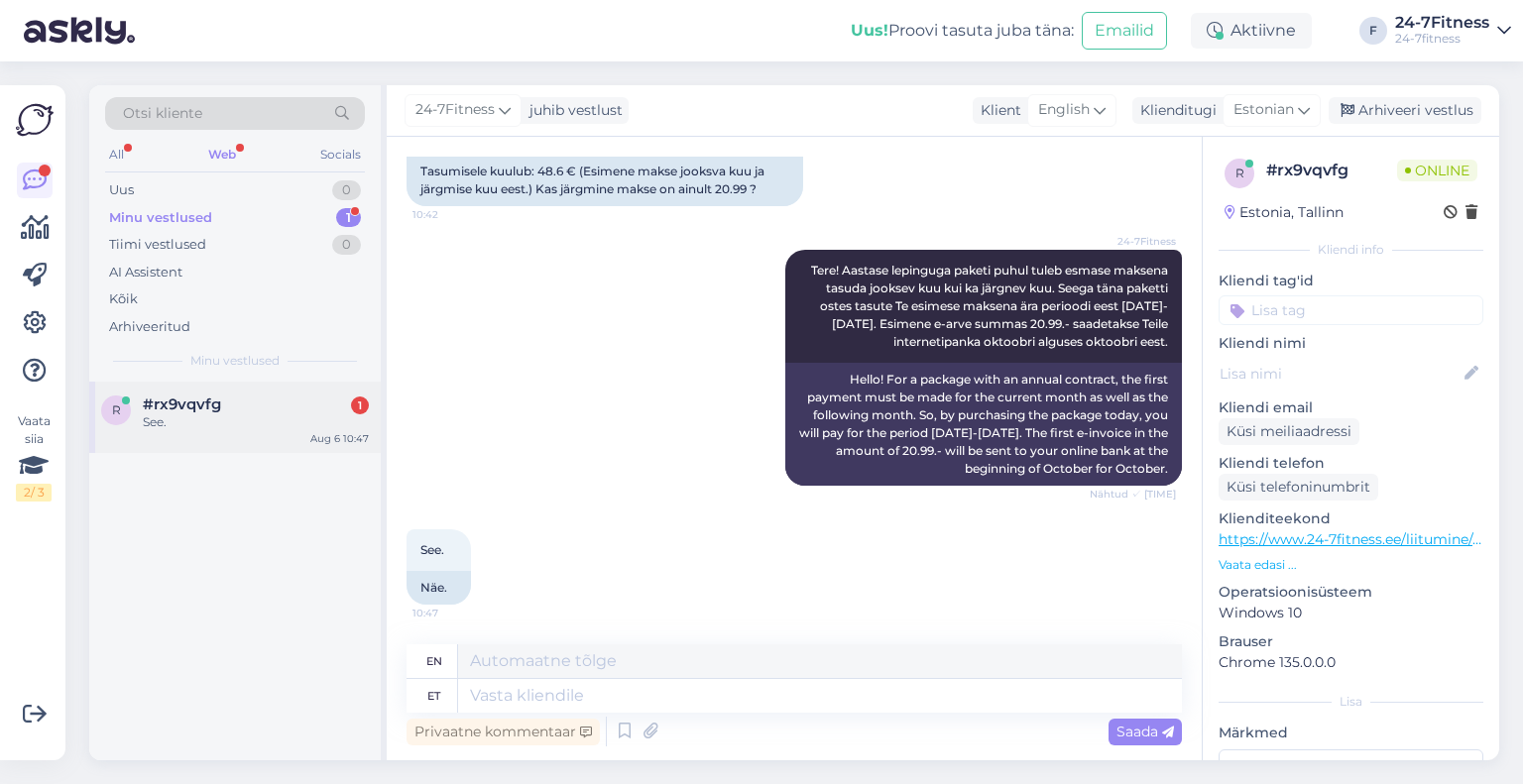 click on "#rx9vqvfg 1" at bounding box center [256, 404] 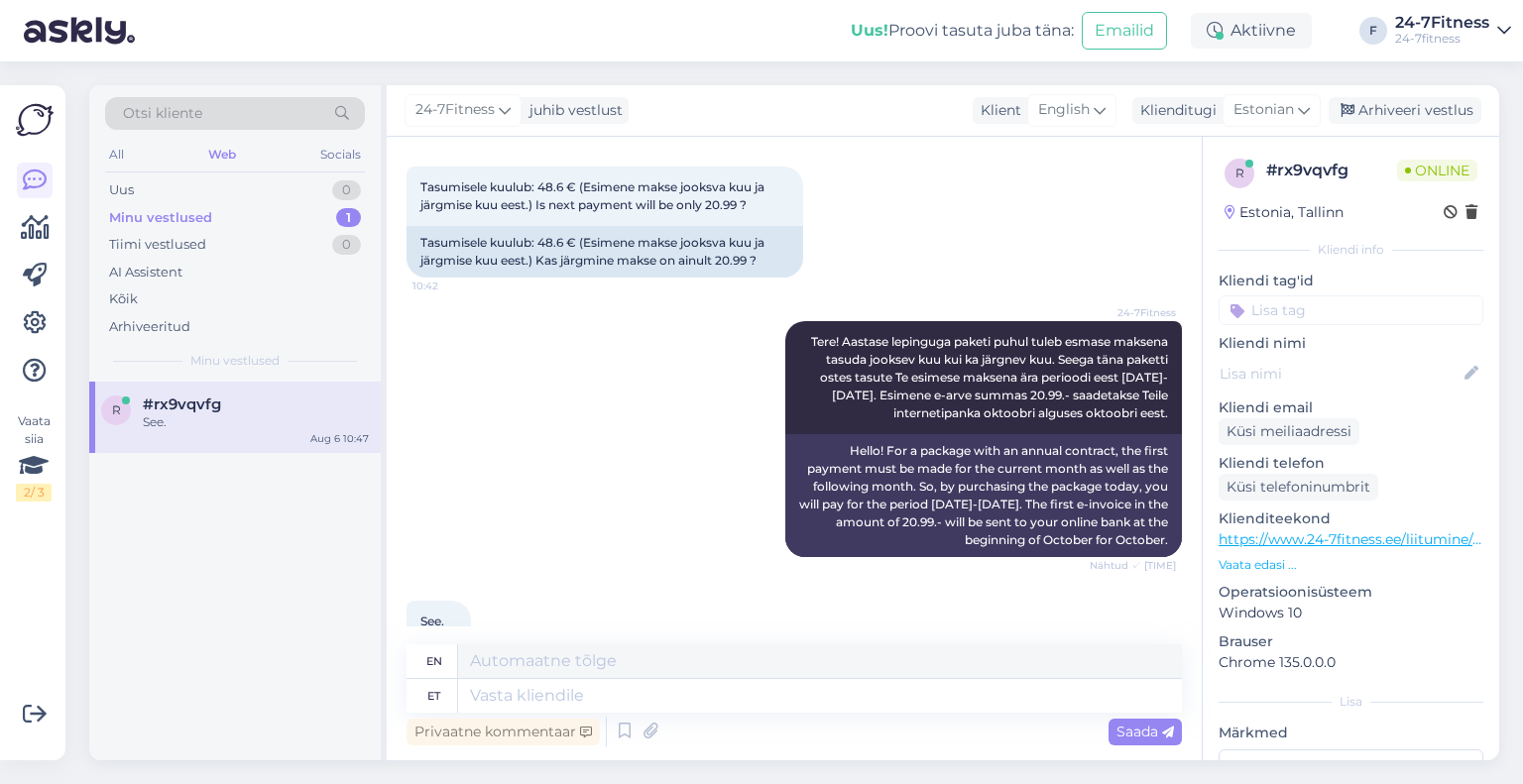 scroll, scrollTop: 166, scrollLeft: 0, axis: vertical 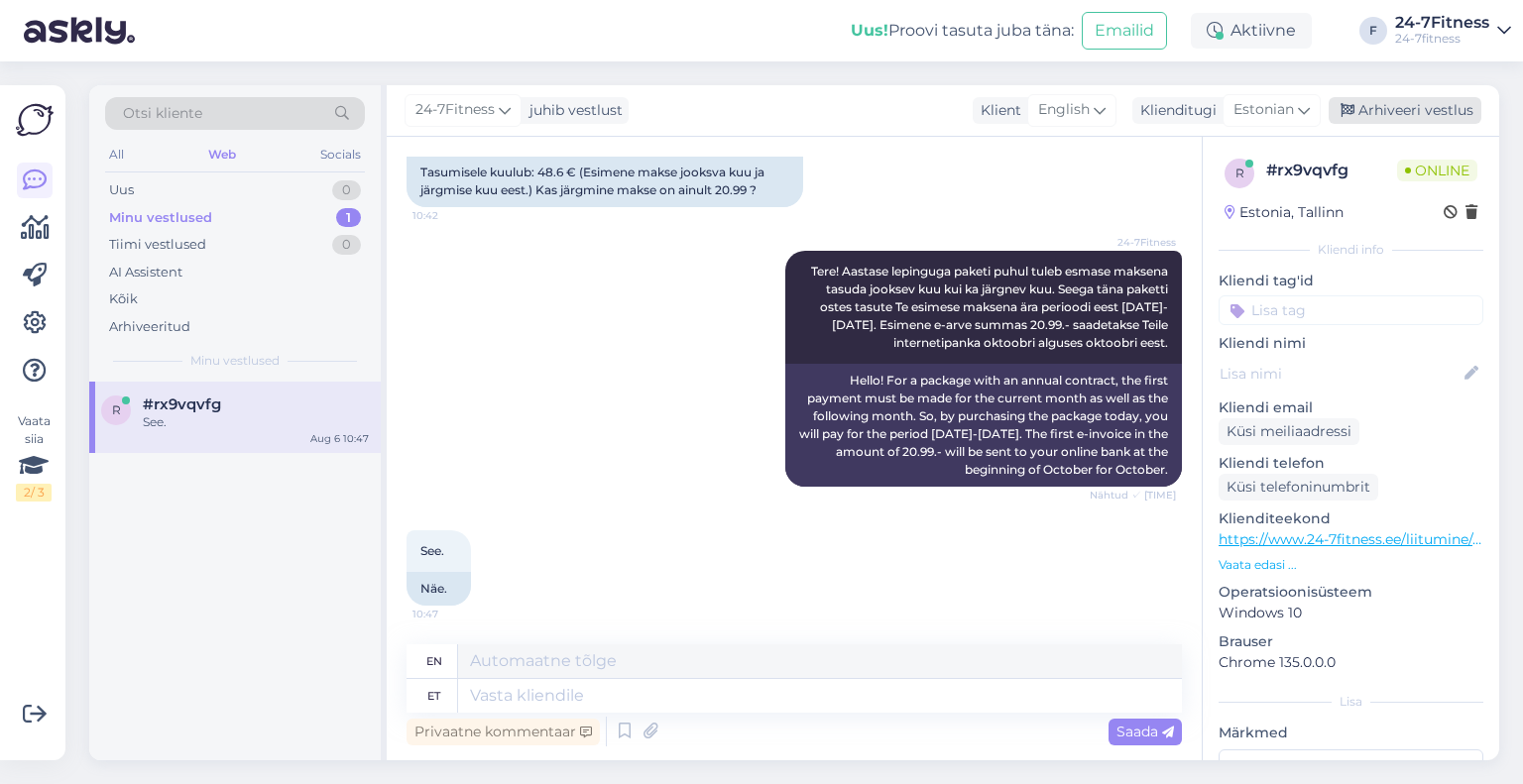click on "Arhiveeri vestlus" at bounding box center [1405, 110] 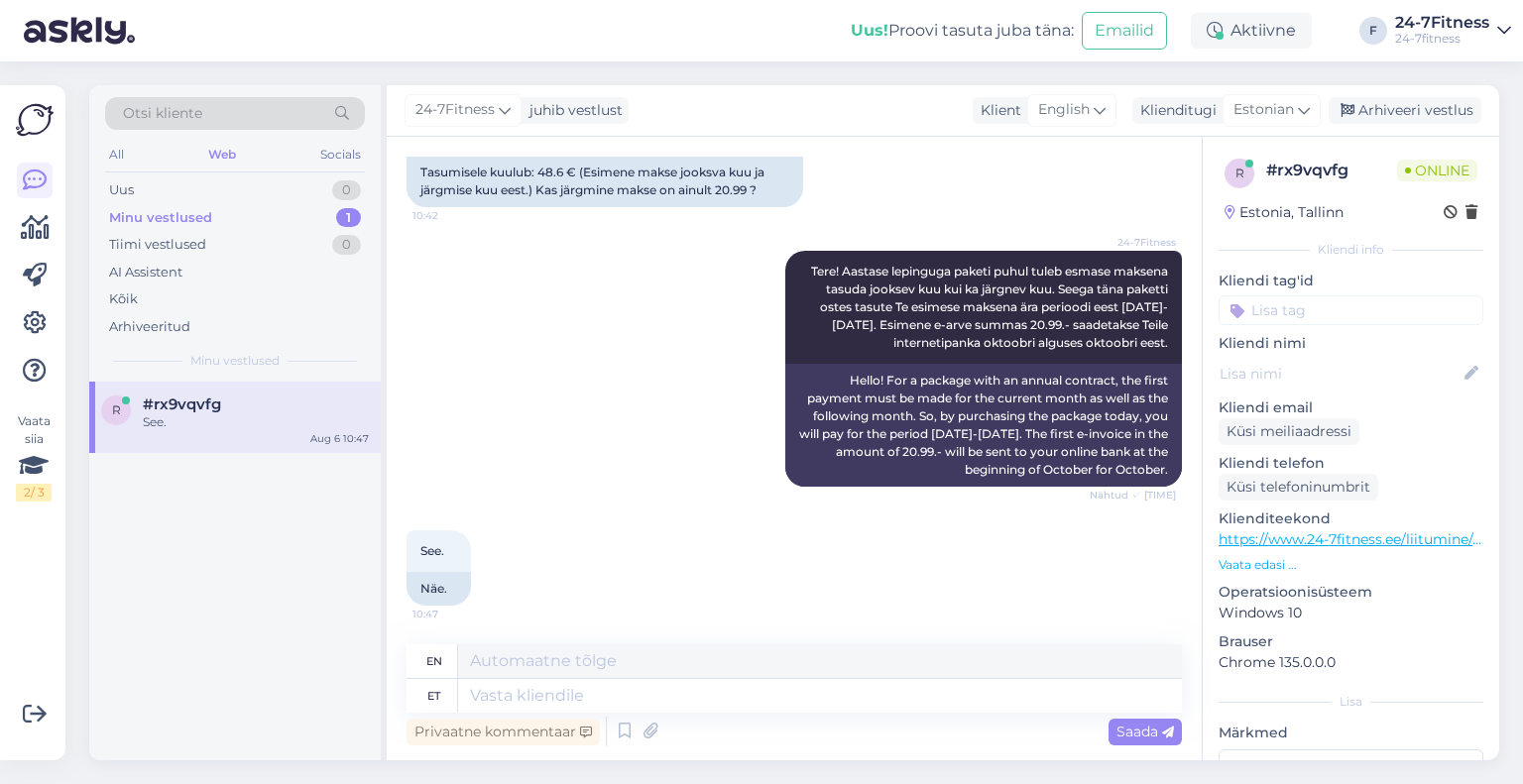 scroll, scrollTop: 147, scrollLeft: 0, axis: vertical 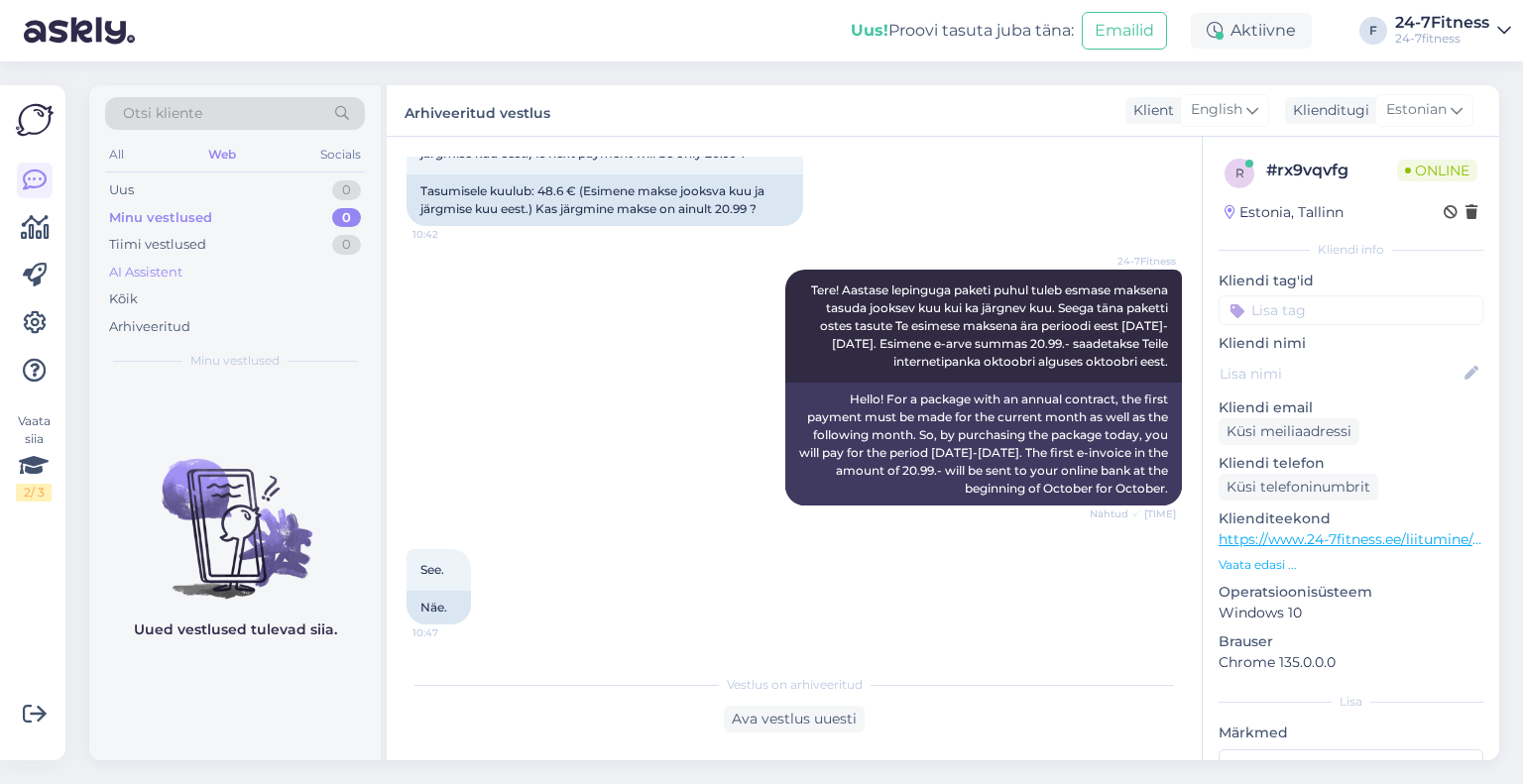 click on "AI Assistent" at bounding box center [235, 273] 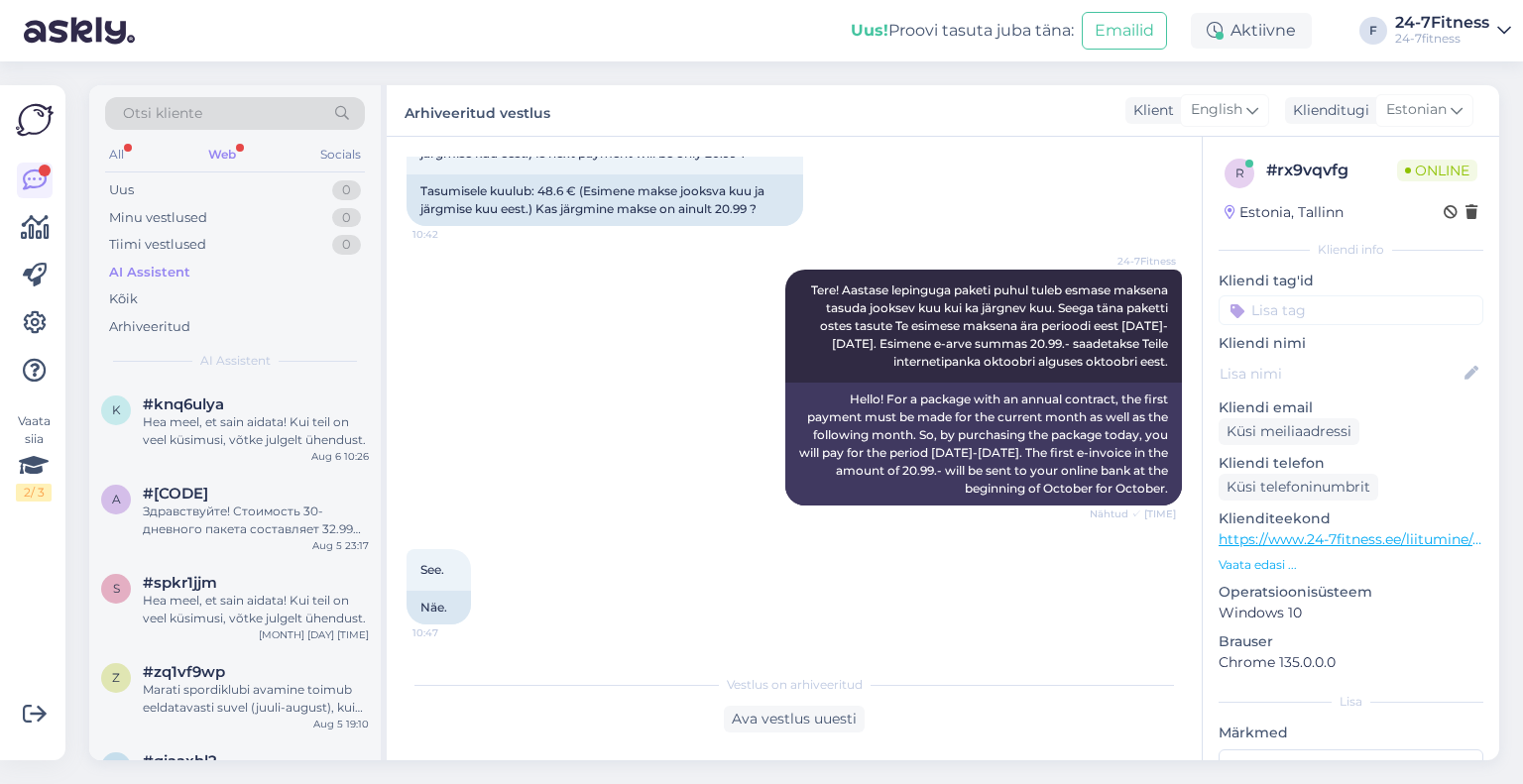 scroll, scrollTop: 353, scrollLeft: 0, axis: vertical 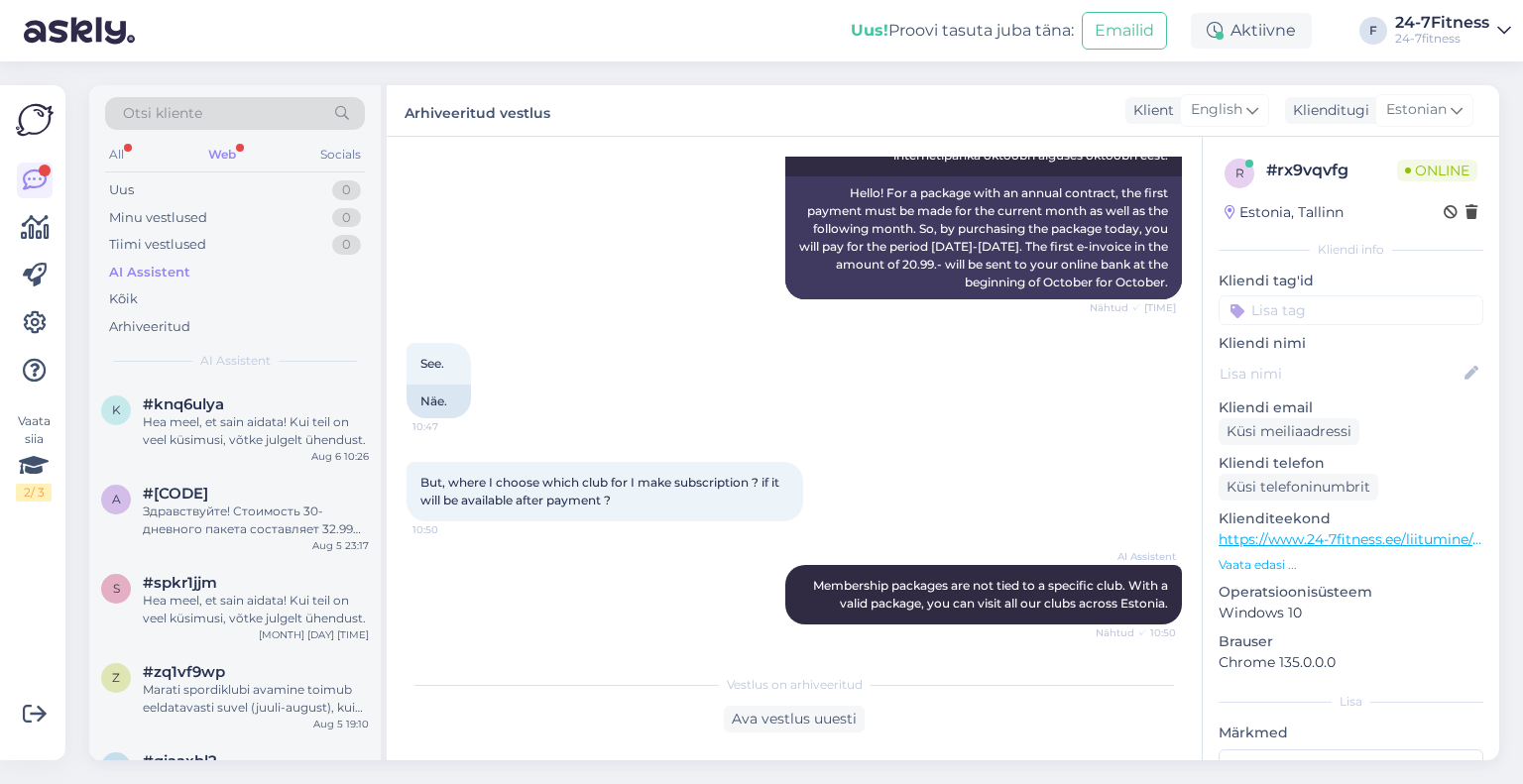 click on "Web" at bounding box center (222, 155) 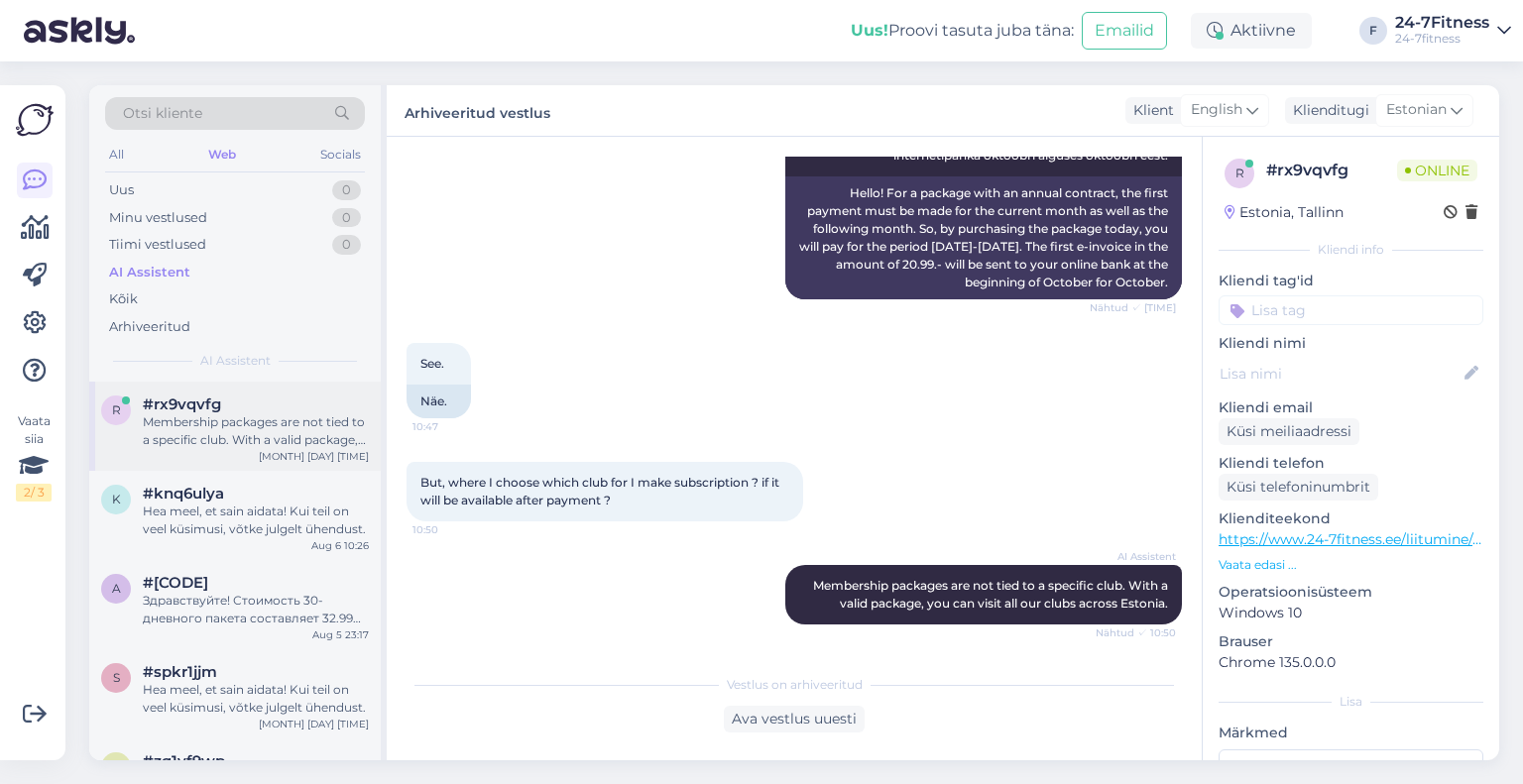 click on "Membership packages are not tied to a specific club. With a valid package, you can visit all our clubs across Estonia. [MONTH] [DAY] [TIME]" at bounding box center (235, 426) 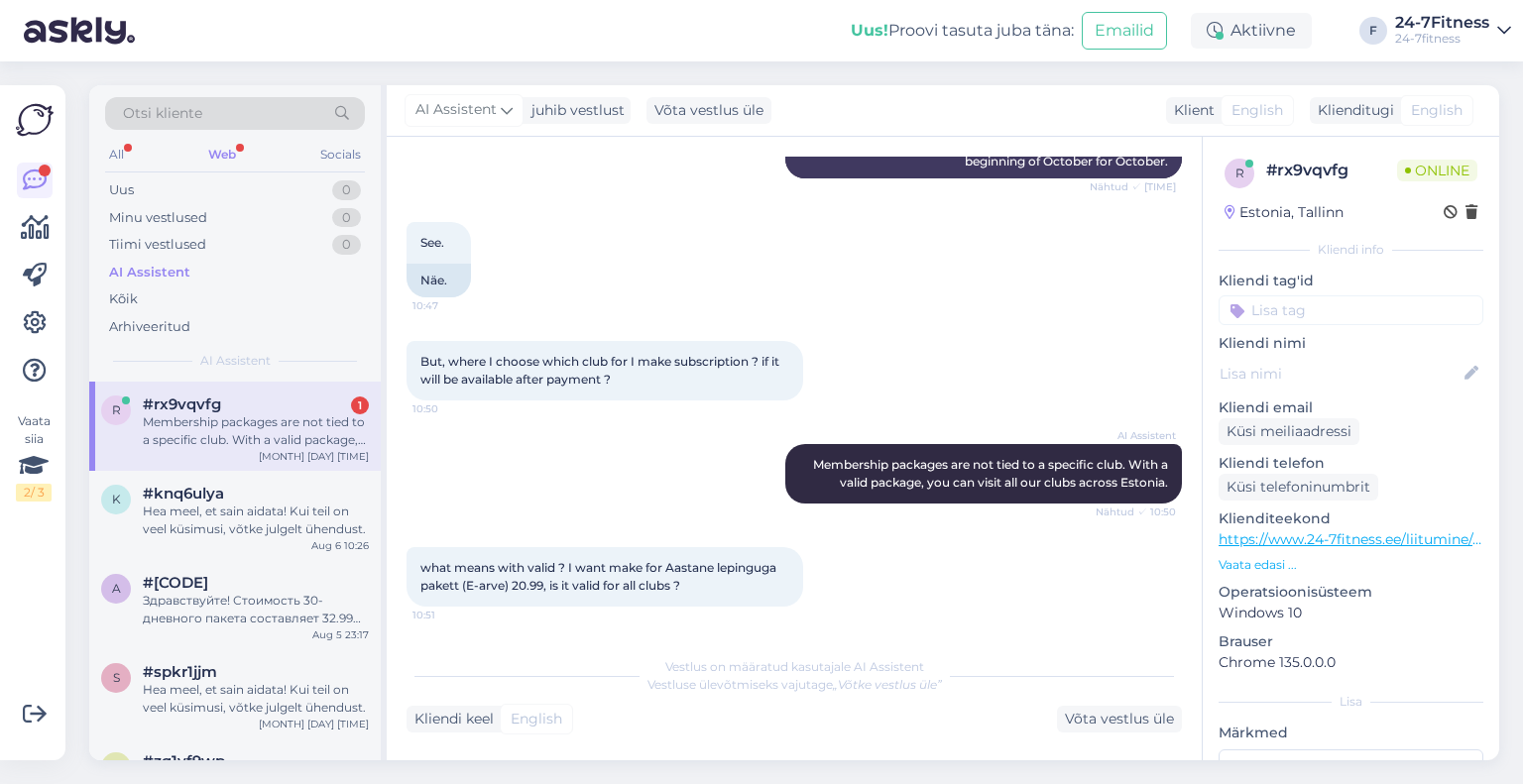 scroll, scrollTop: 577, scrollLeft: 0, axis: vertical 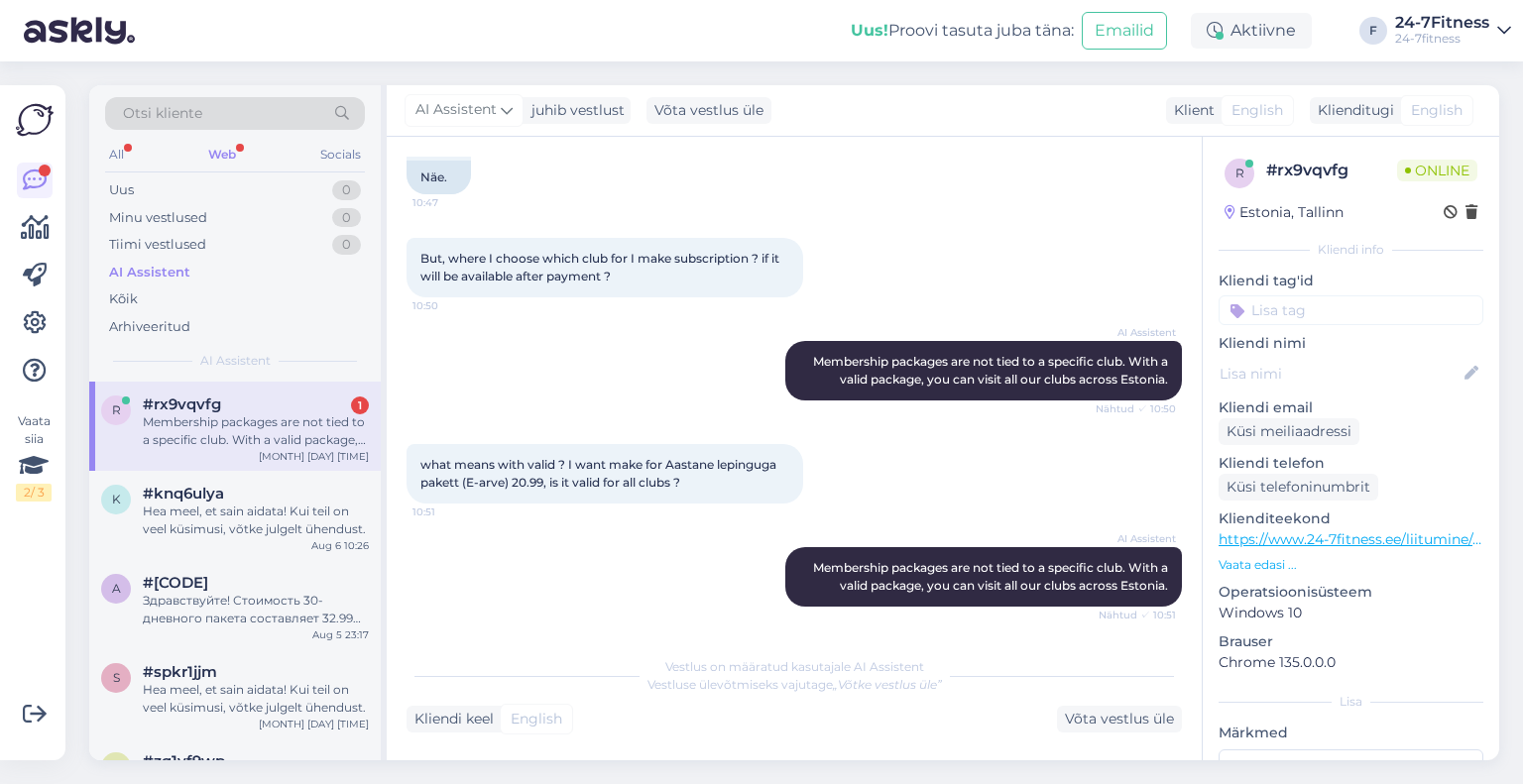 click on "#rx9vqvfg 1" at bounding box center (256, 404) 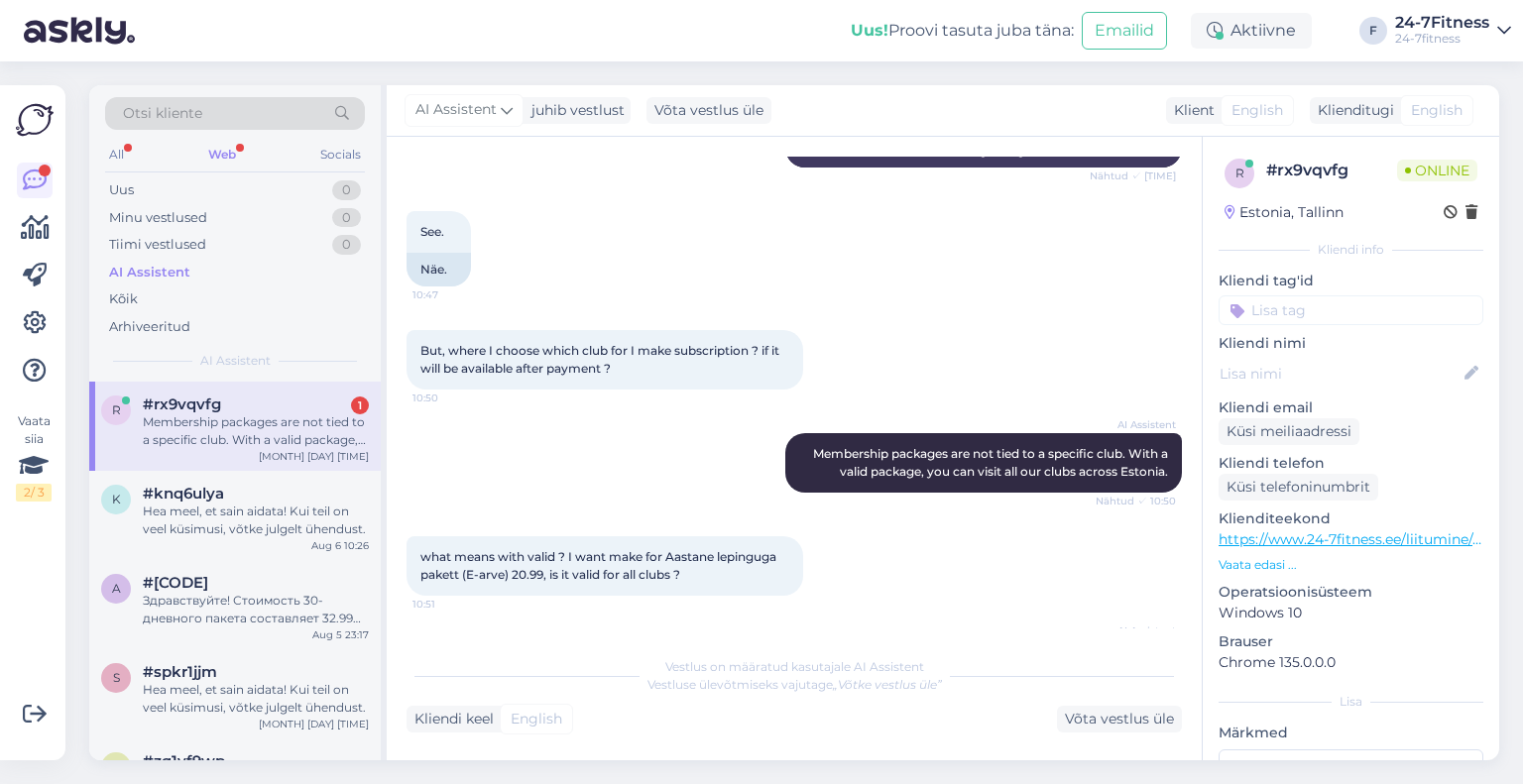 scroll, scrollTop: 576, scrollLeft: 0, axis: vertical 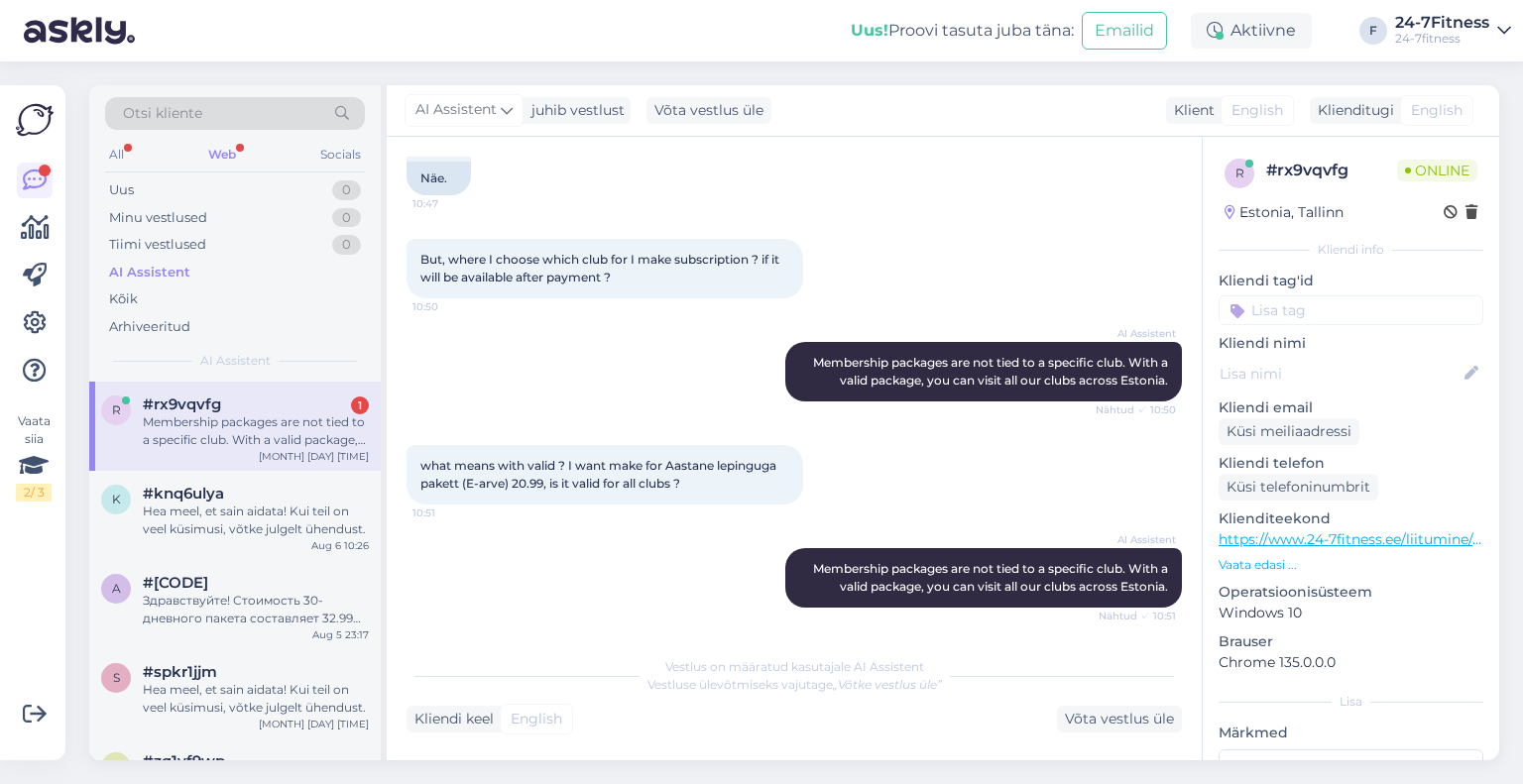 click on "Web" at bounding box center [222, 155] 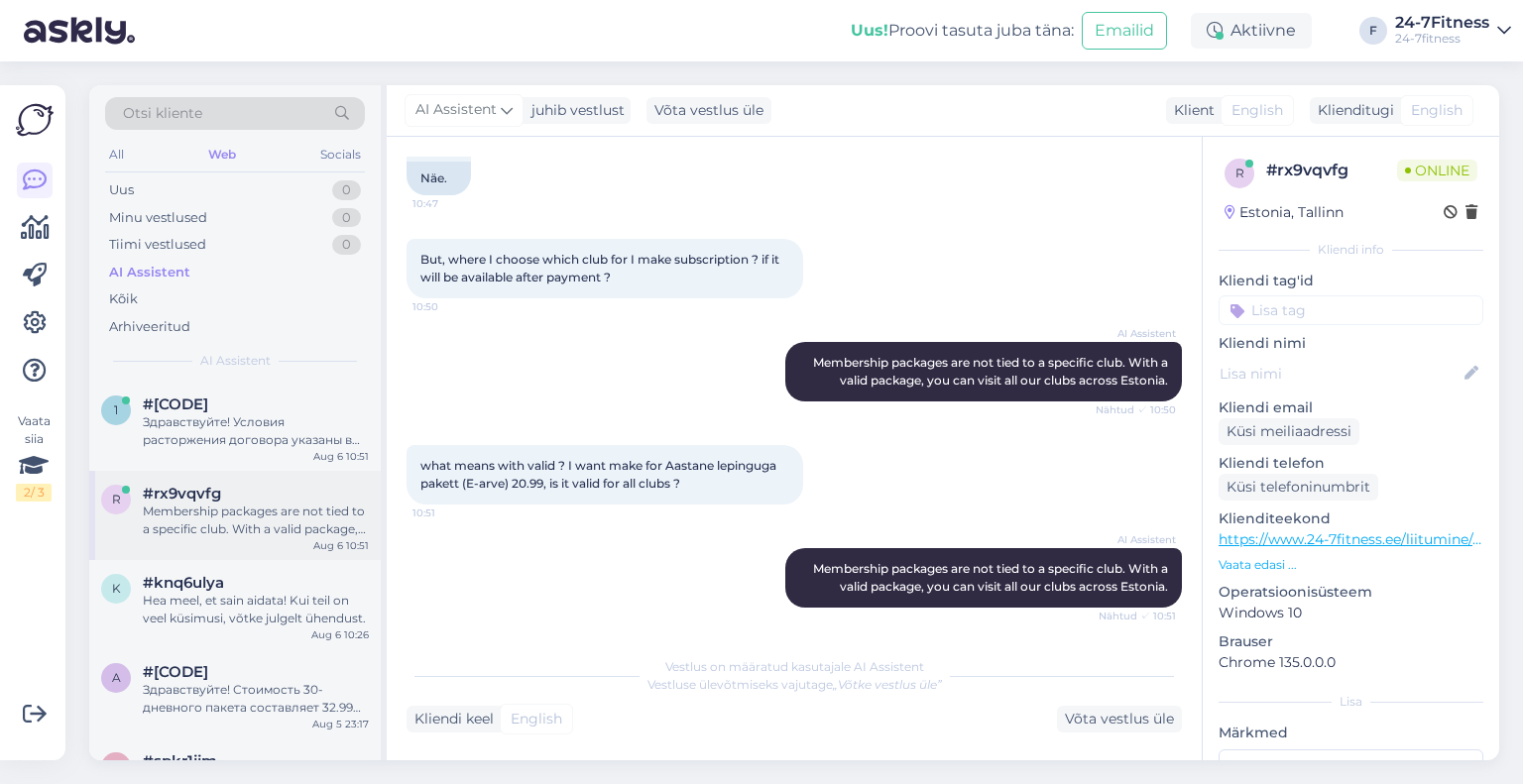 click on "Membership packages are not tied to a specific club. With a valid package, you can visit all our clubs across Estonia." at bounding box center (256, 520) 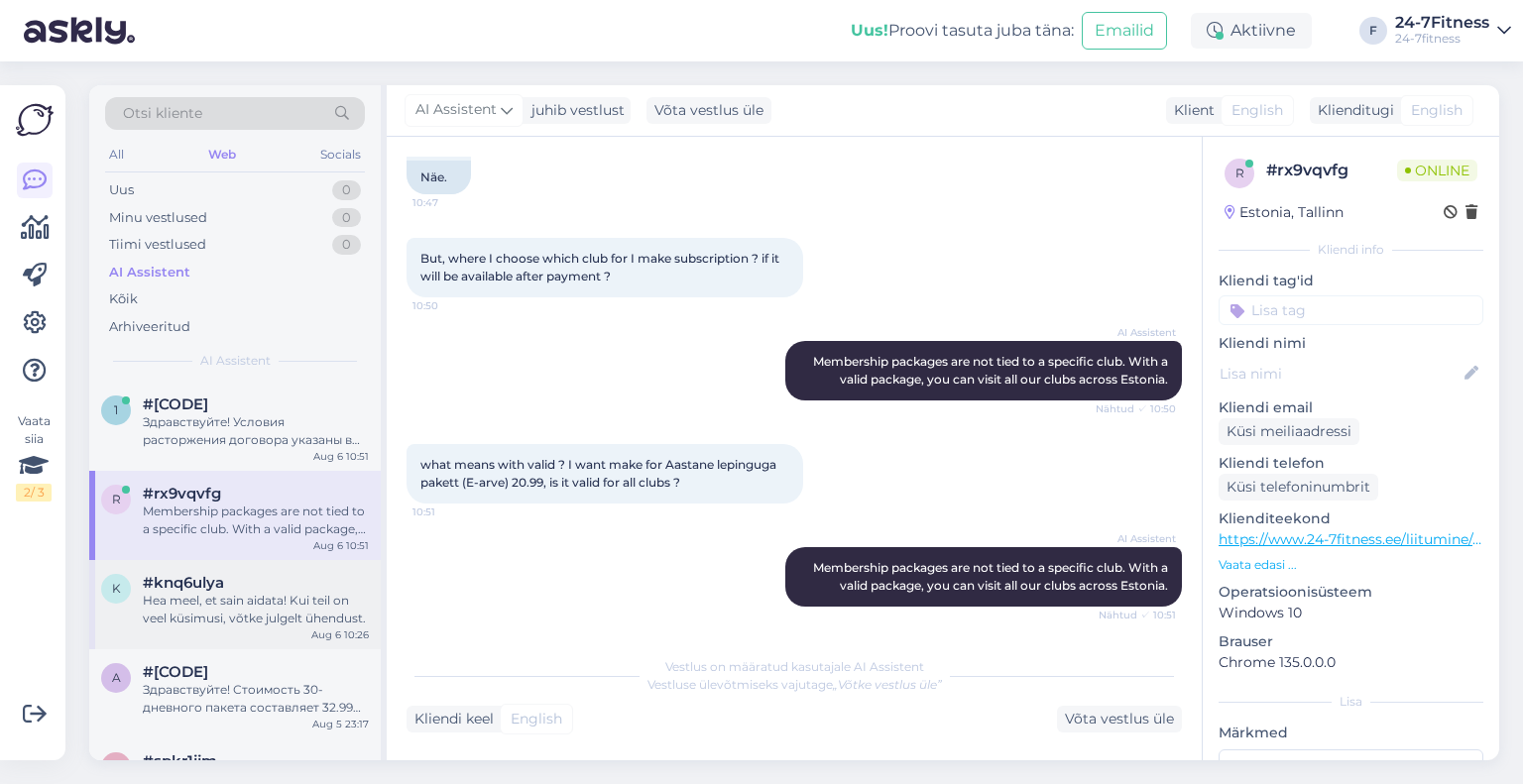 click on "k #[CODE] Hea meel, et sain aidata! Kui teil on veel küsimusi, võtke julgelt ühendust. [MONTH] [DAY] [TIME]" at bounding box center (235, 605) 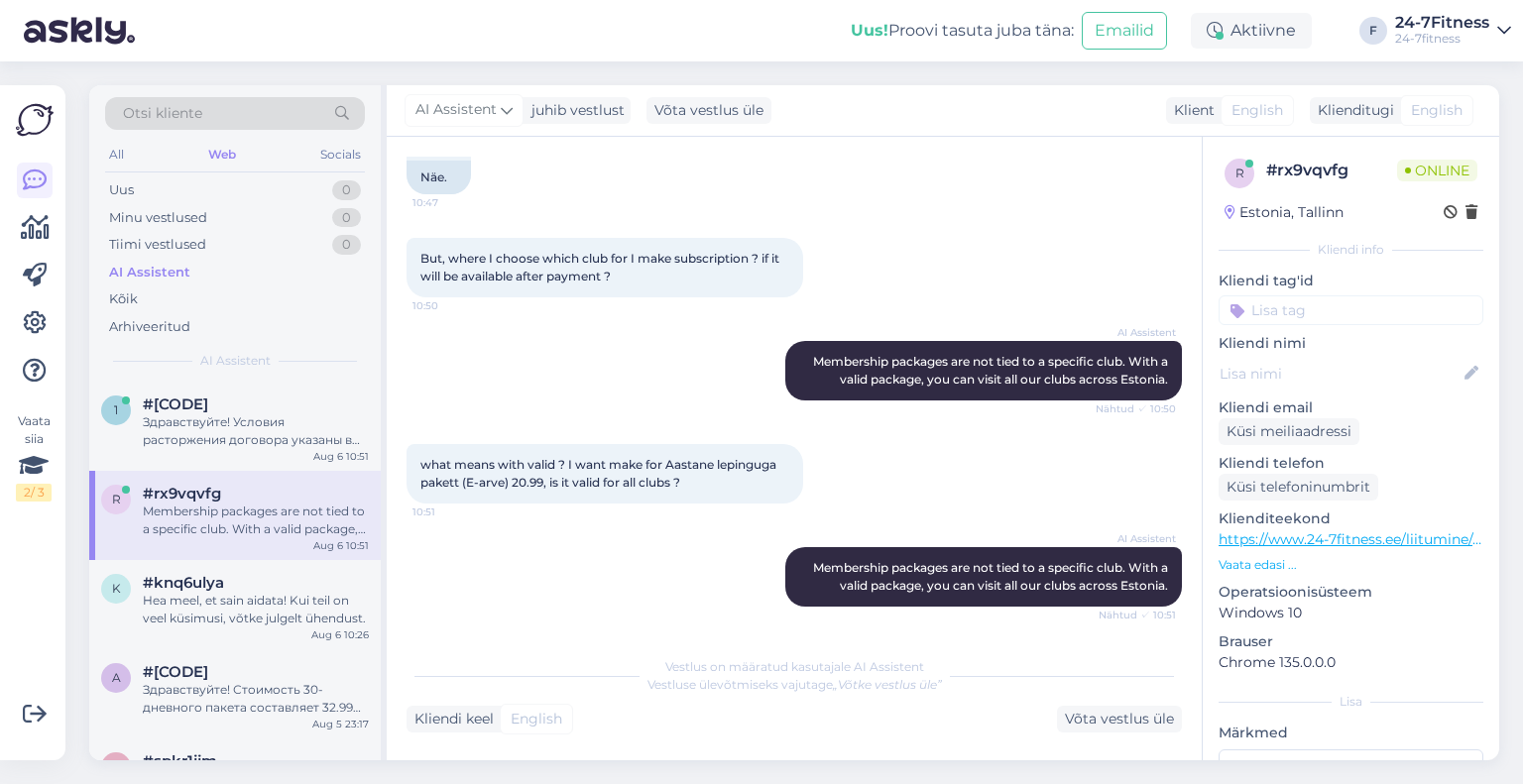scroll, scrollTop: 599, scrollLeft: 0, axis: vertical 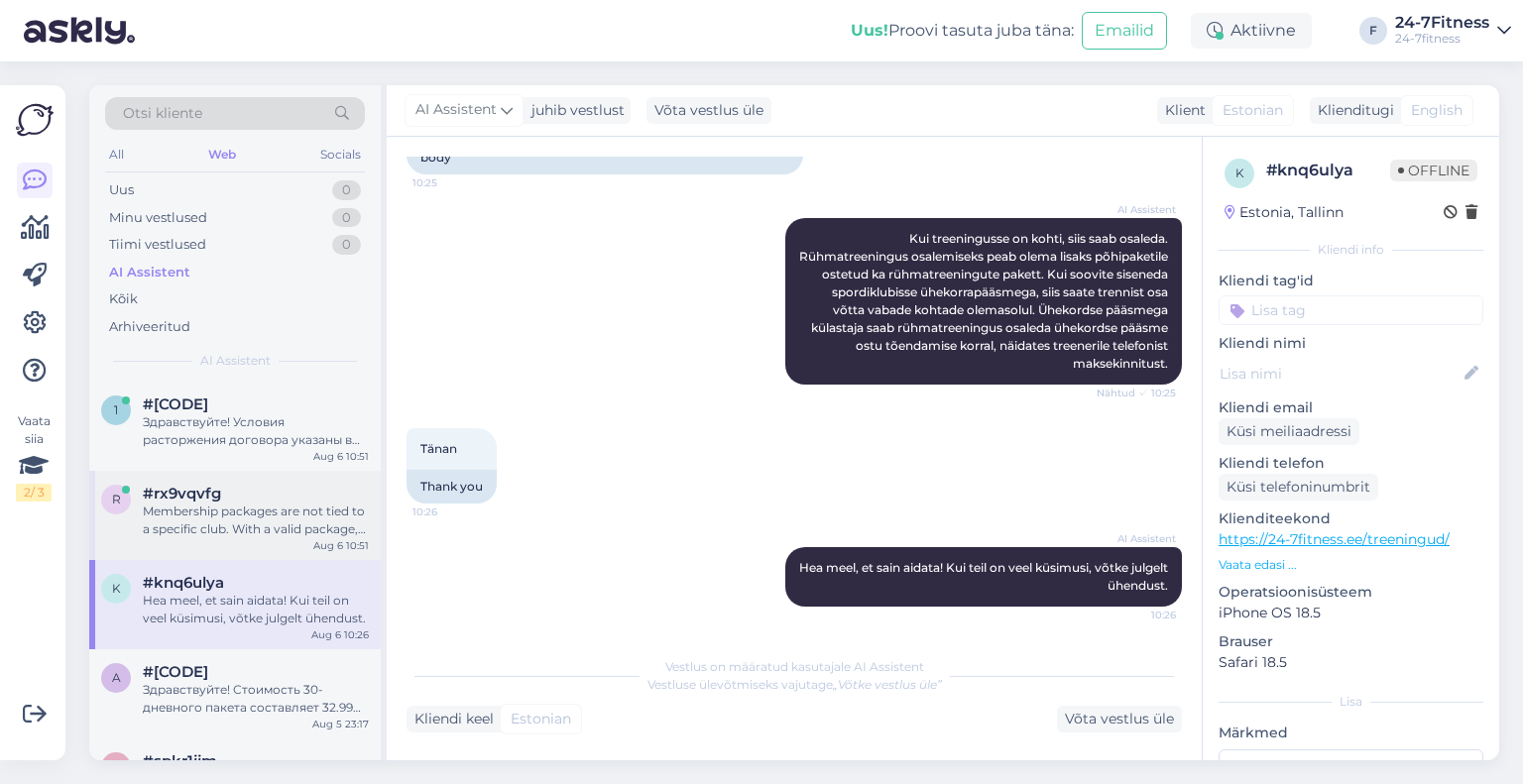 click on "Membership packages are not tied to a specific club. With a valid package, you can visit all our clubs across Estonia." at bounding box center (256, 520) 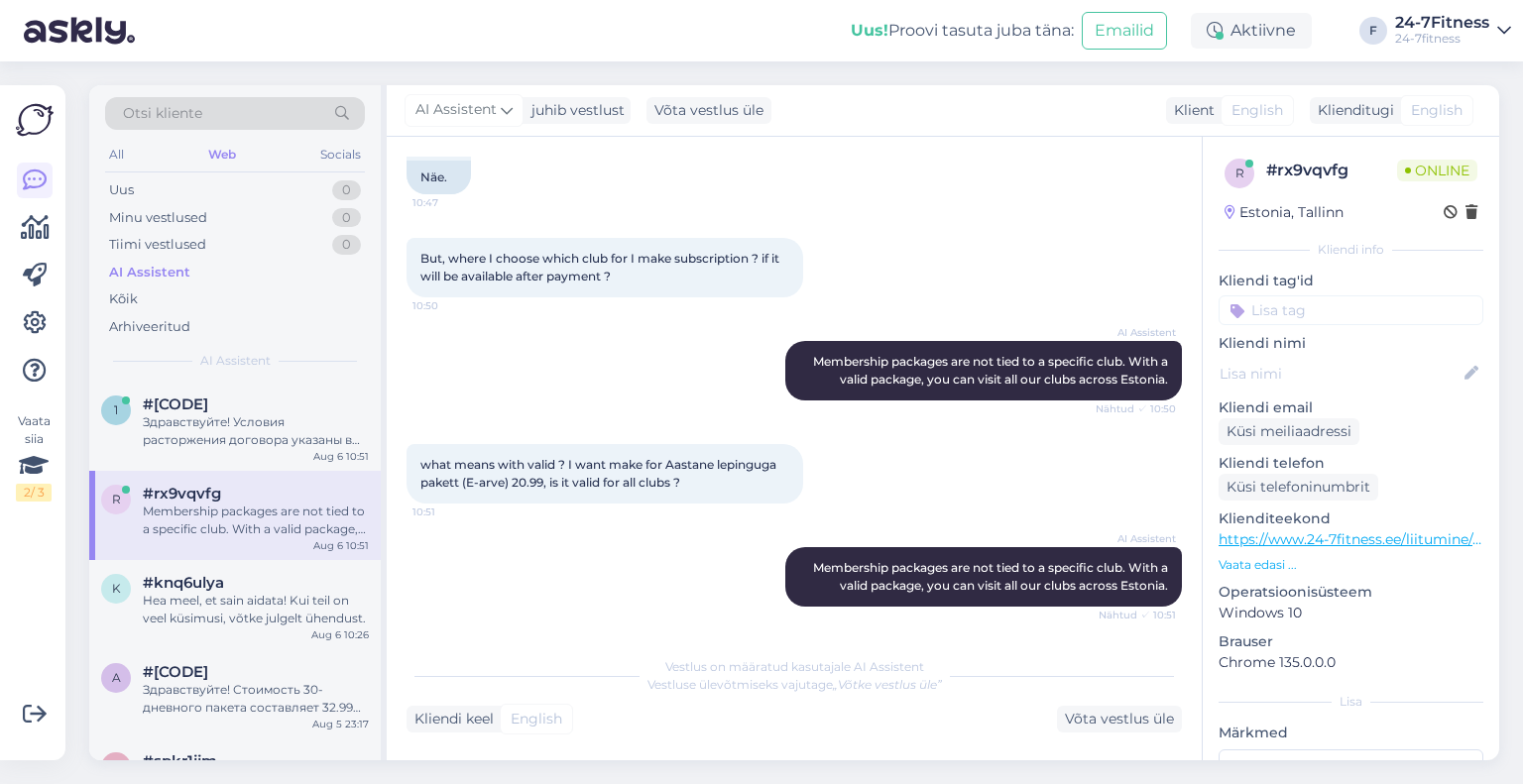 scroll, scrollTop: 576, scrollLeft: 0, axis: vertical 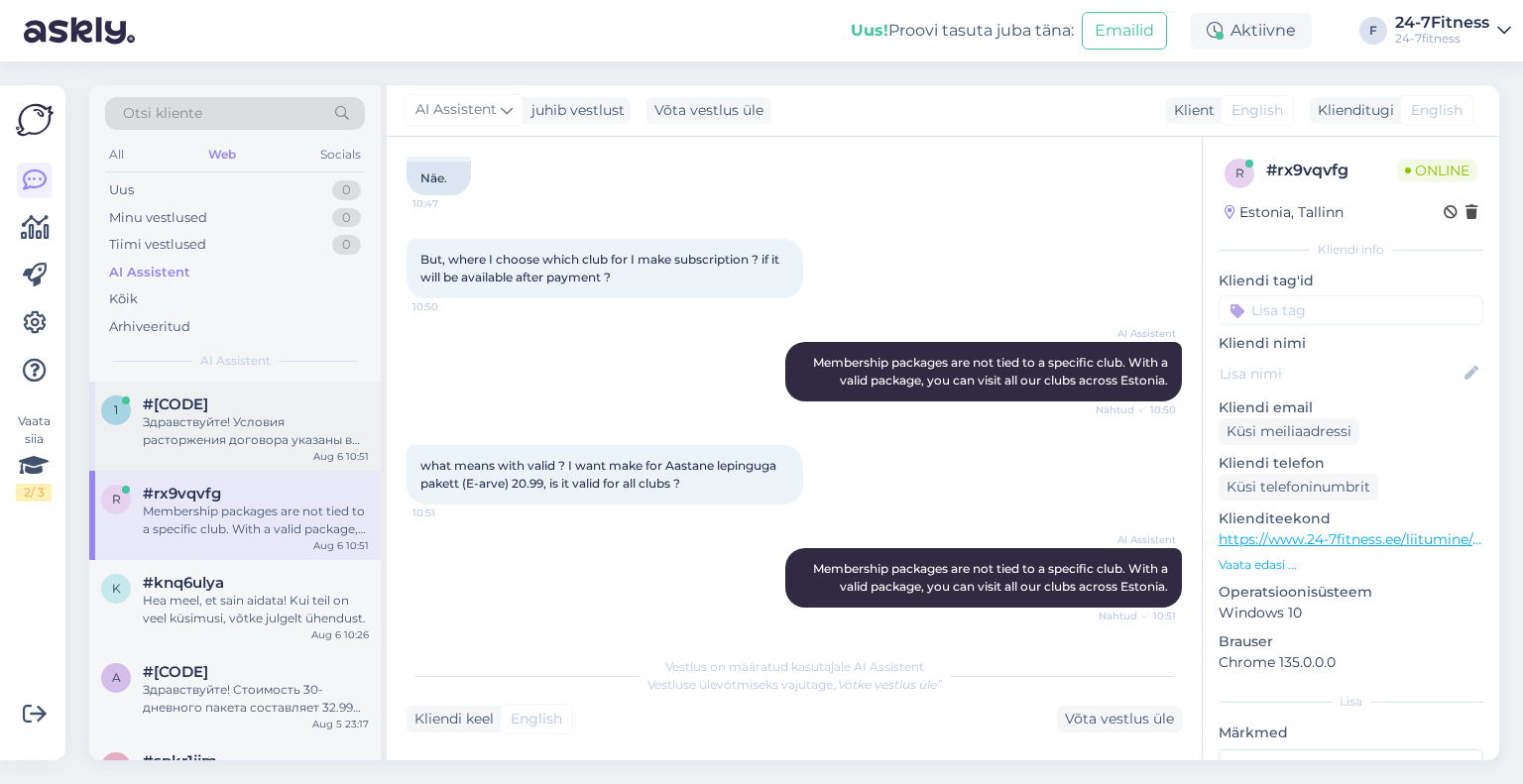 click on "1 #1qi946tv Здравствуйте!
Условия расторжения договора указаны в пункте 9 клиентского договора: https://24-7fitness.ee/liitumine/kliendileping/. Пожалуйста, свяжитесь с нами по электронной почте info@24-7fitness.ee по вопросам досрочного расторжения договора. [MONTH] [DAY] [TIME]" at bounding box center (235, 426) 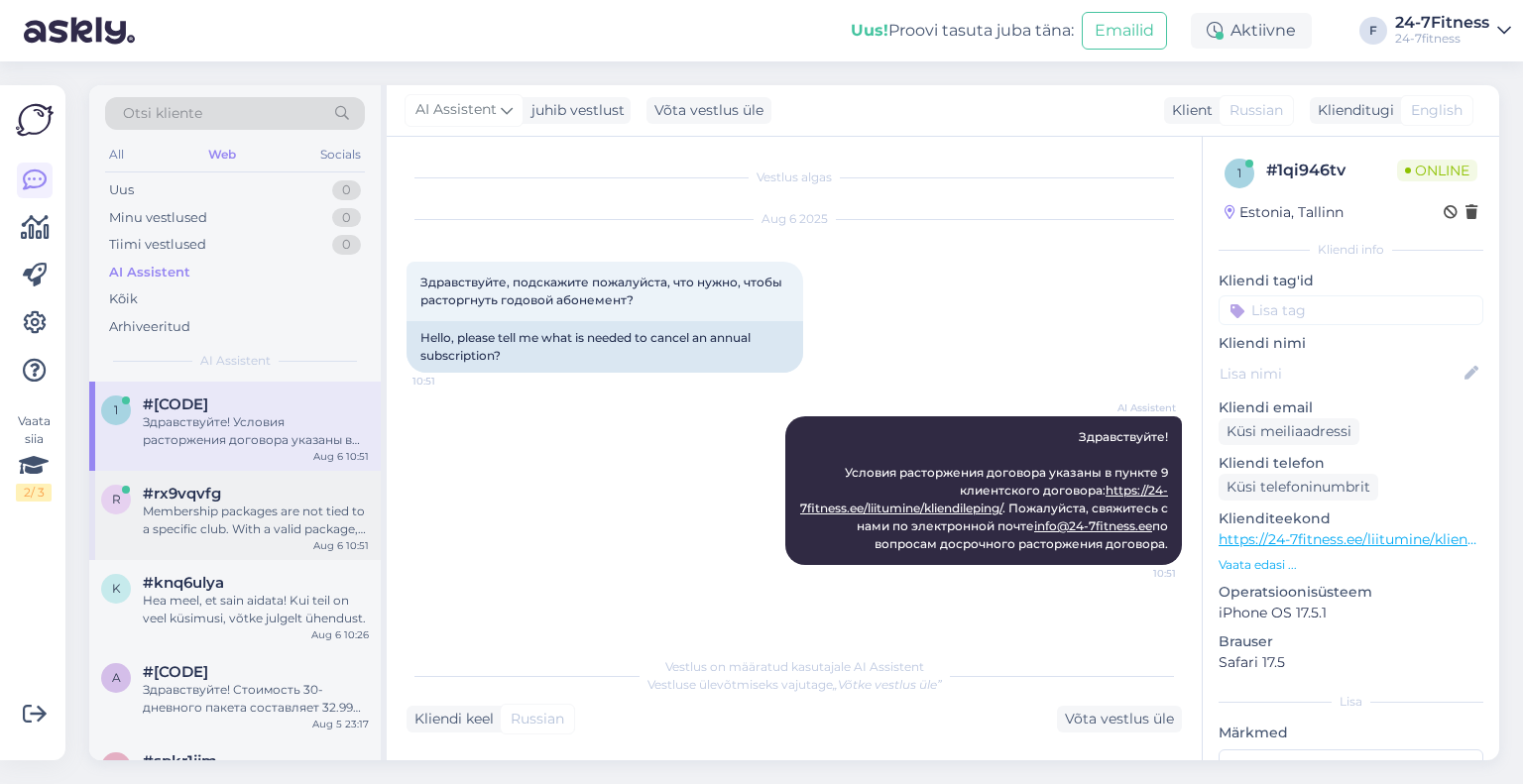 click on "Membership packages are not tied to a specific club. With a valid package, you can visit all our clubs across Estonia." at bounding box center (256, 520) 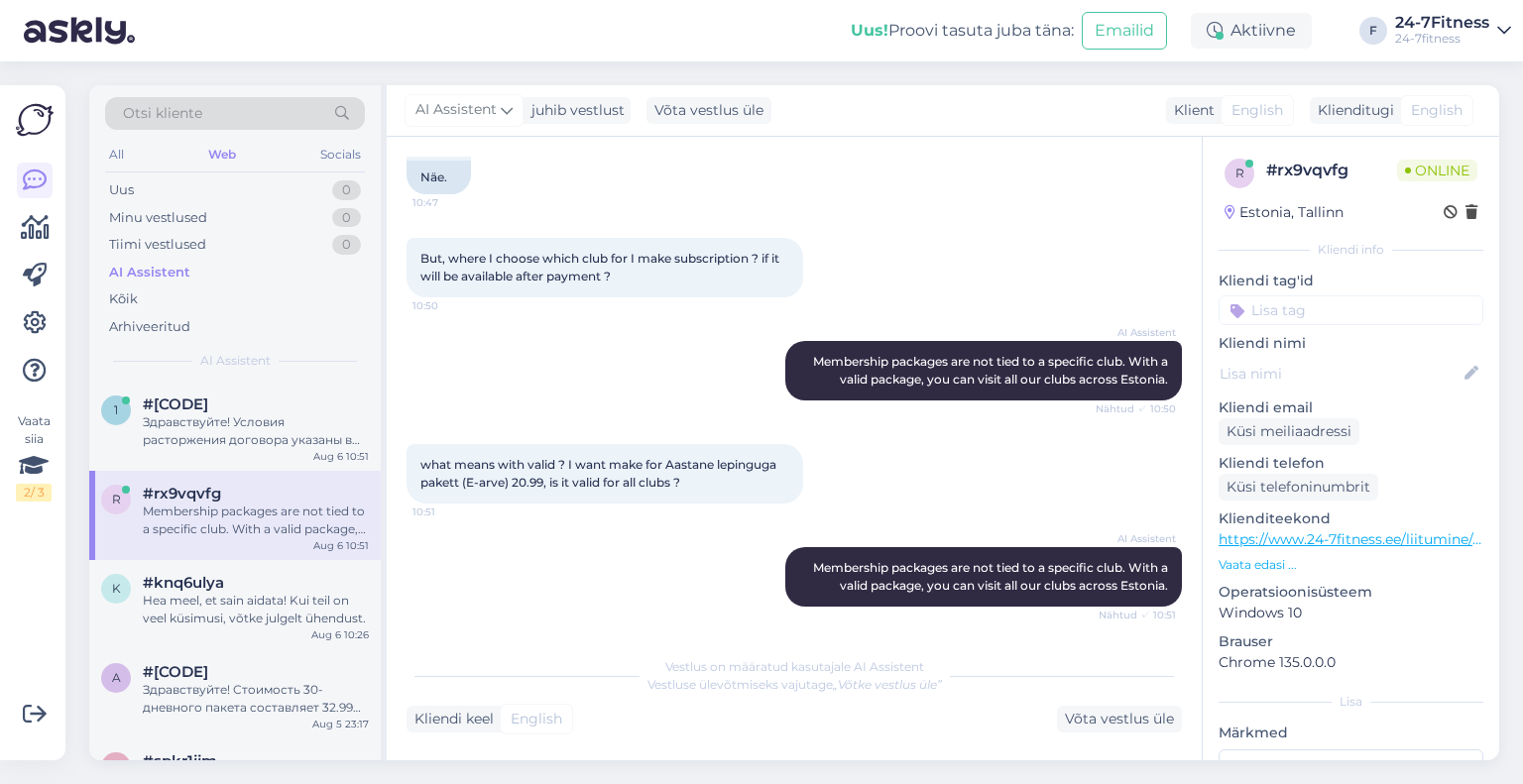 scroll, scrollTop: 576, scrollLeft: 0, axis: vertical 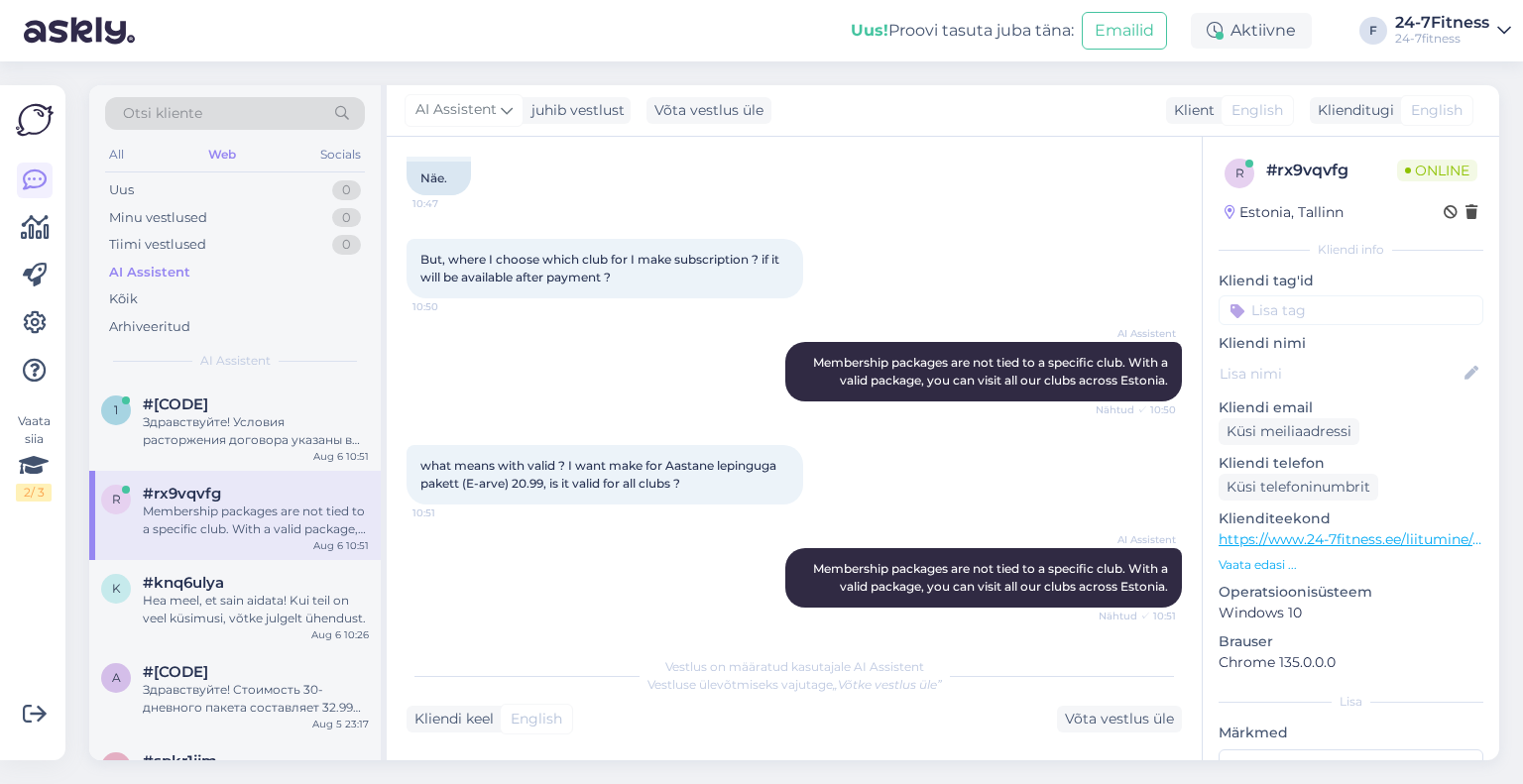 click on "AI Assistent" at bounding box center (150, 273) 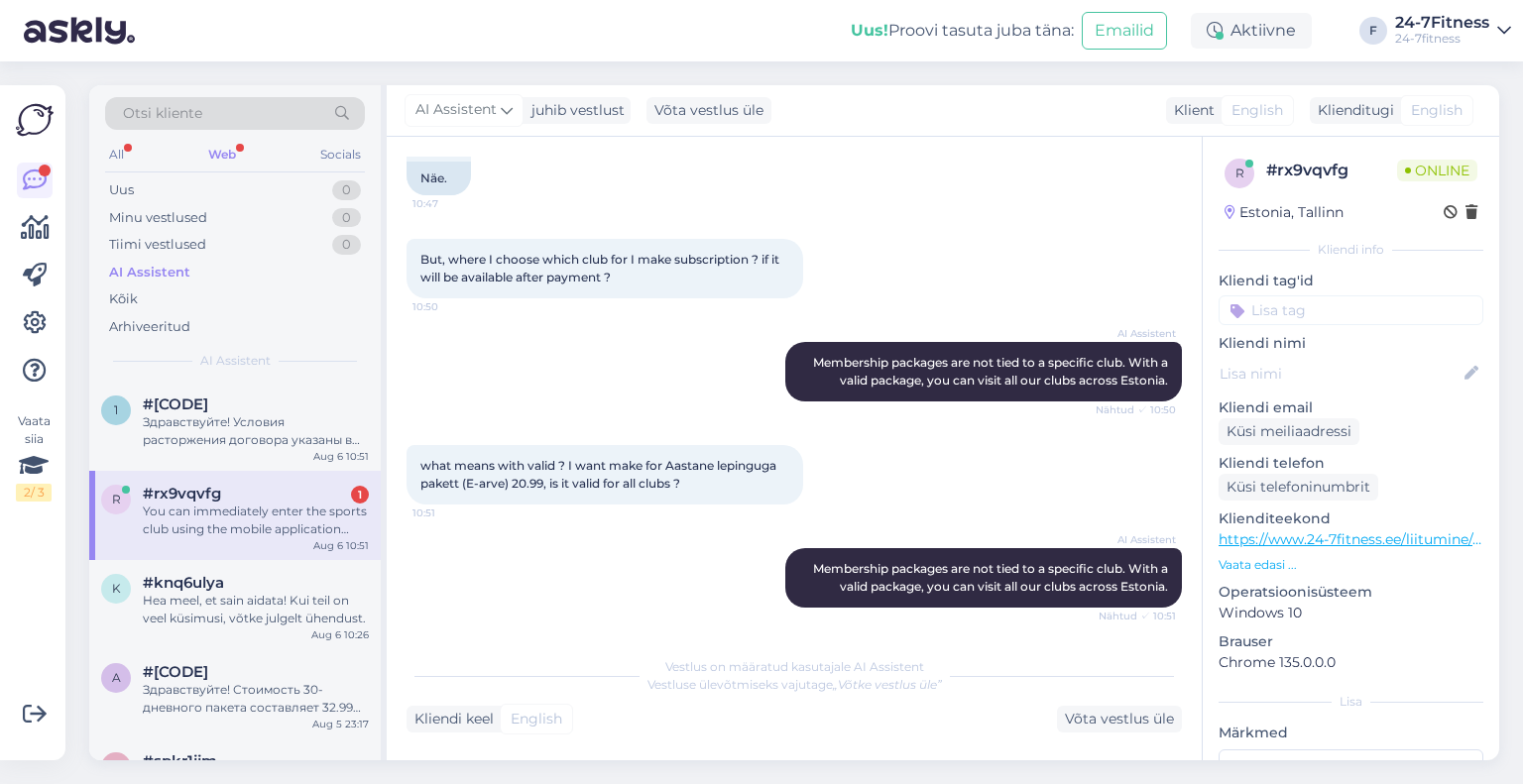 scroll, scrollTop: 908, scrollLeft: 0, axis: vertical 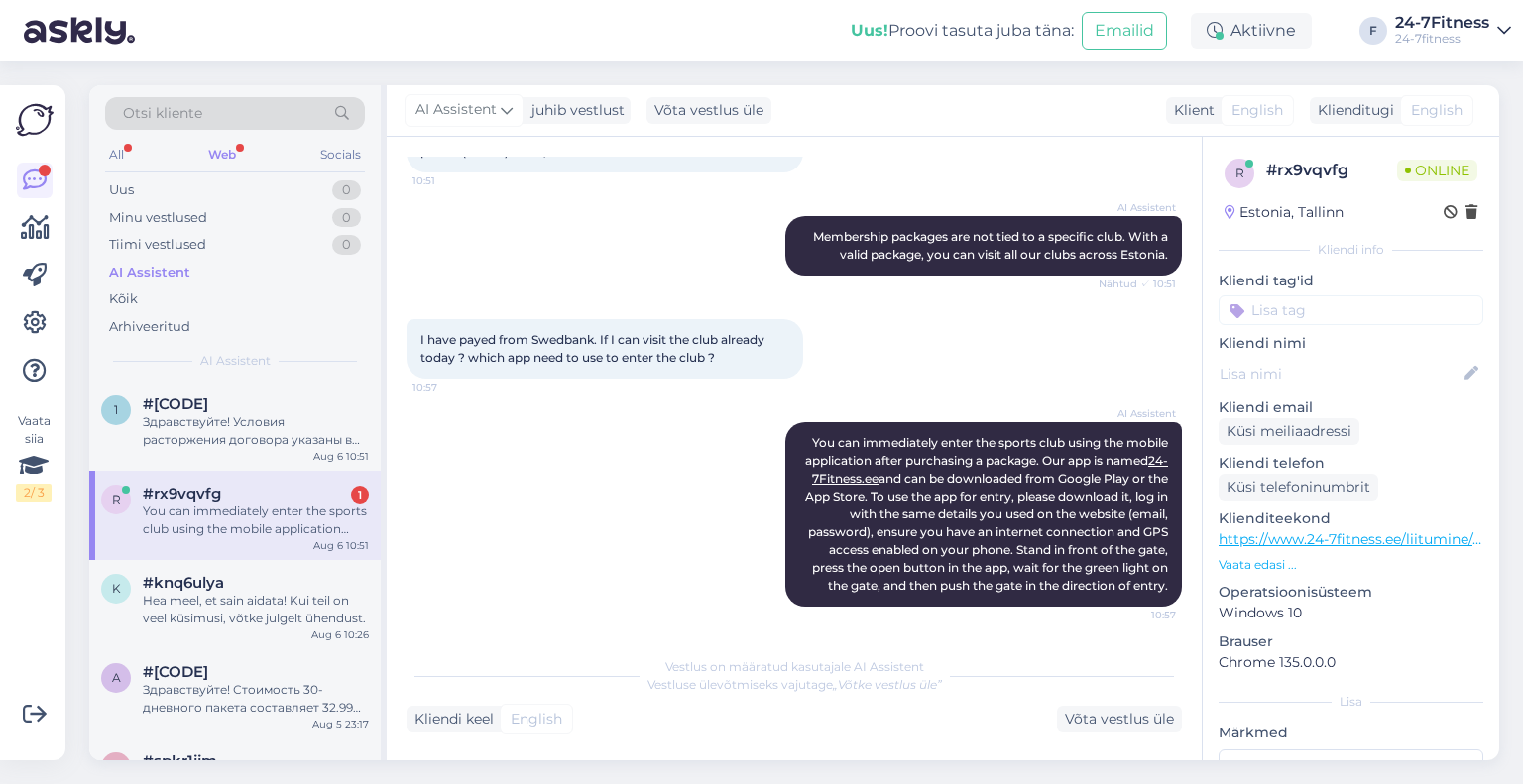 click on "Web" at bounding box center (222, 155) 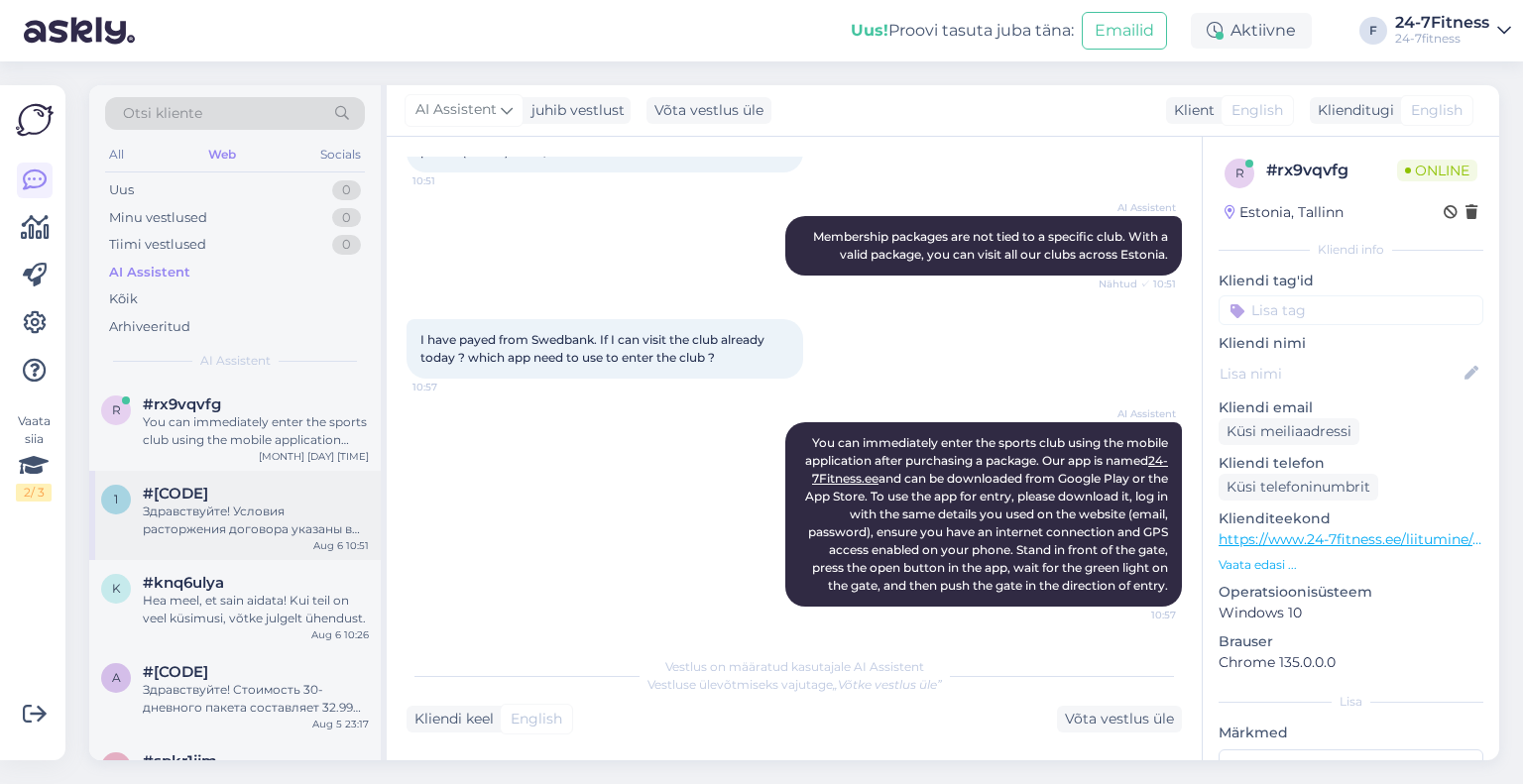 click on "Здравствуйте!
Условия расторжения договора указаны в пункте 9 клиентского договора: https://24-7fitness.ee/liitumine/kliendileping/. Пожалуйста, свяжитесь с нами по электронной почте info@24-7fitness.ee по вопросам досрочного расторжения договора." at bounding box center (256, 520) 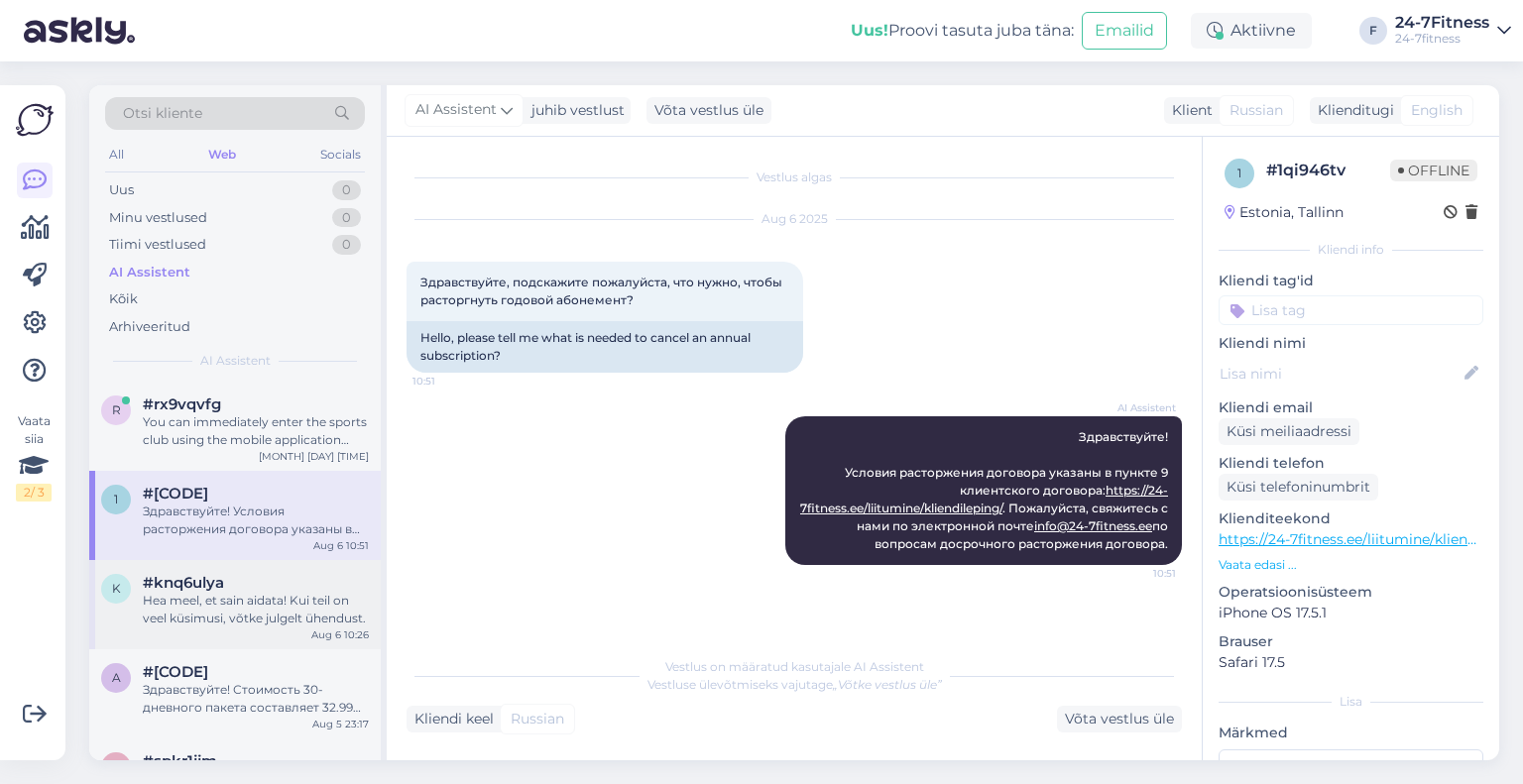 click on "k #[CODE] Hea meel, et sain aidata! Kui teil on veel küsimusi, võtke julgelt ühendust. [MONTH] [DAY] [TIME]" at bounding box center [235, 605] 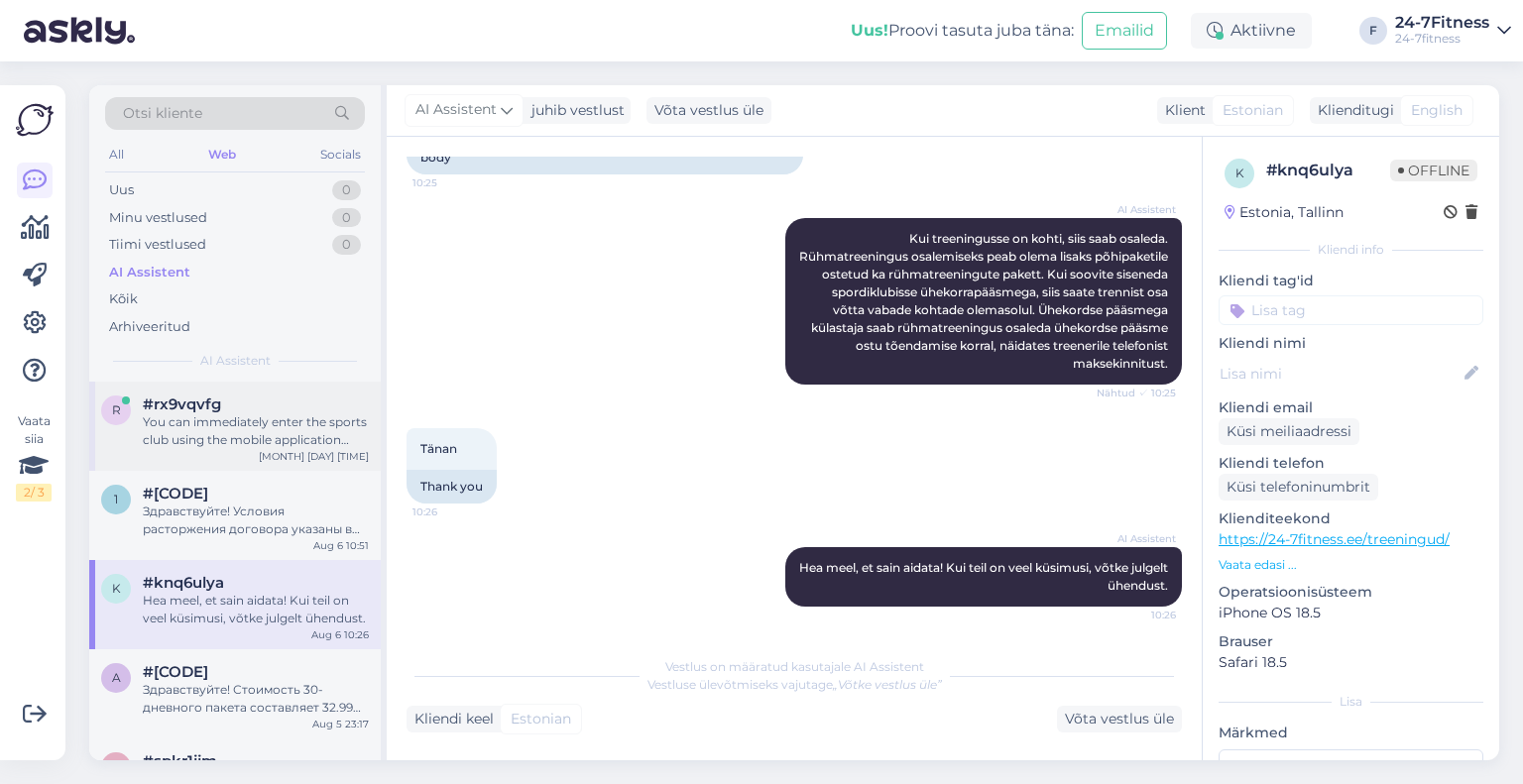 click on "You can immediately enter the sports club using the mobile application after purchasing a package. Our app is named 24-7Fitness.ee and can be downloaded from Google Play or the App Store. To use the app for entry, please download it, log in with the same details you used on the website (email, password), ensure you have an internet connection and GPS access enabled on your phone. Stand in front of the gate, press the open button in the app, wait for the green light on the gate, and then push the gate in the direction of entry." at bounding box center (256, 431) 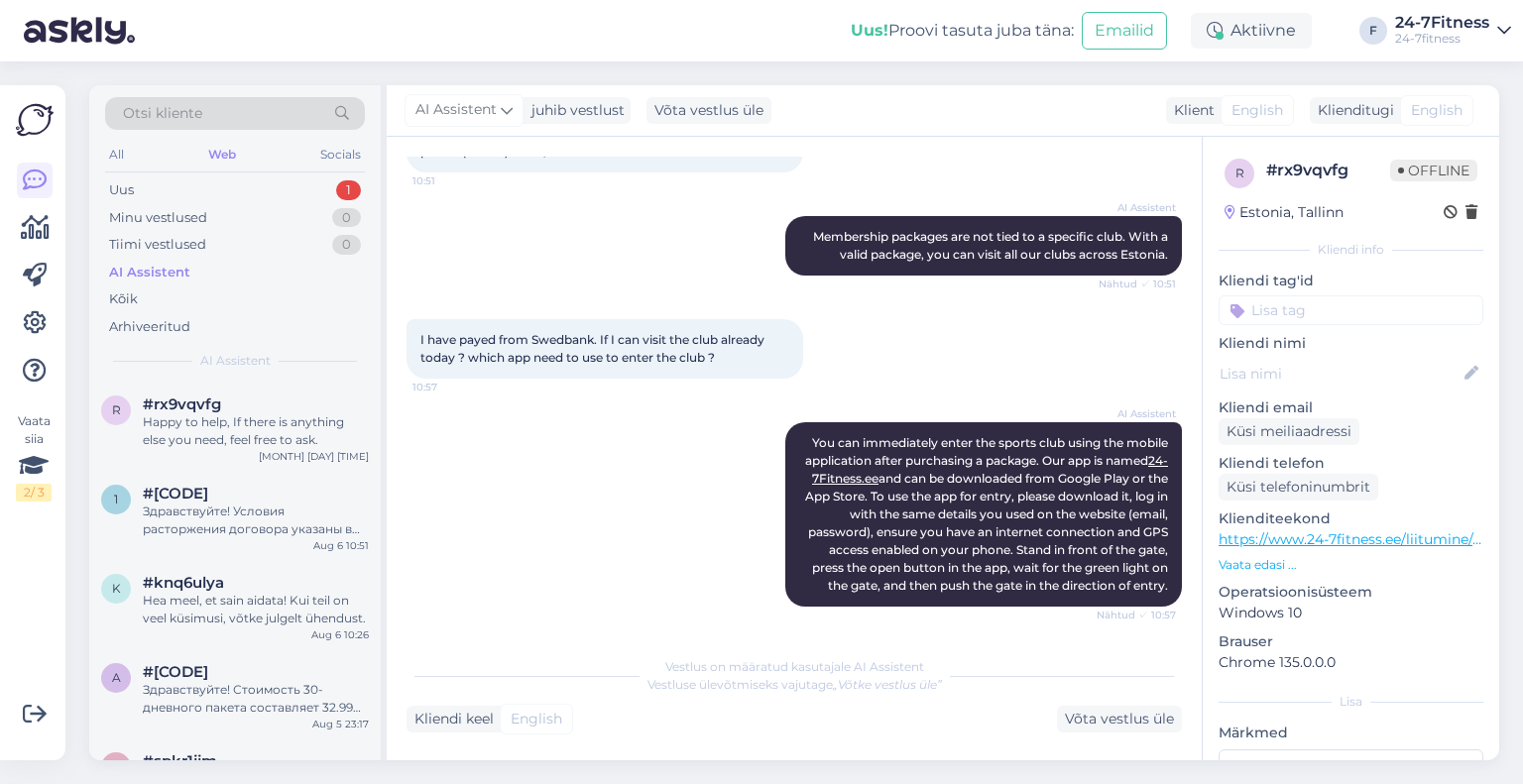 scroll, scrollTop: 1096, scrollLeft: 0, axis: vertical 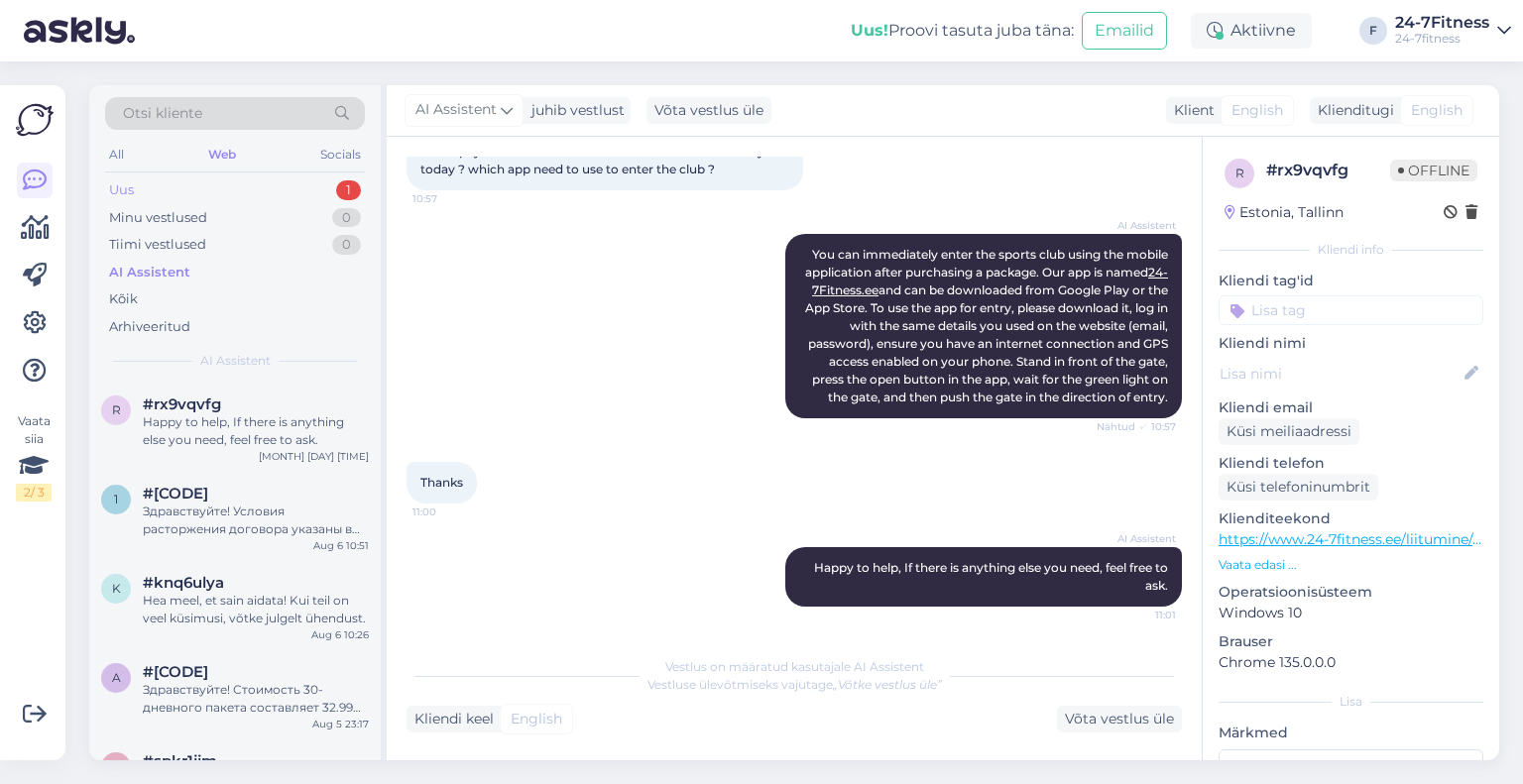 click on "Uus 1" at bounding box center [235, 190] 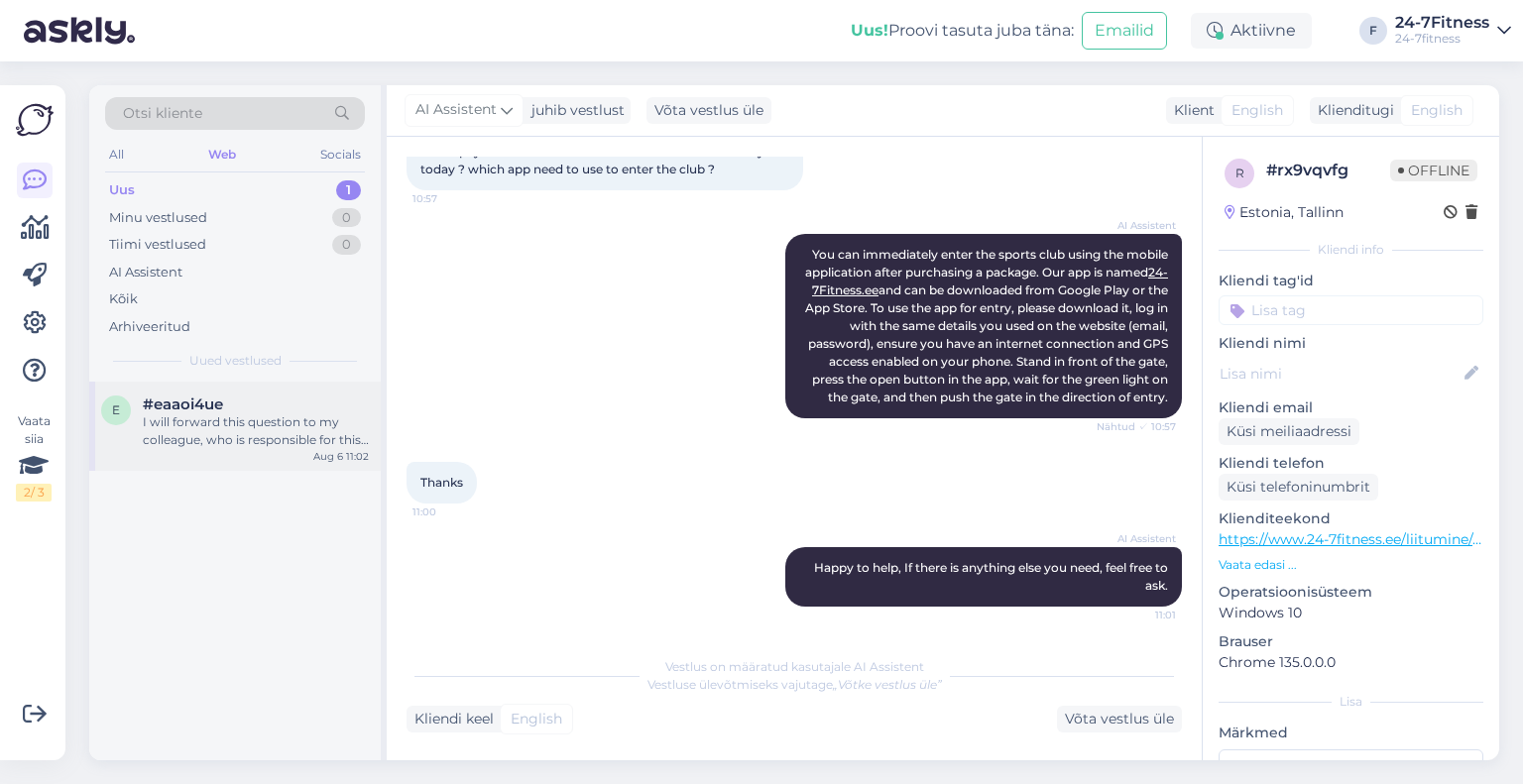 click on "I will forward this question to my colleague, who is responsible for this. The reply will be here during our working hours." at bounding box center [256, 431] 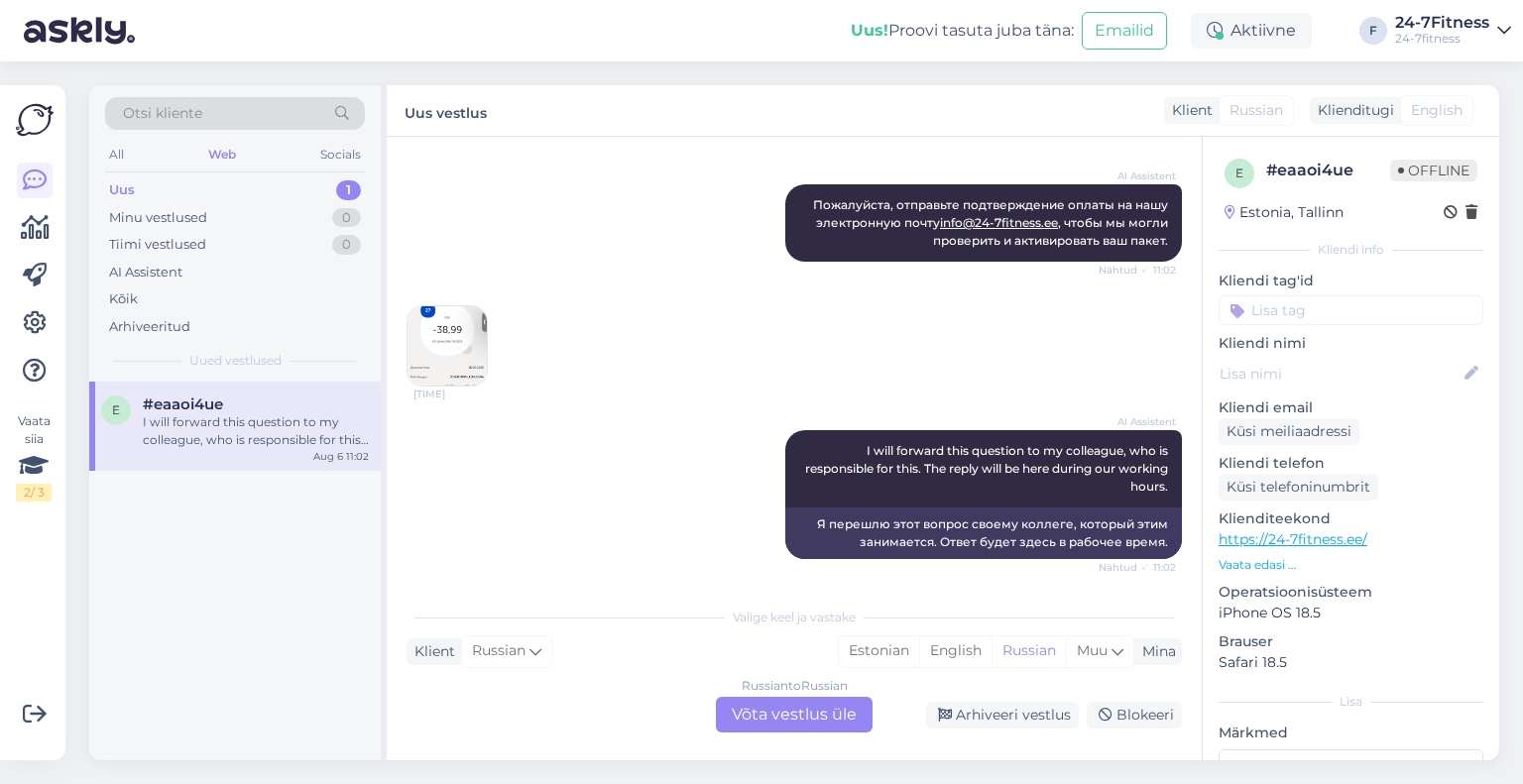 scroll, scrollTop: 401, scrollLeft: 0, axis: vertical 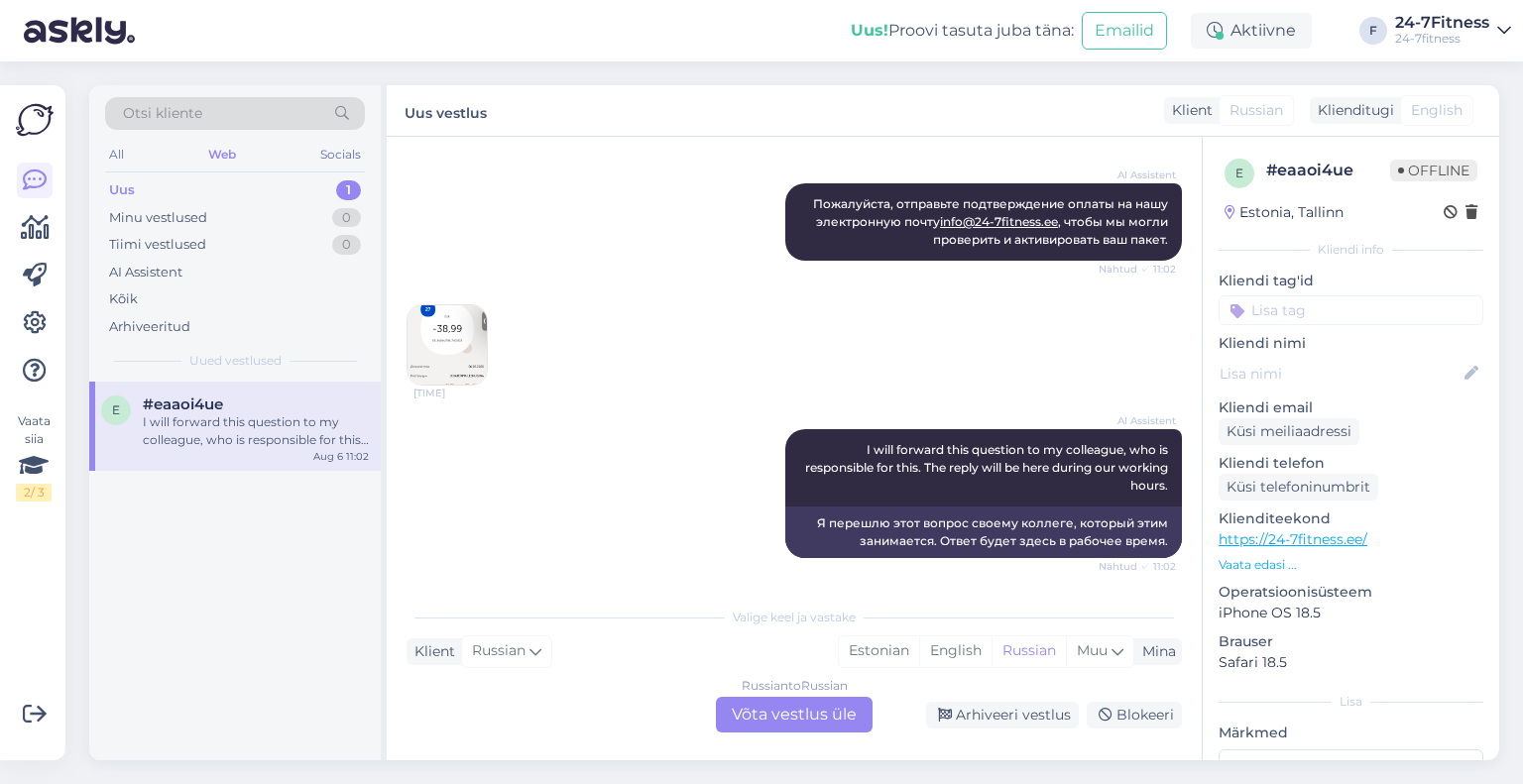click at bounding box center [447, 345] 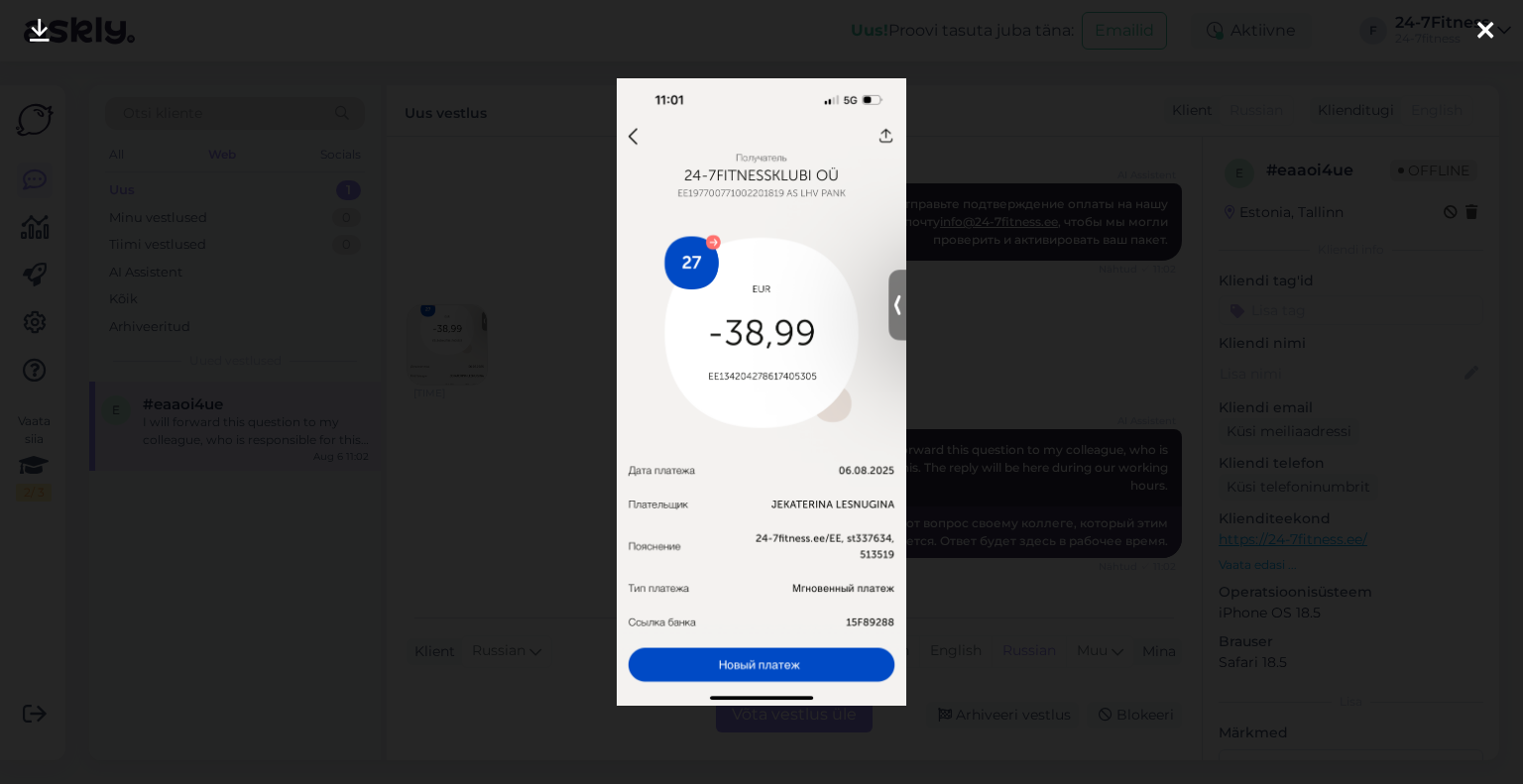 click at bounding box center [762, 392] 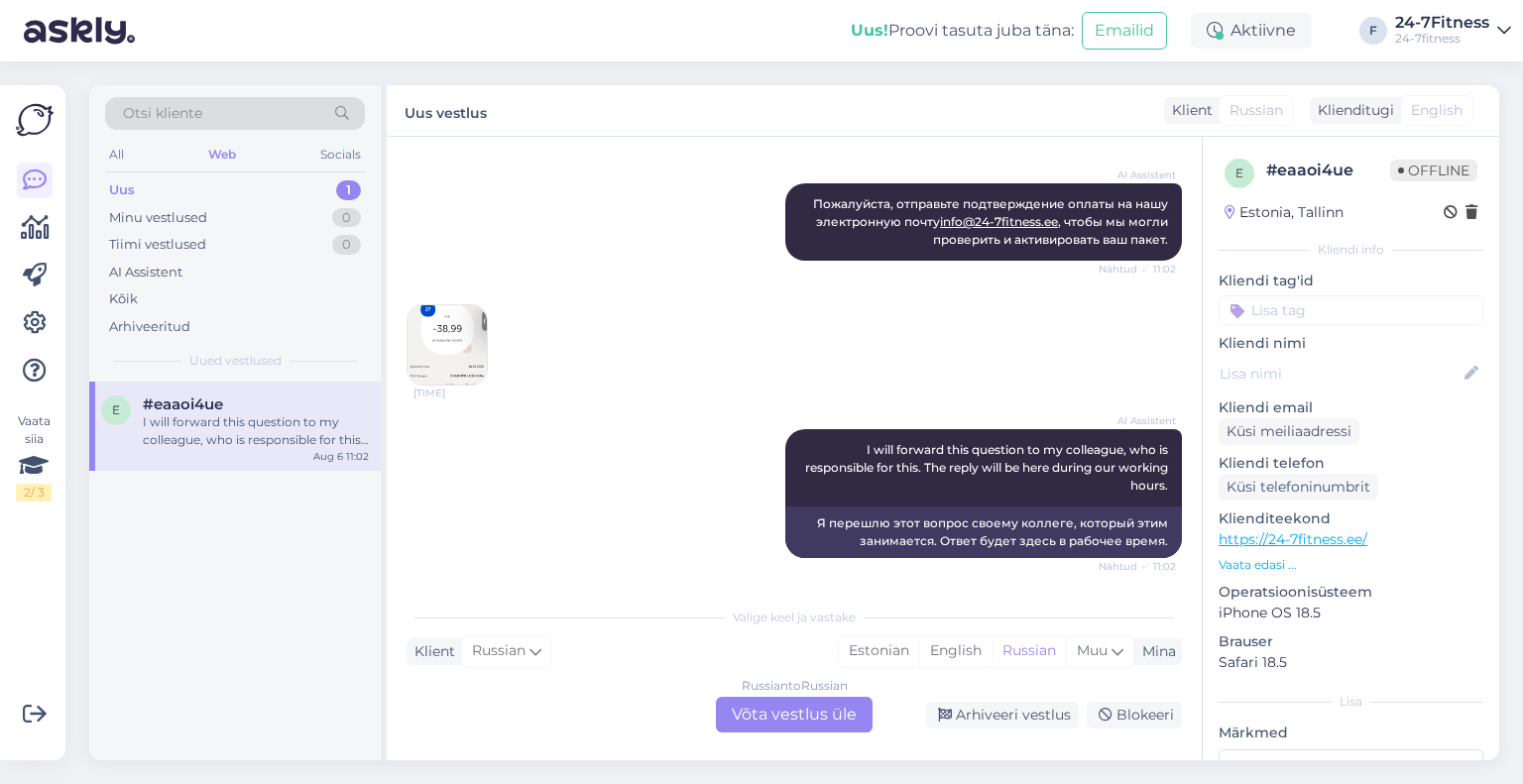 click on "Russian  to  Russian Võta vestlus üle" at bounding box center (794, 715) 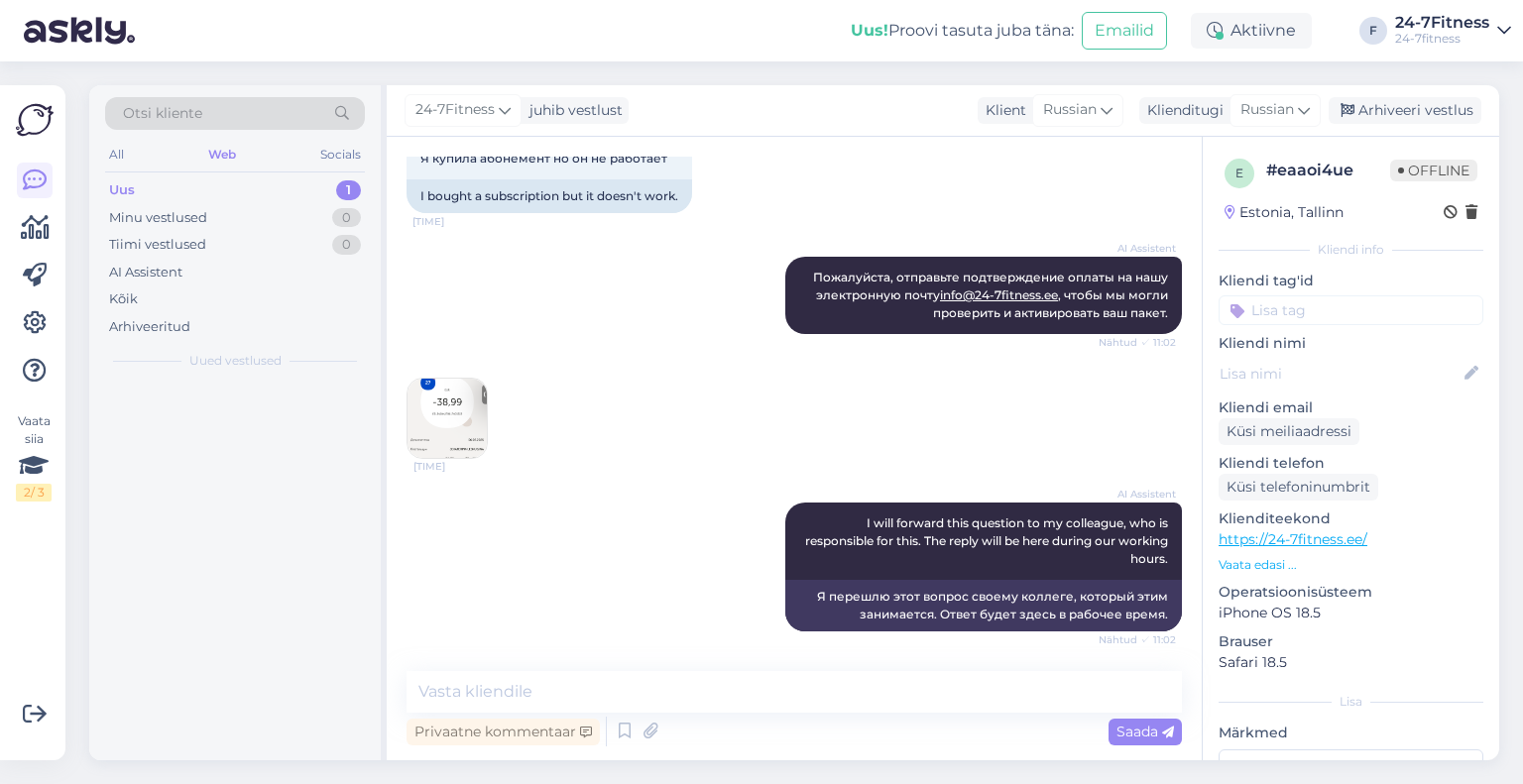 scroll, scrollTop: 327, scrollLeft: 0, axis: vertical 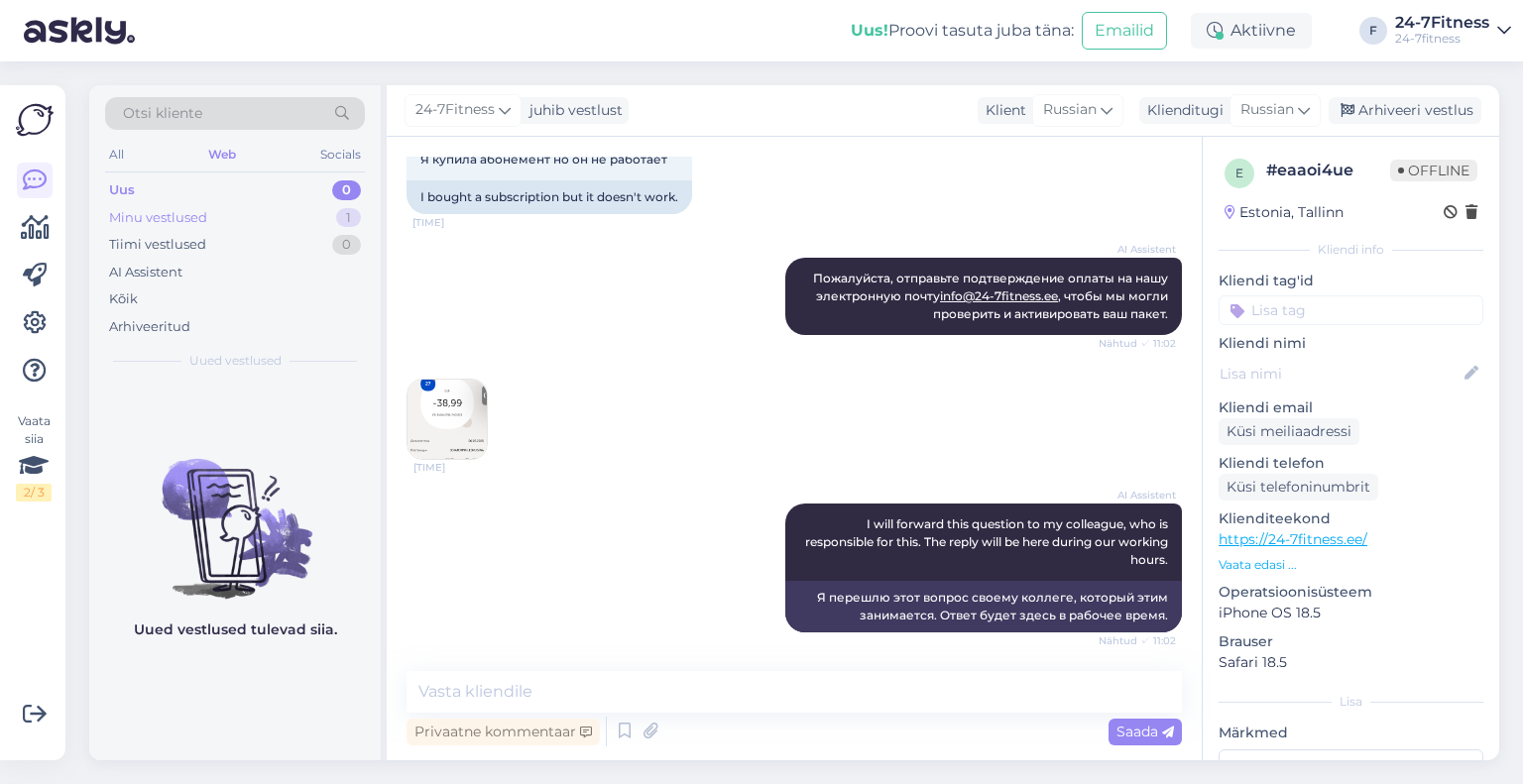 click on "Minu vestlused" at bounding box center [158, 218] 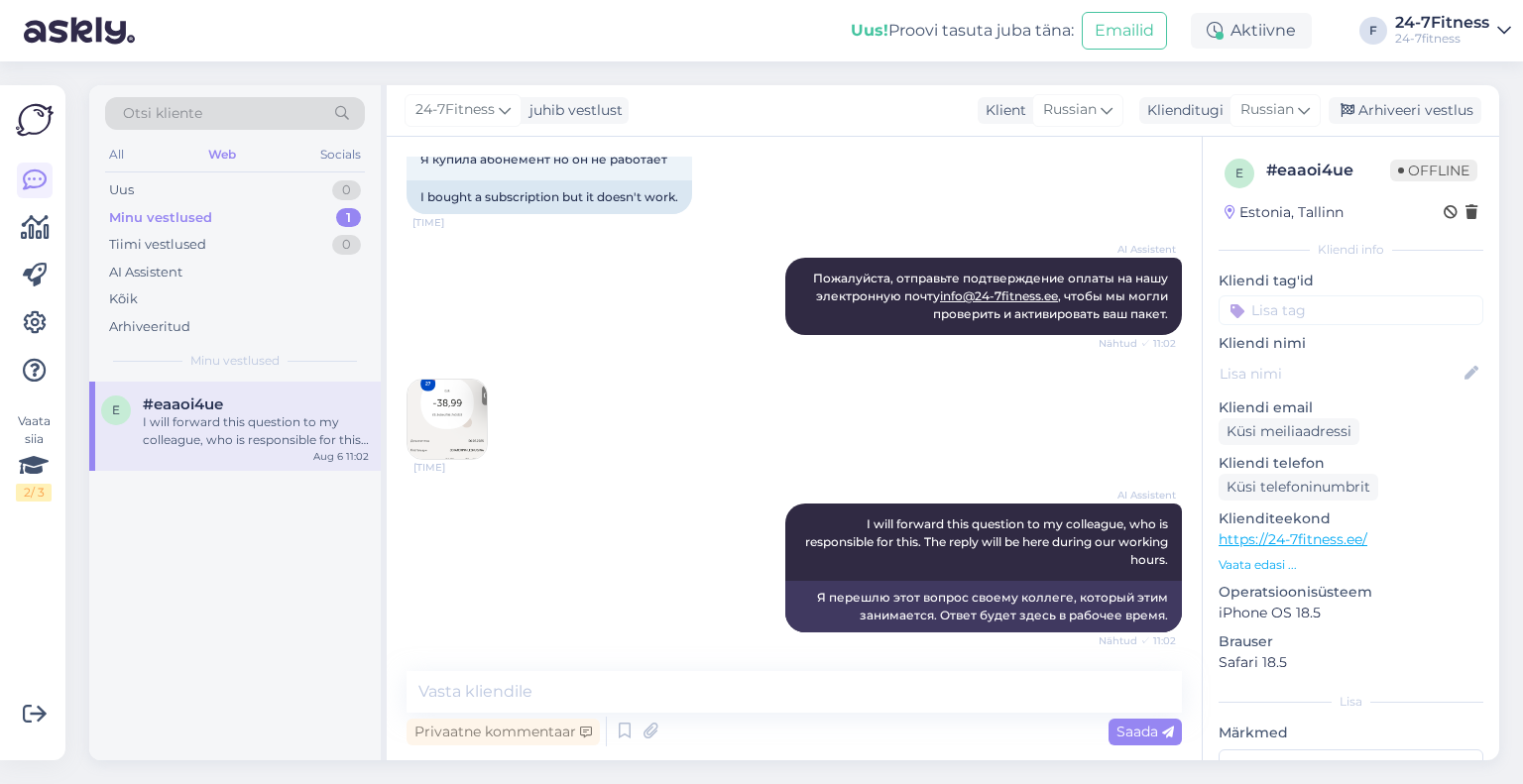 click on "e #eaaoi4ue I will forward this question to my colleague, who is responsible for this. The reply will be here during our working hours. Aug 6 11:02" at bounding box center (235, 571) 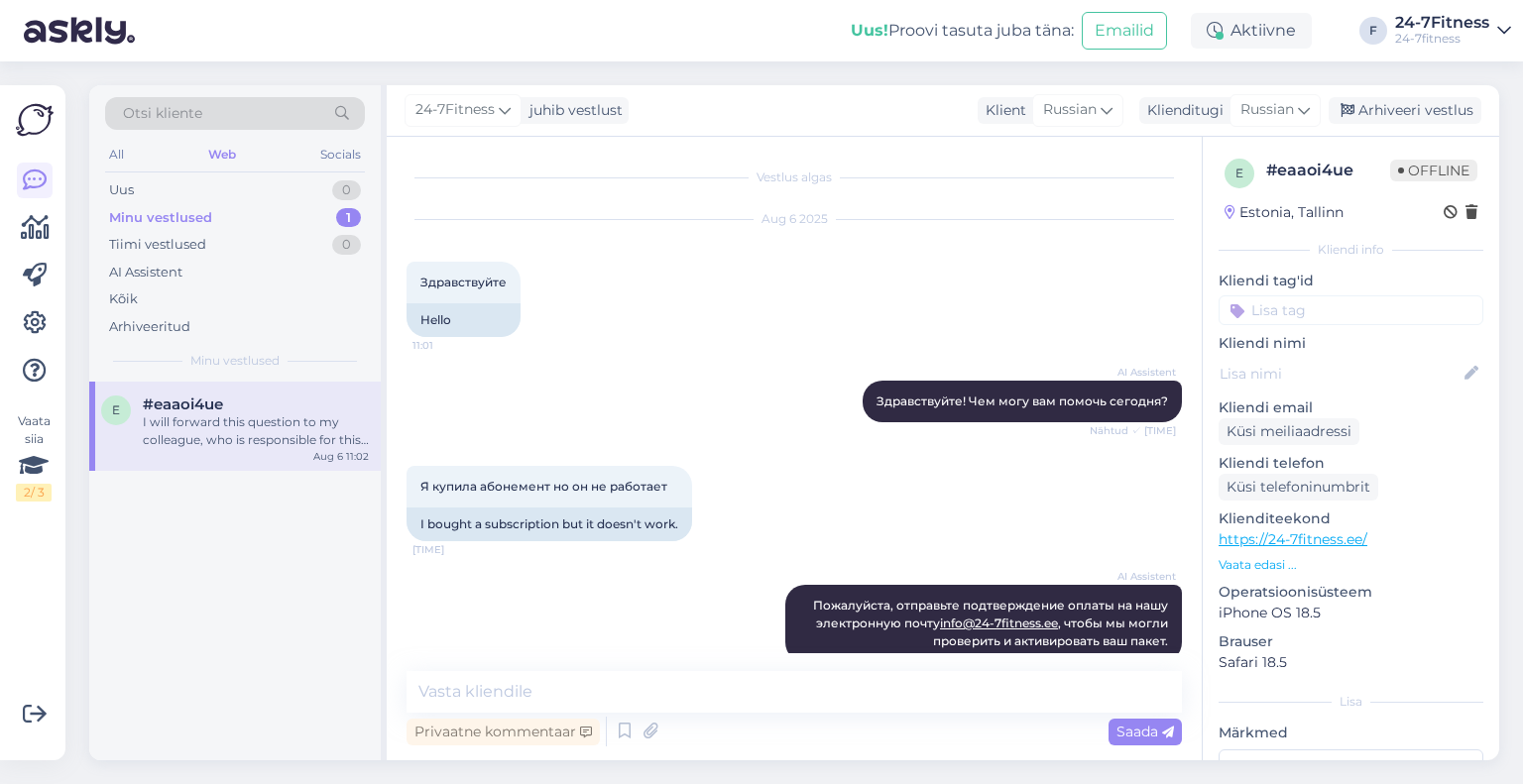 scroll, scrollTop: 327, scrollLeft: 0, axis: vertical 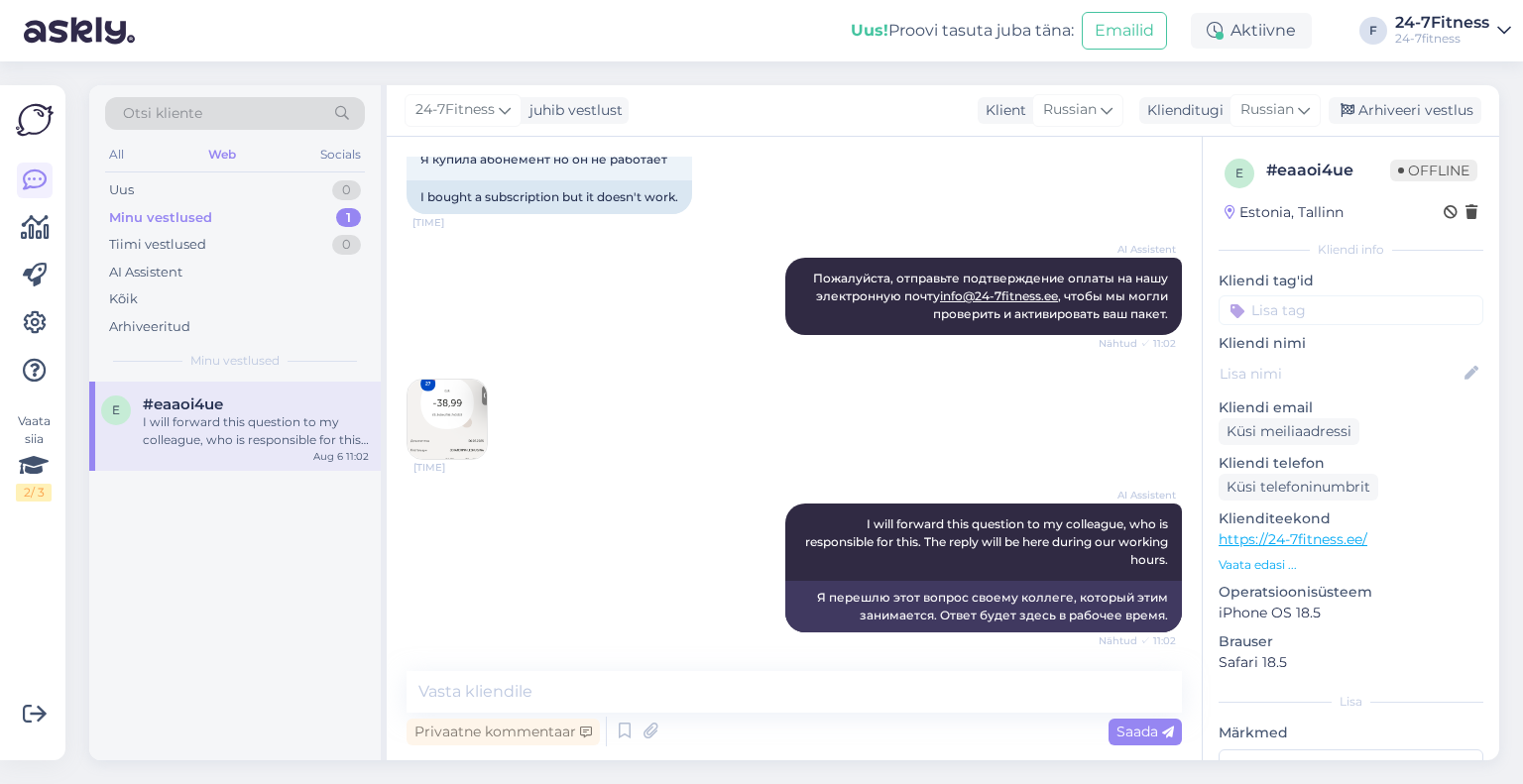 click at bounding box center (447, 419) 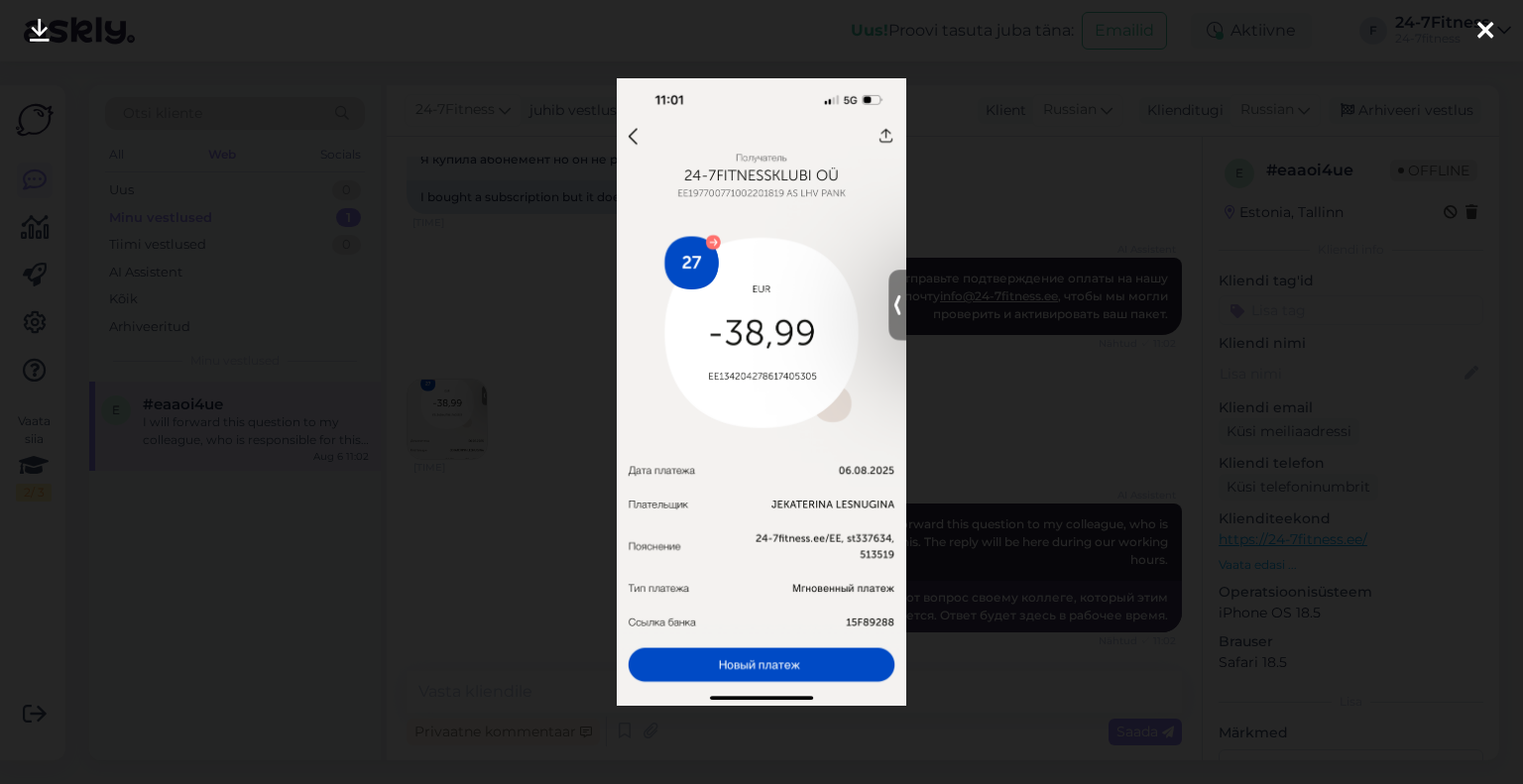 click at bounding box center [762, 392] 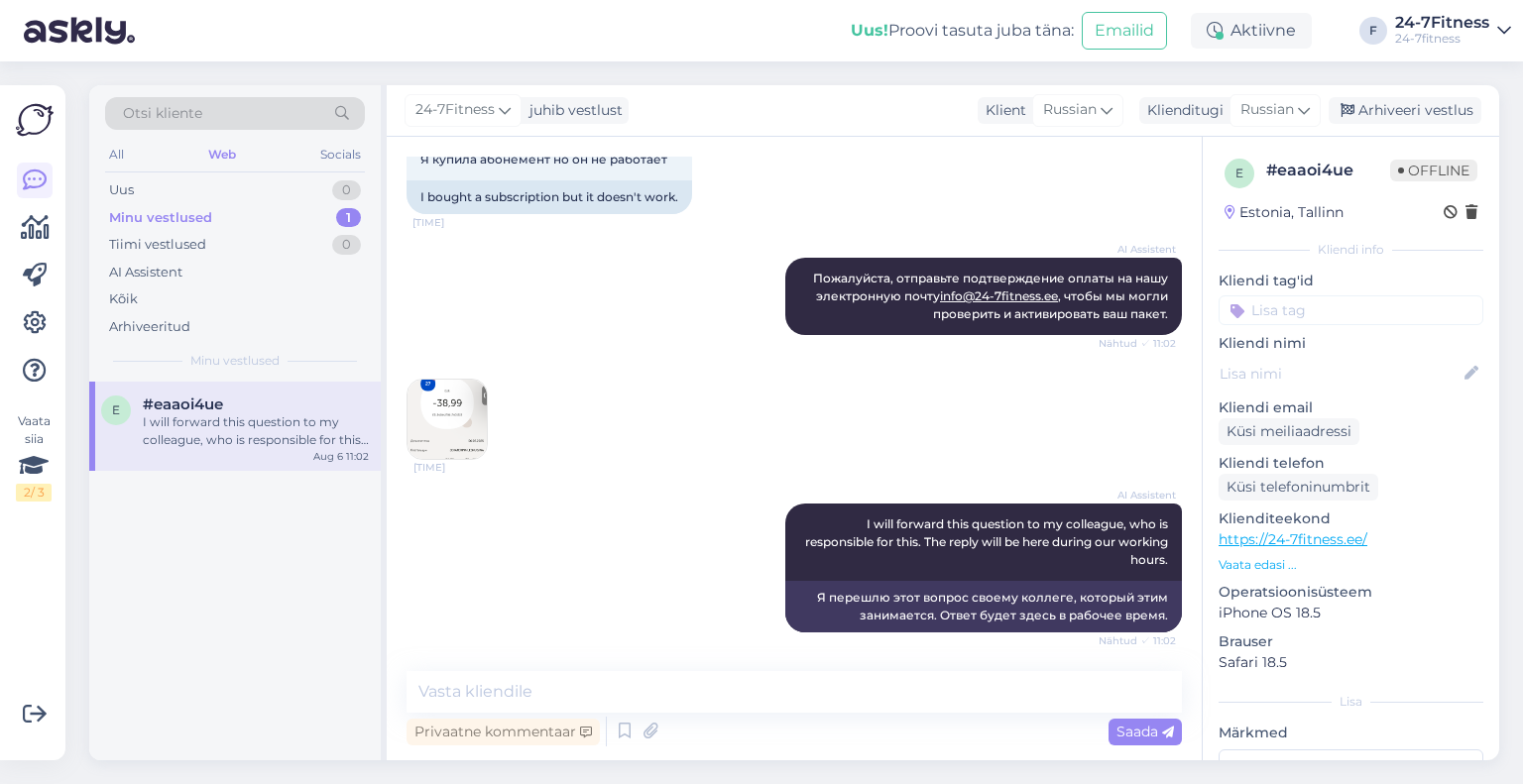 click on "24-7Fitness juhib vestlust Klient Russian Klienditugi Russian Arabic Belarusian Bulgarian Chinese Czech Danish Dutch English Estonian Finnish French German Hungarian Croatian Icelandic Italian Japanese Korean Latvian Lithuanian Norwegian Bokmål Persian Polish Portuguese Romanian Russian Serbian Slovak Slovenian Spanish Swedish Turkish Ukrainian Arhiveeri vestlus" at bounding box center [943, 111] 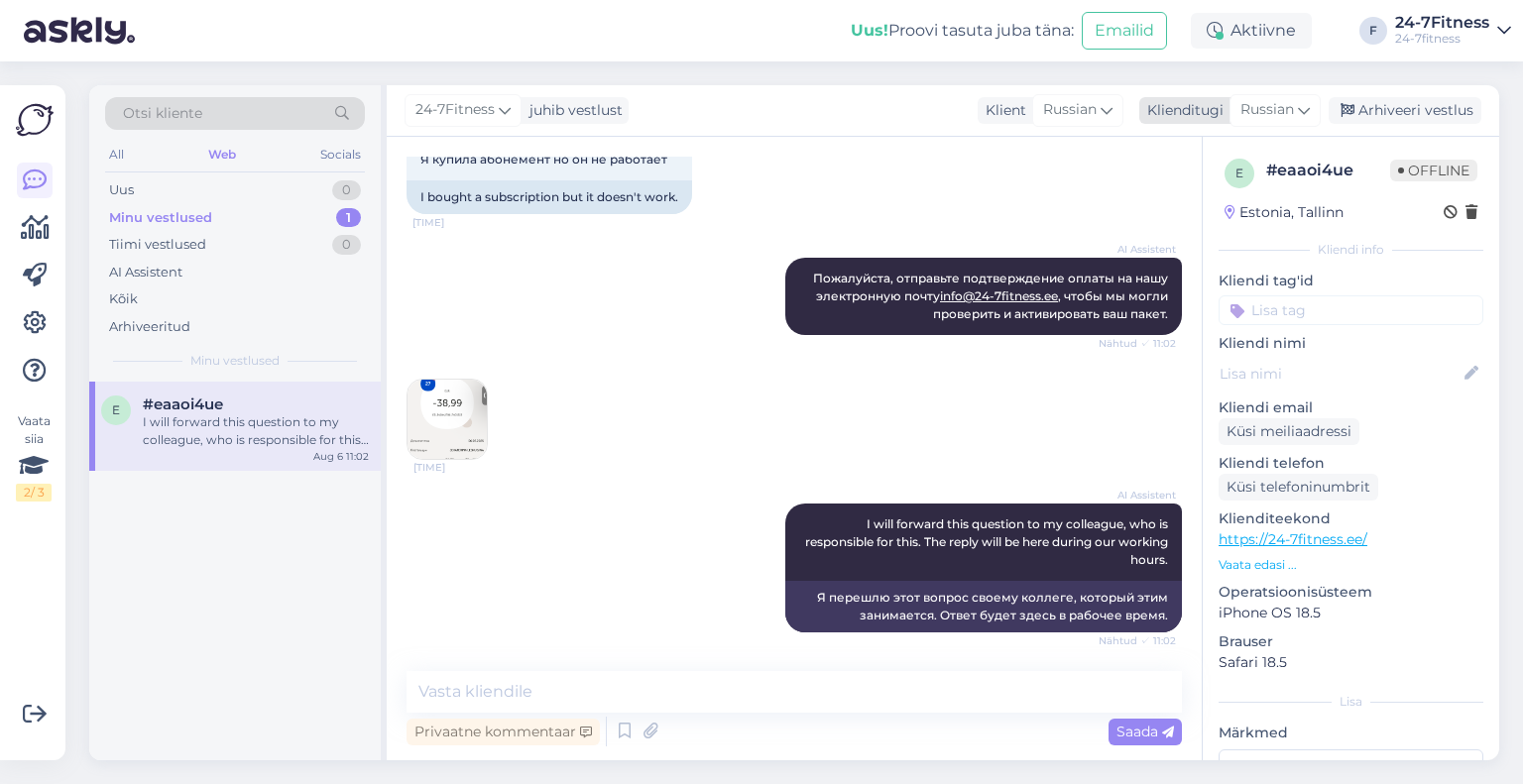 click on "Russian" at bounding box center (1267, 110) 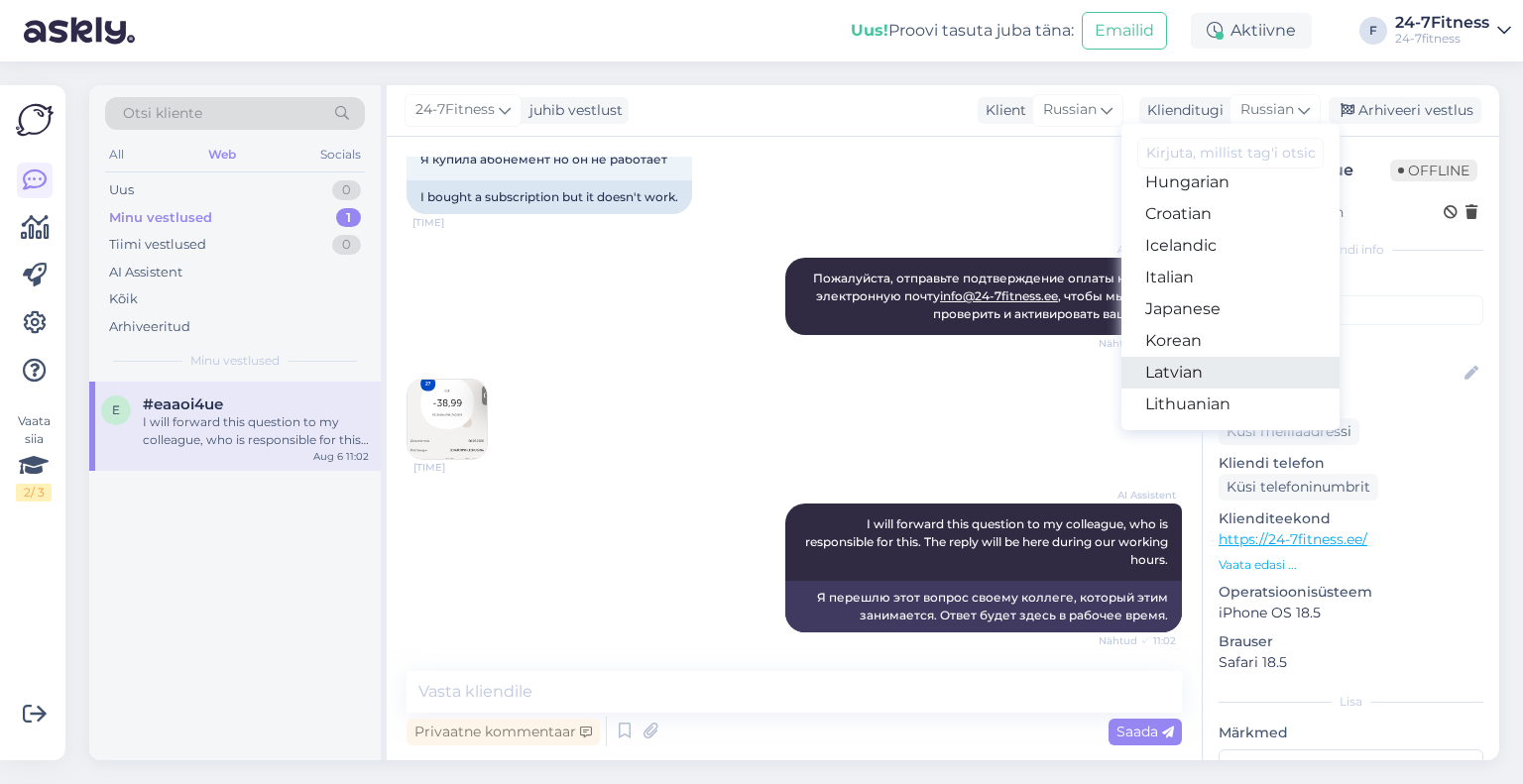 scroll, scrollTop: 198, scrollLeft: 0, axis: vertical 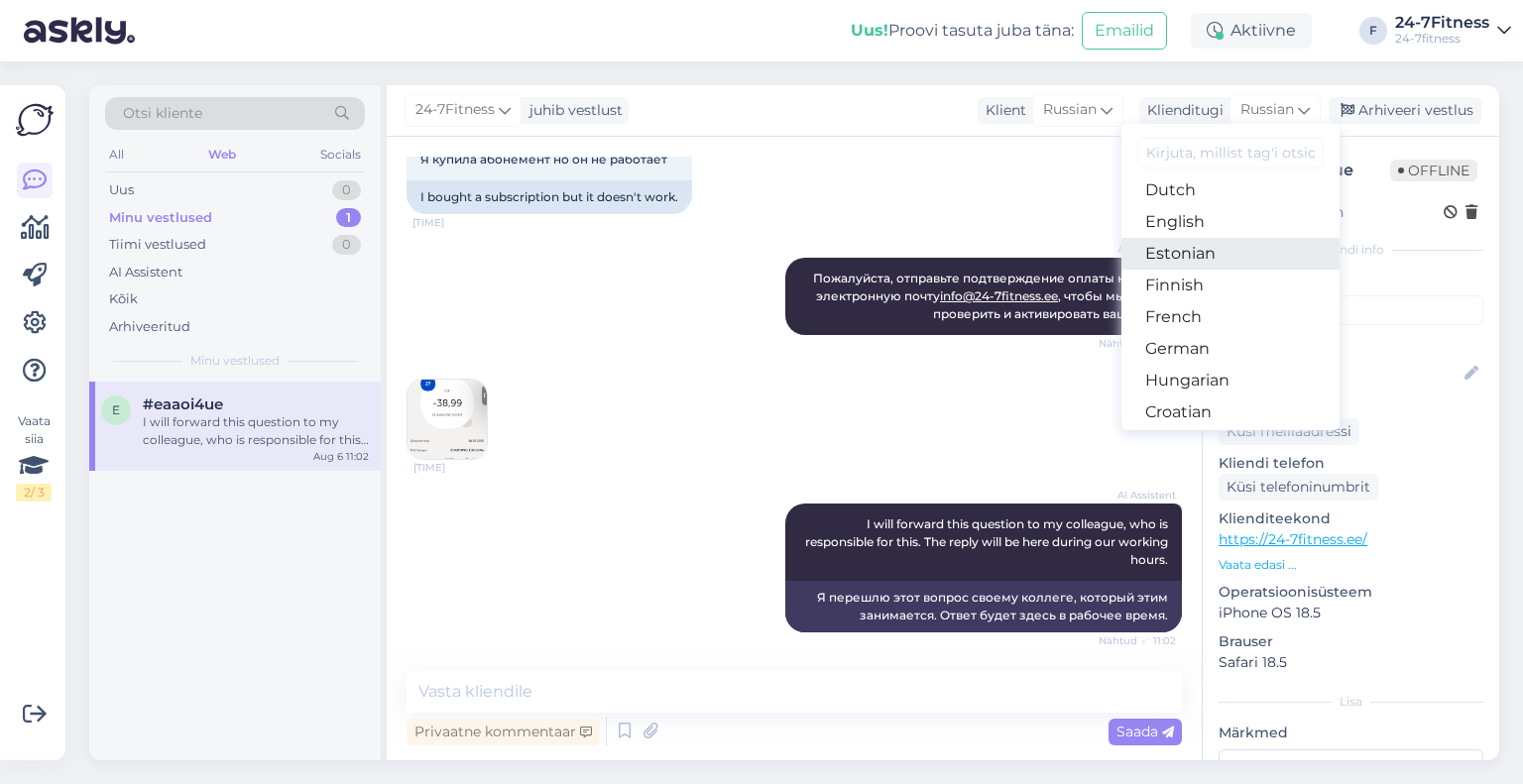 click on "Estonian" at bounding box center (1230, 254) 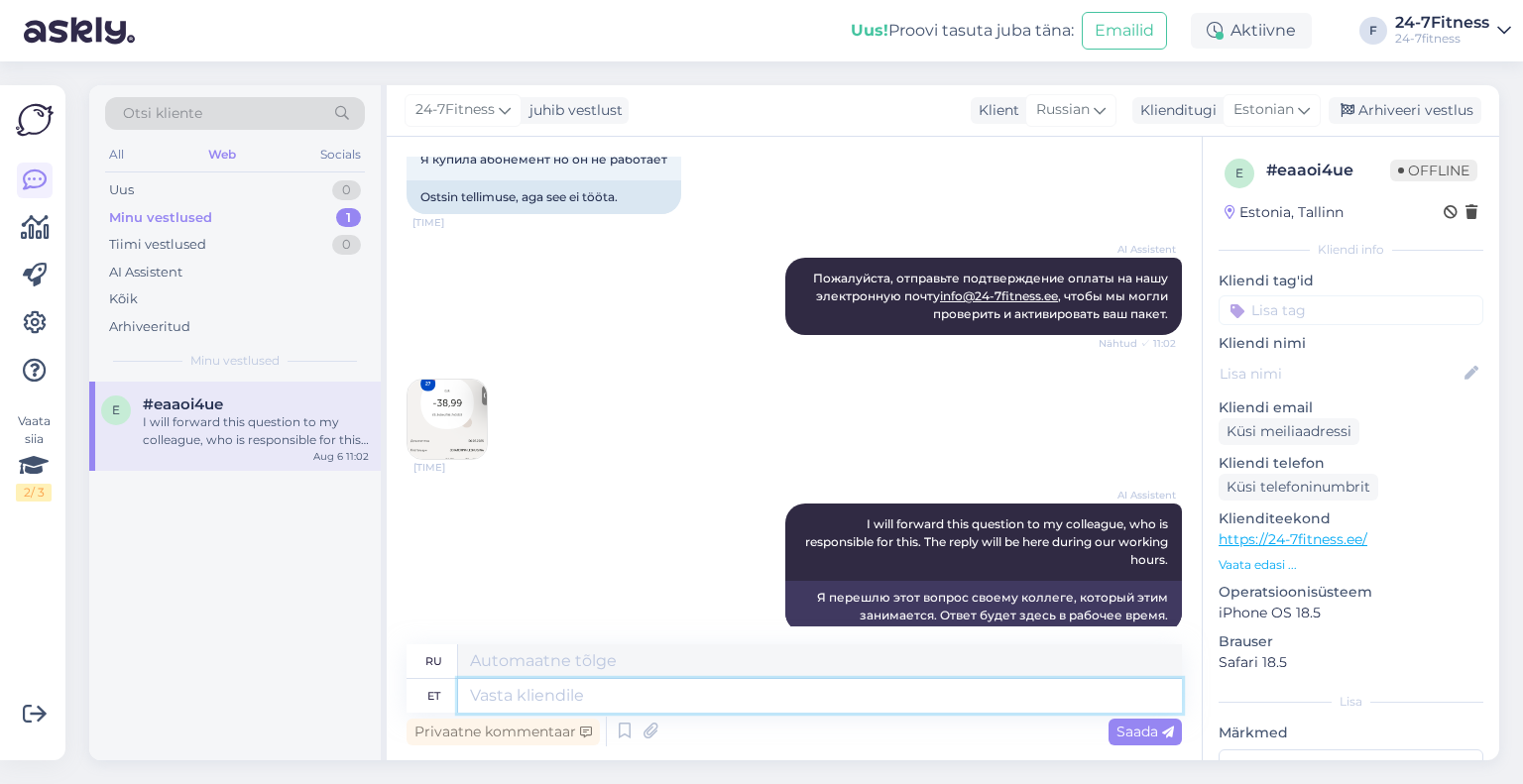 click at bounding box center [820, 696] 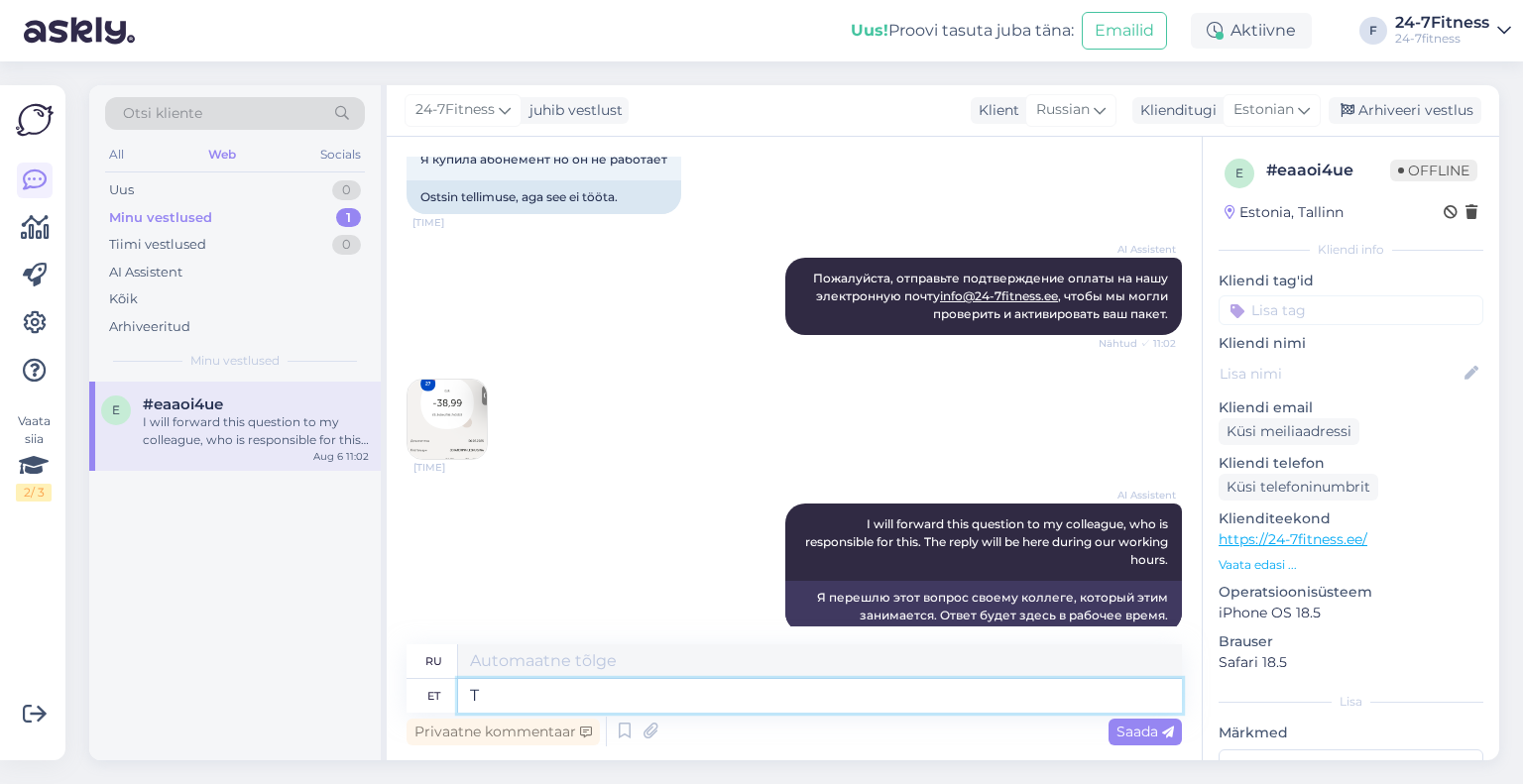 type on "Tä" 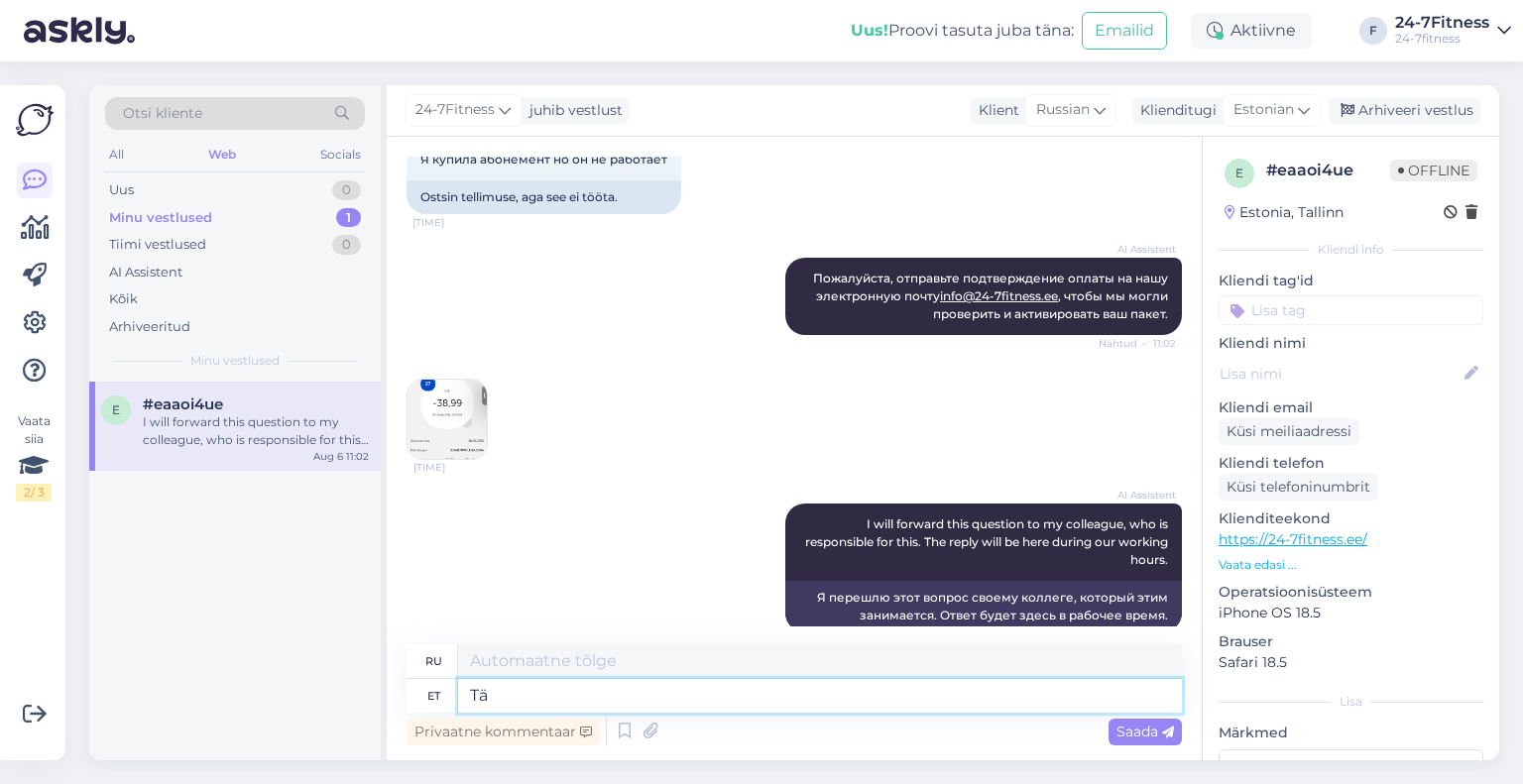 type on "Т" 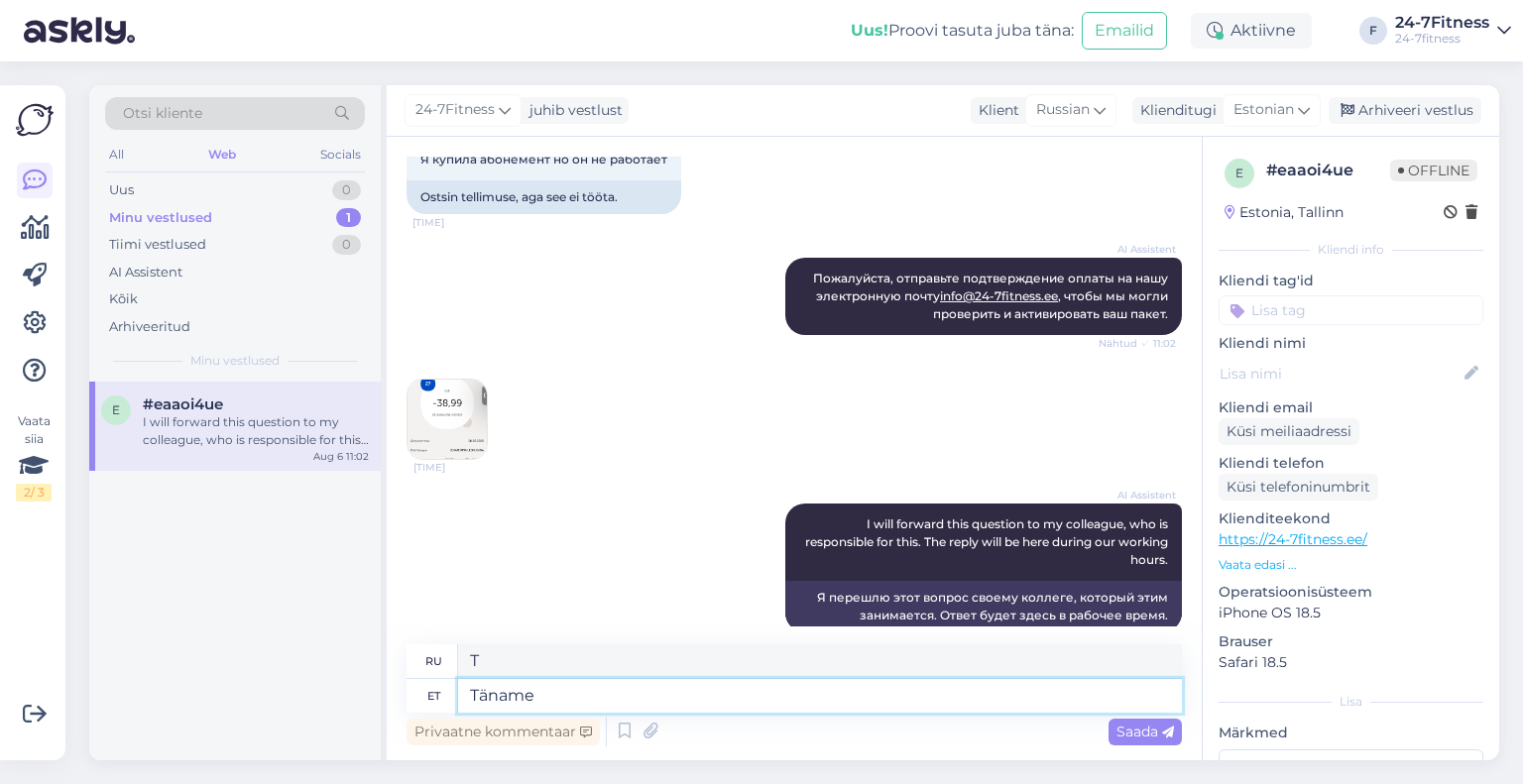 type on "Täname" 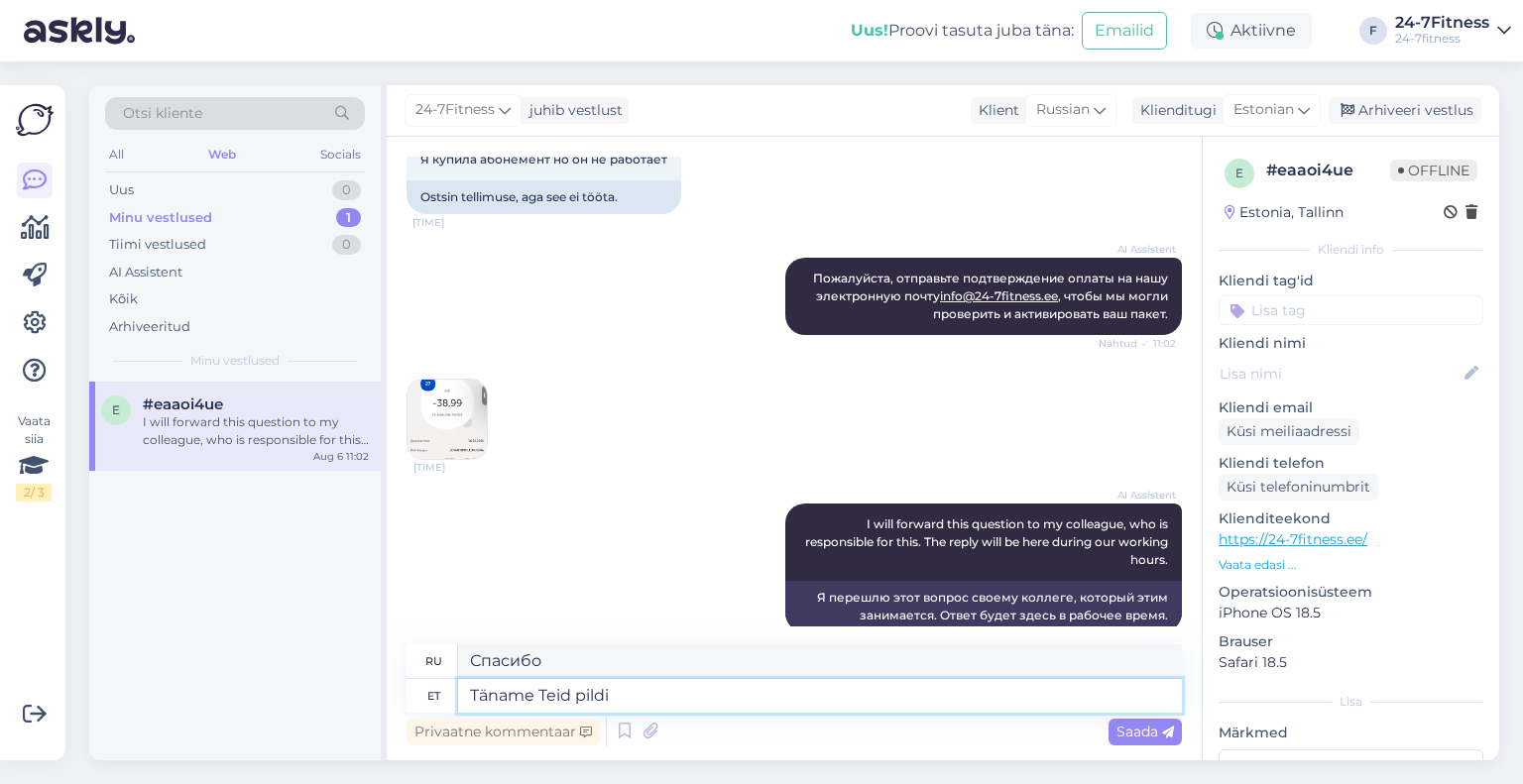 type on "Täname Teid pildi e" 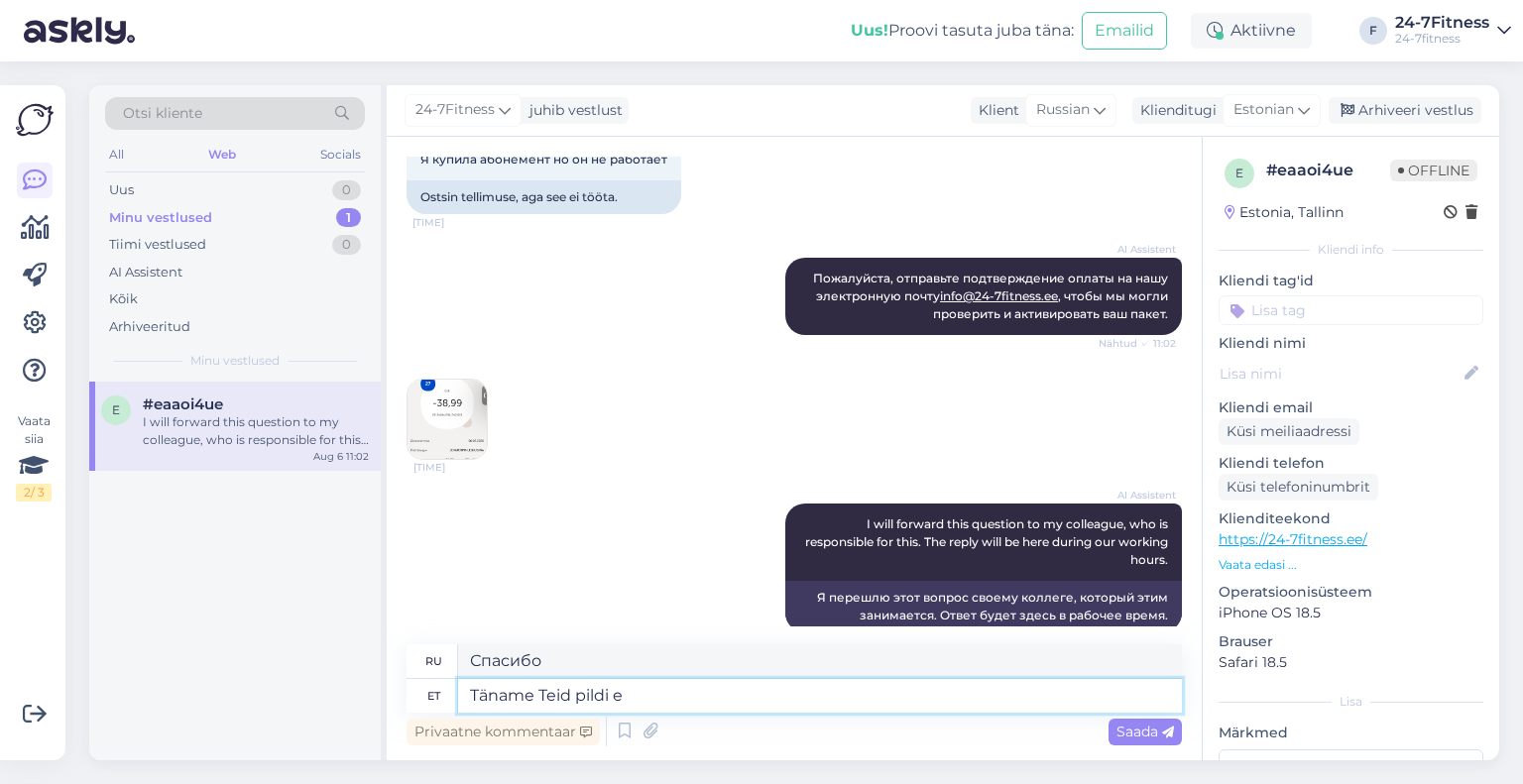type on "Спасибо за фотографию." 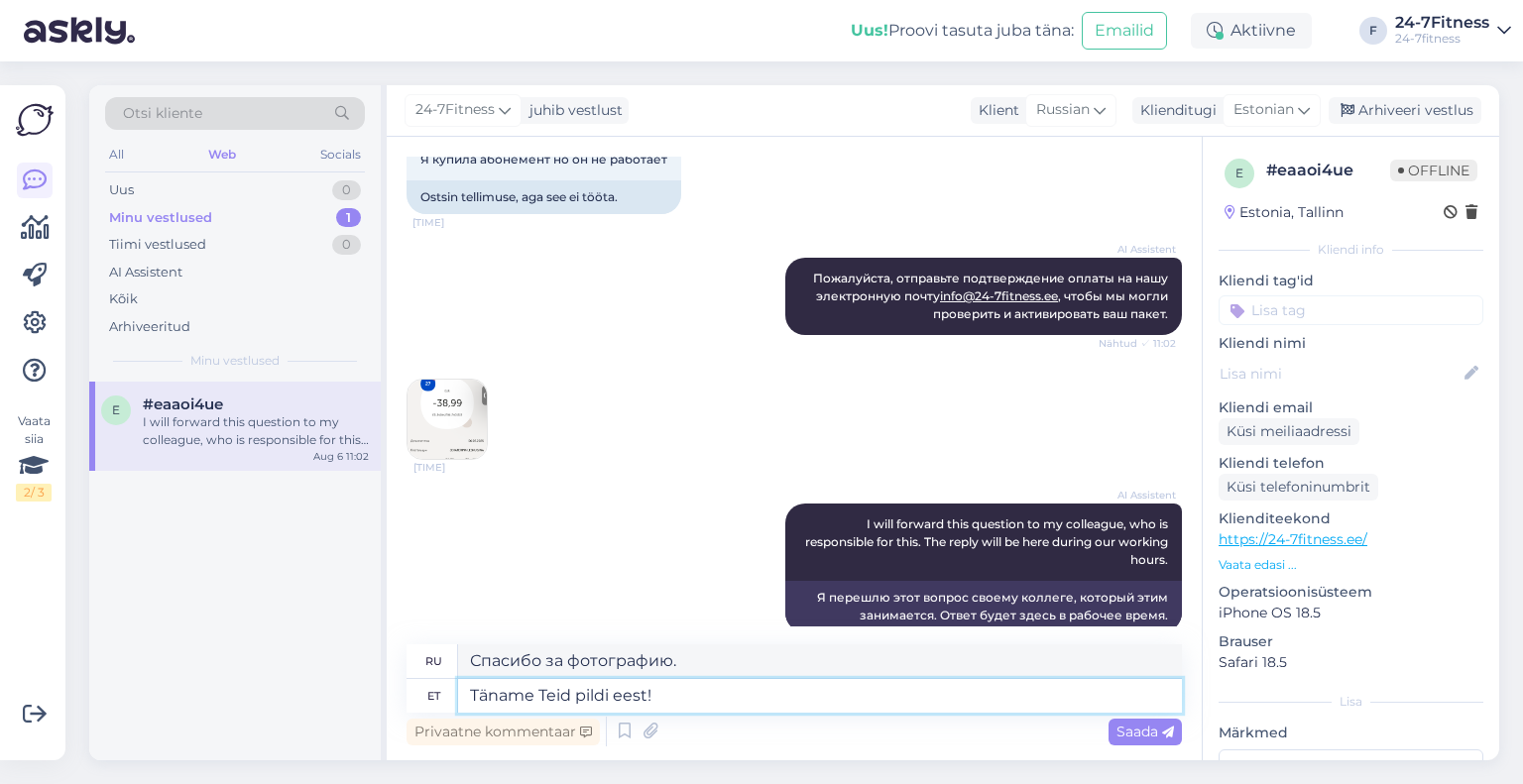 type on "Täname Teid pildi eest! L" 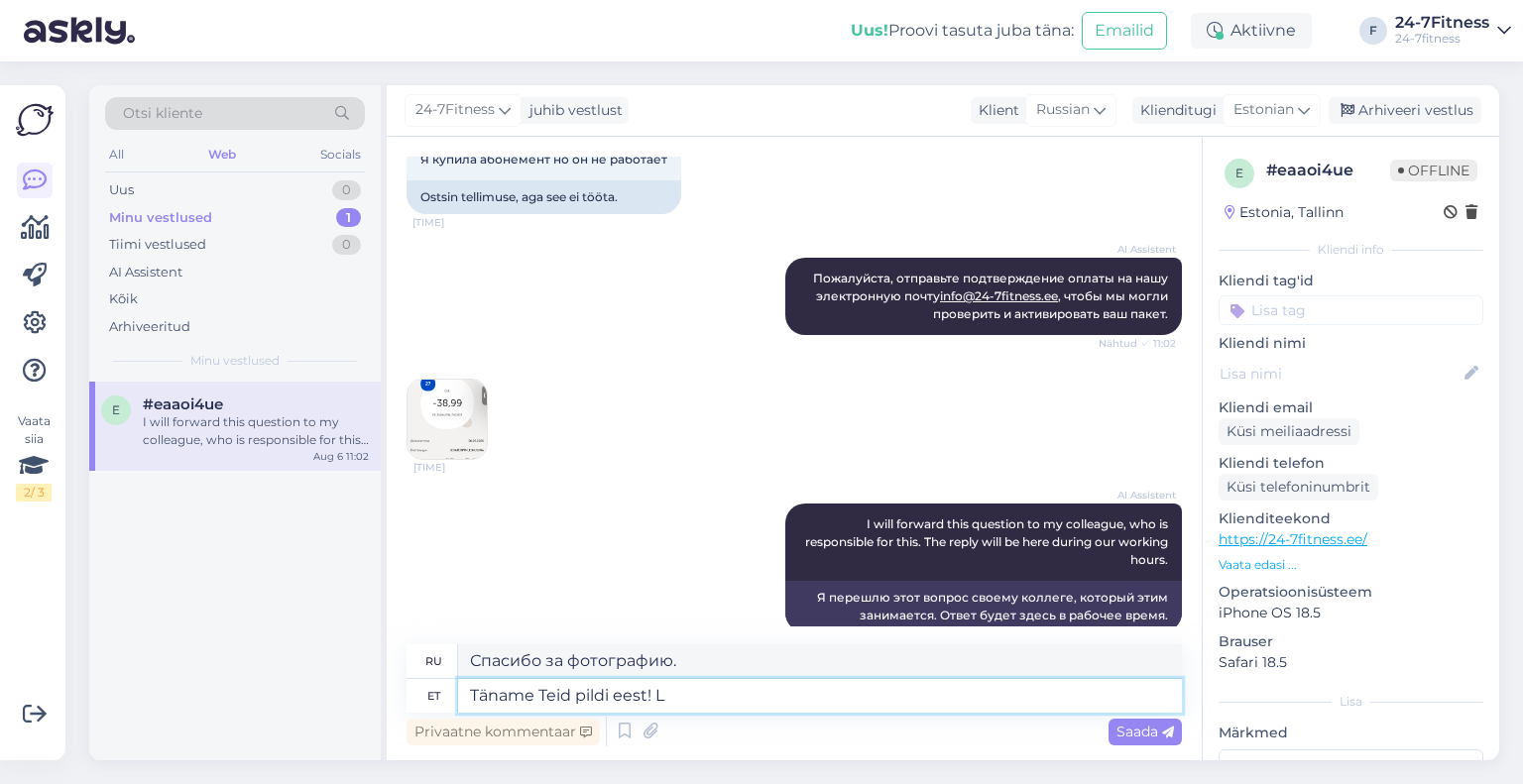 type on "Спасибо за фотографию!" 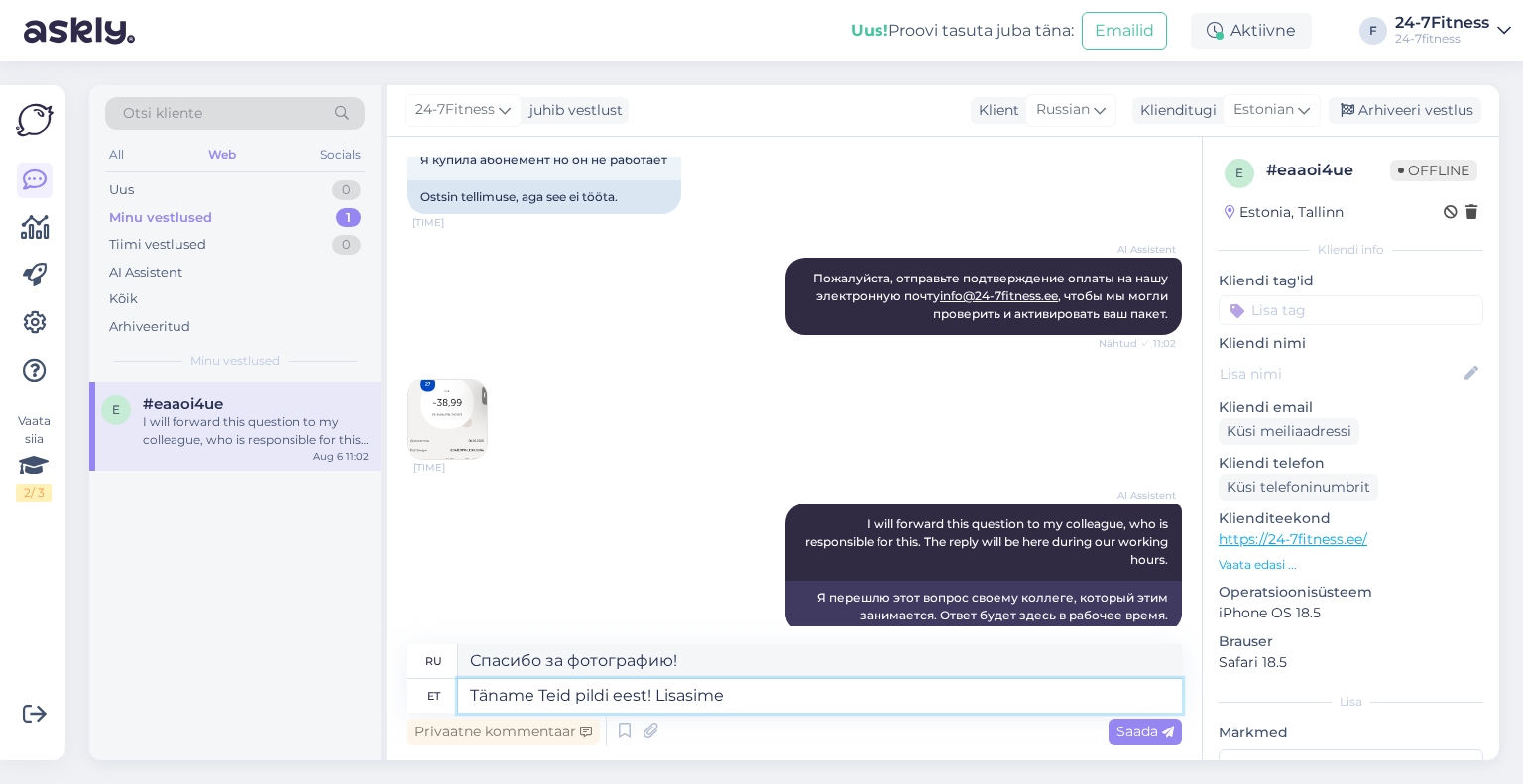 type on "Täname Teid pildi eest! Lisasime" 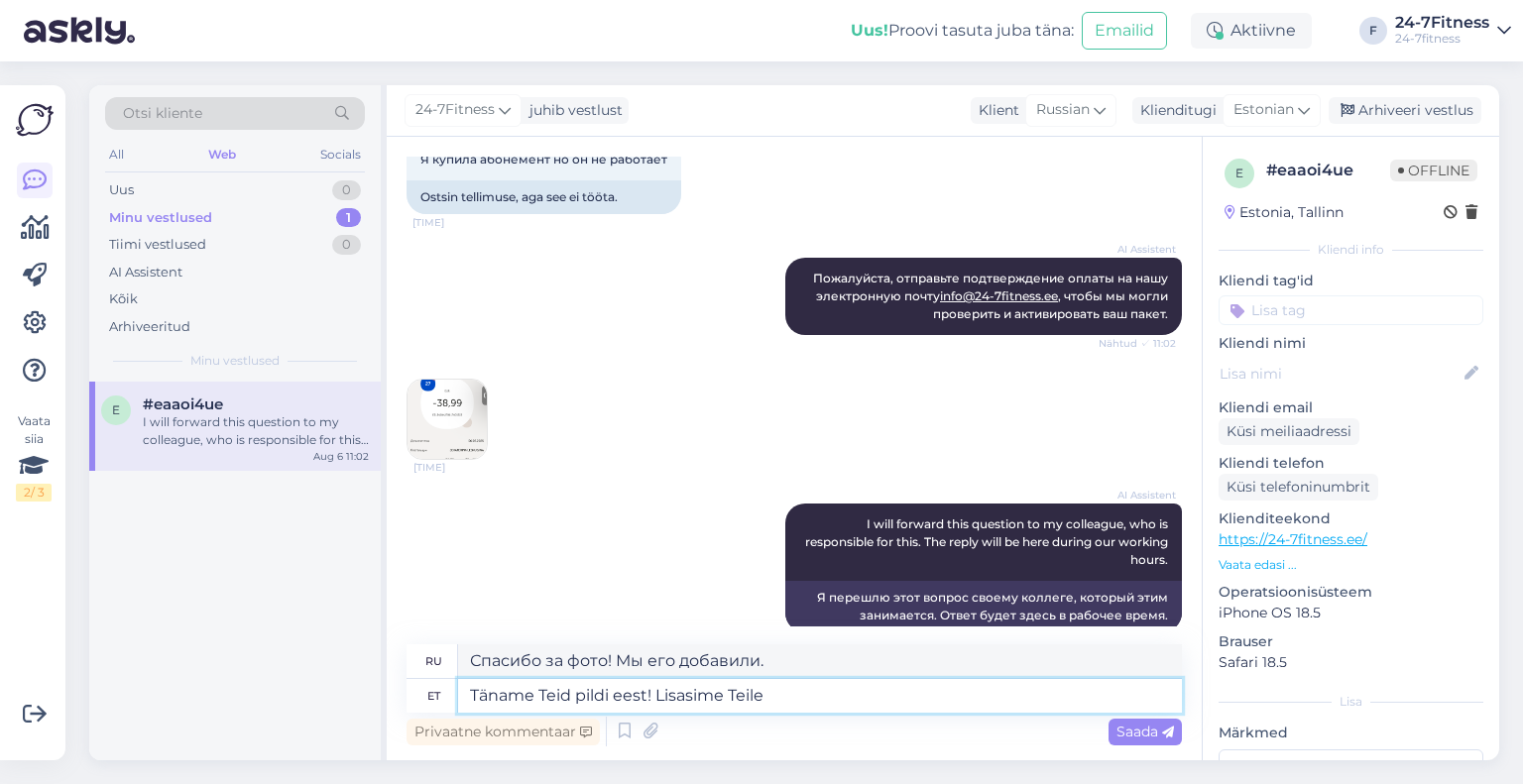 type on "Täname Teid pildi eest! Lisasime Teile 3" 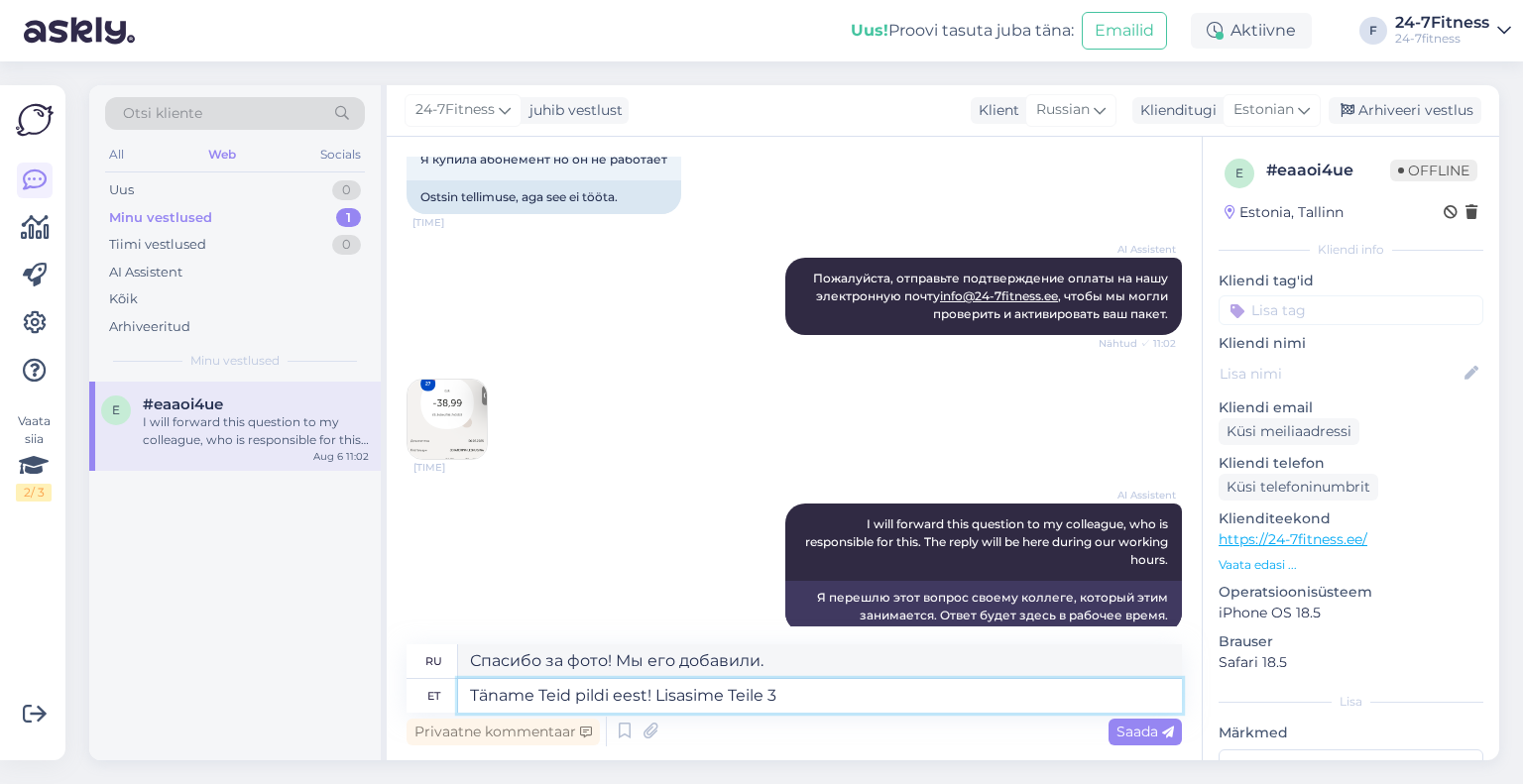 type on "Спасибо за фотографию! Мы добавили её для вас." 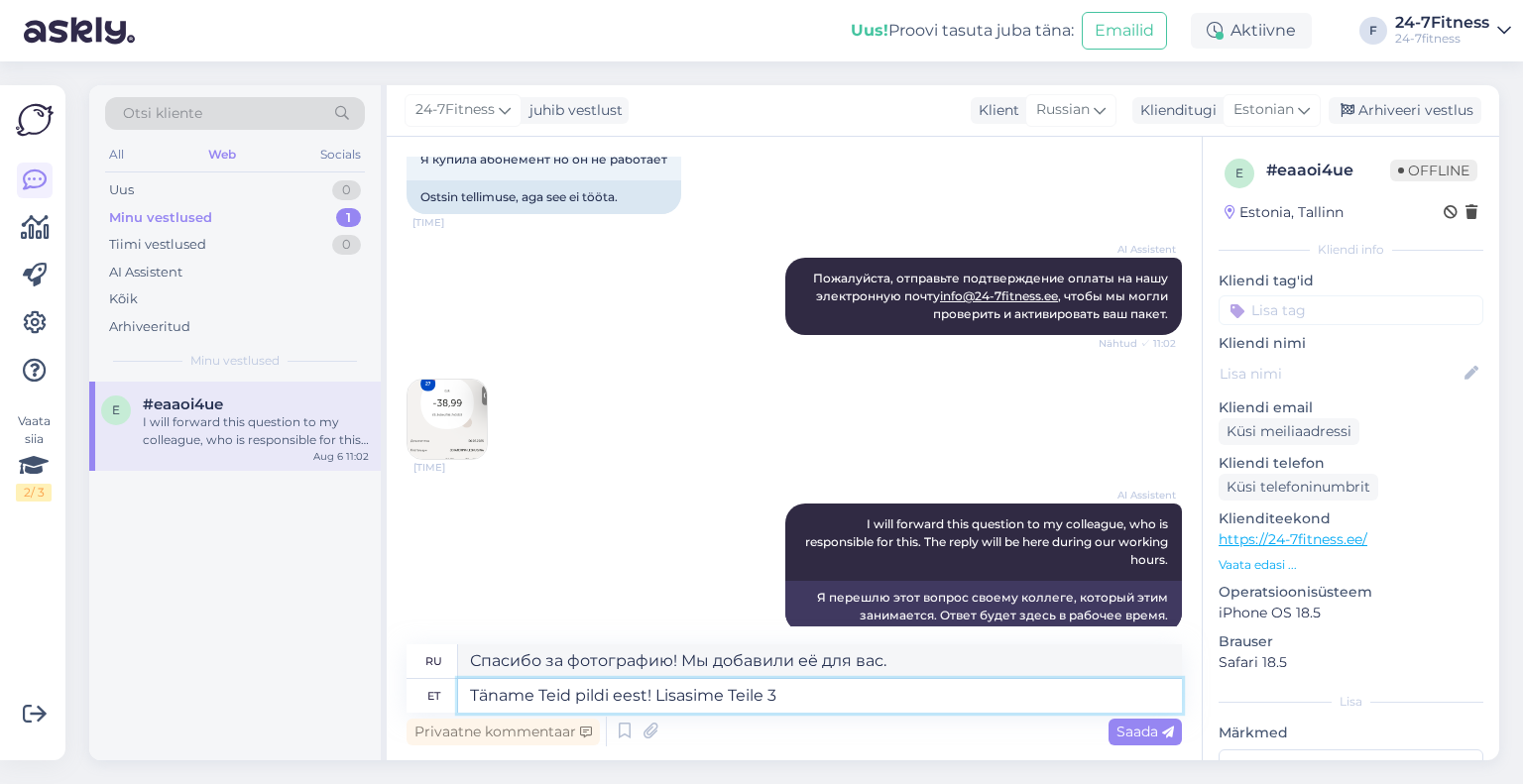 type on "Täname Teid pildi eest! Lisasime Teile 3+" 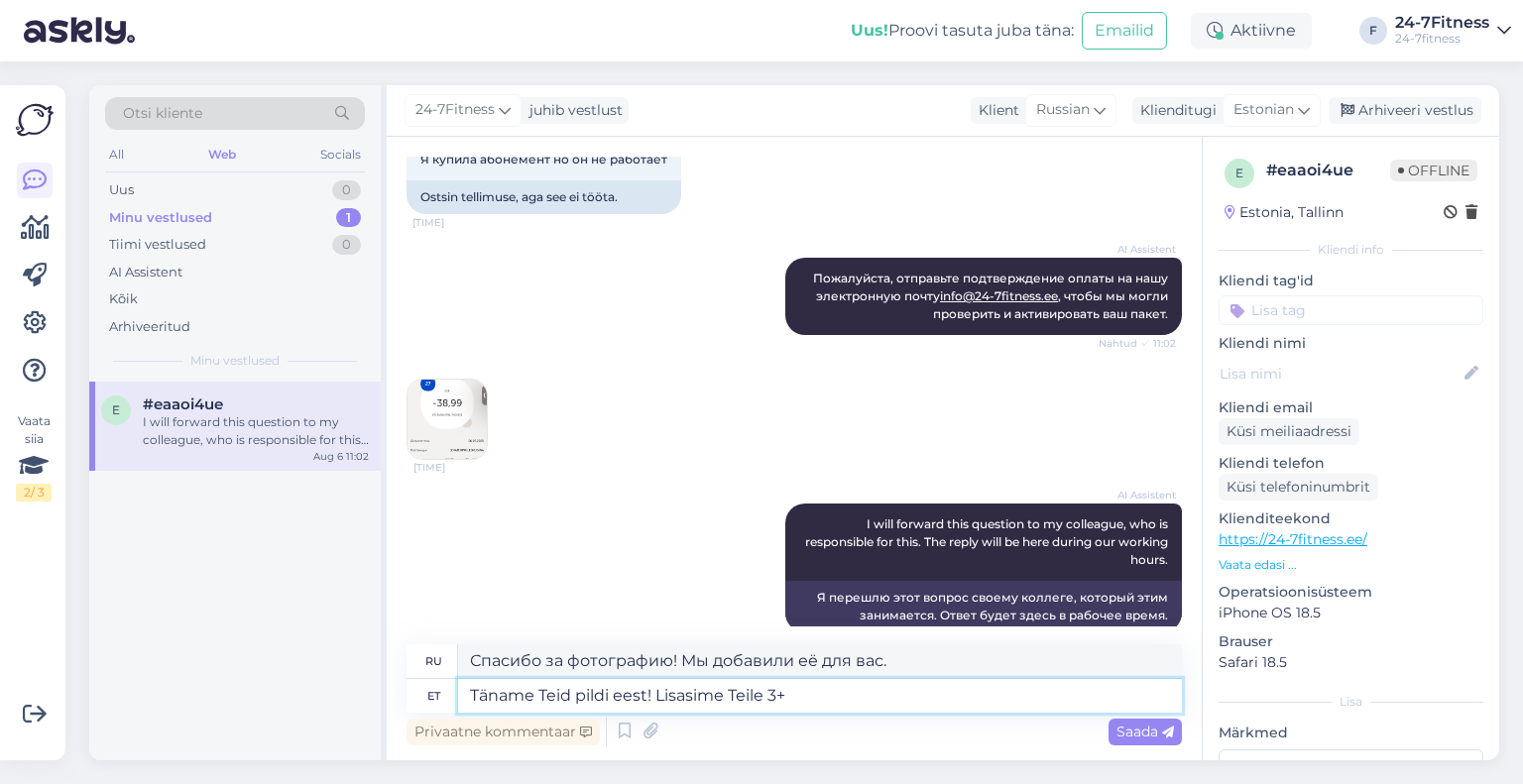 type on "Спасибо за фото! Мы добавили вам 3+." 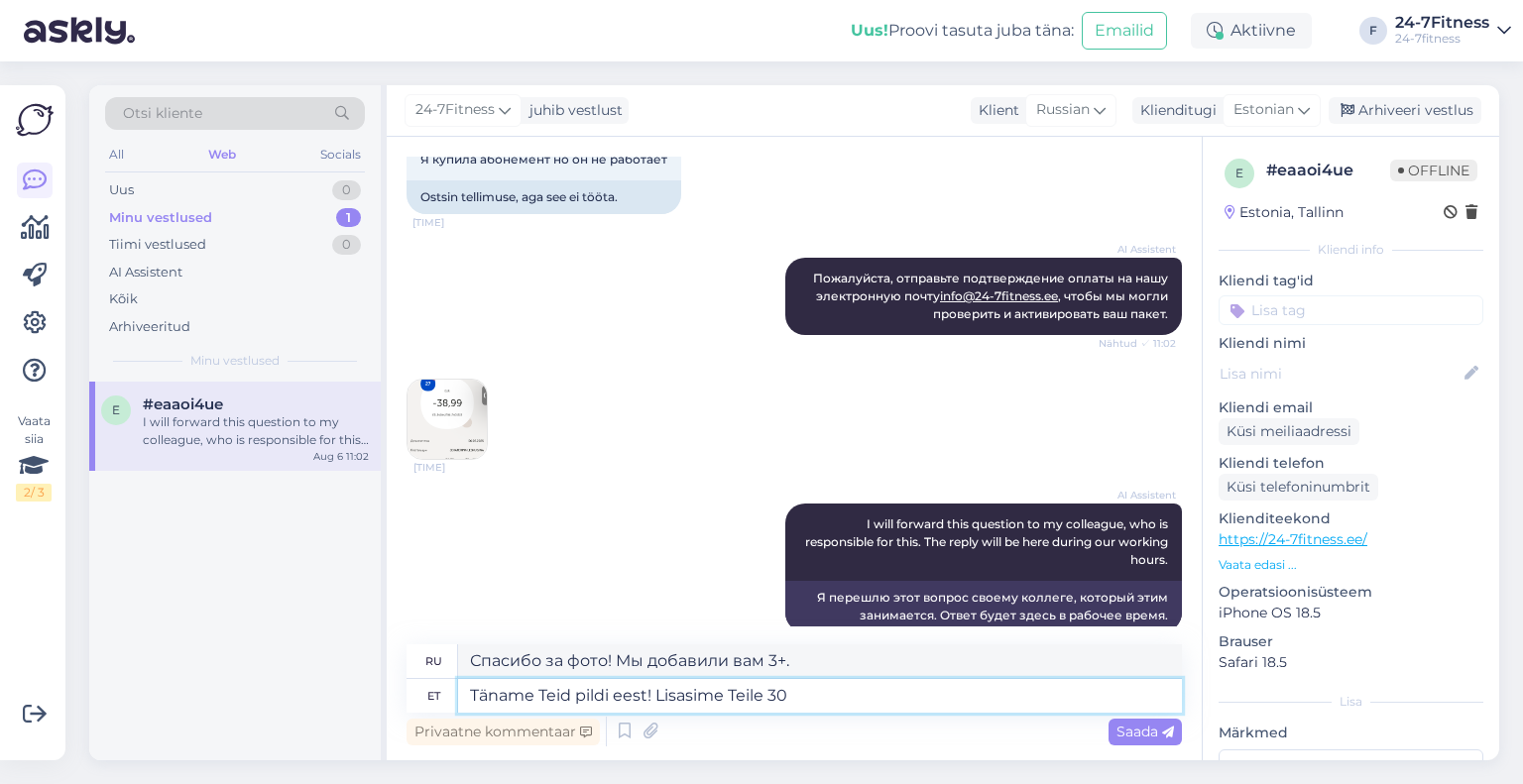 type on "Täname Teid pildi eest! Lisasime Teile 30" 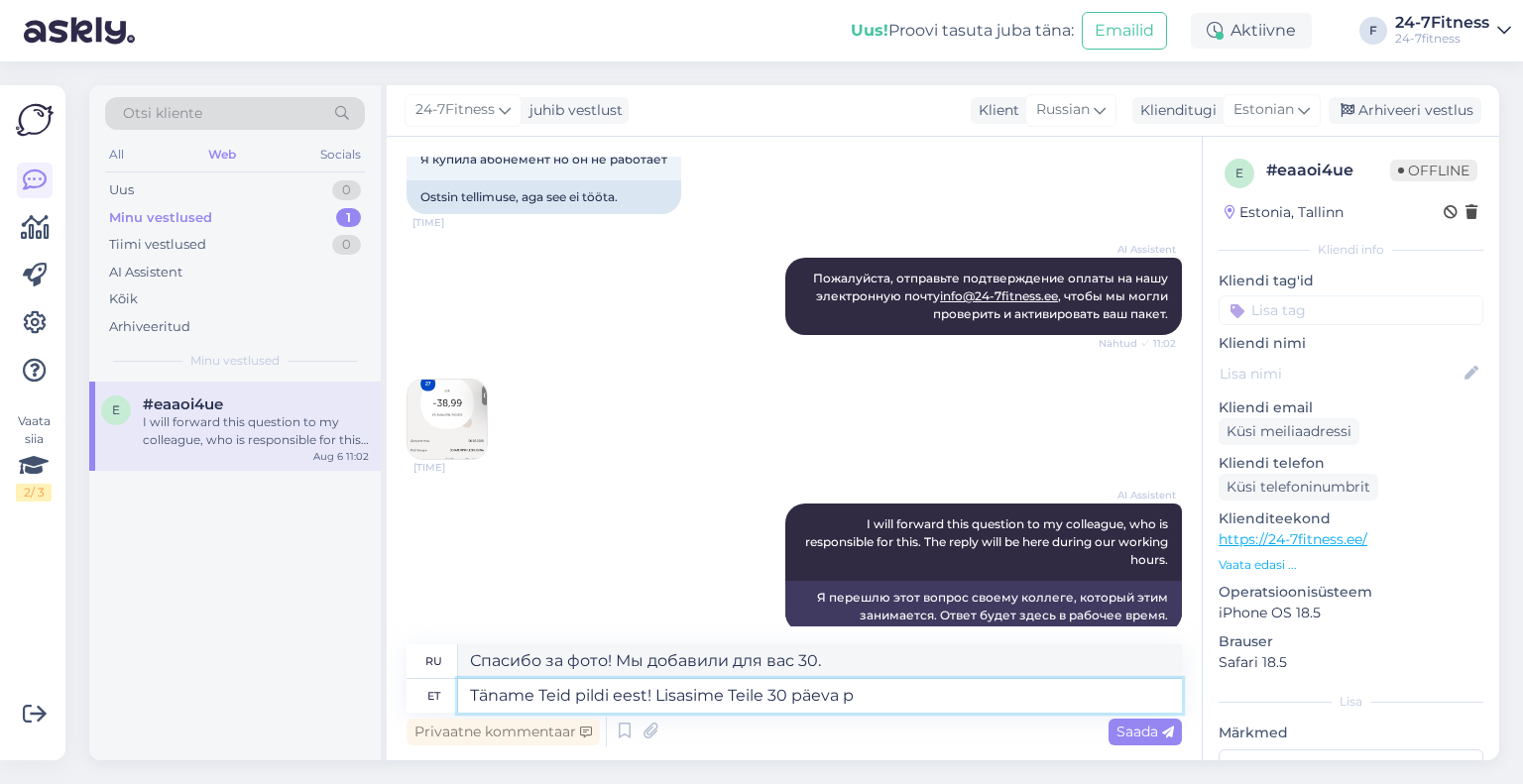 type on "Täname Teid pildi eest! Lisasime Teile 30 päeva pa" 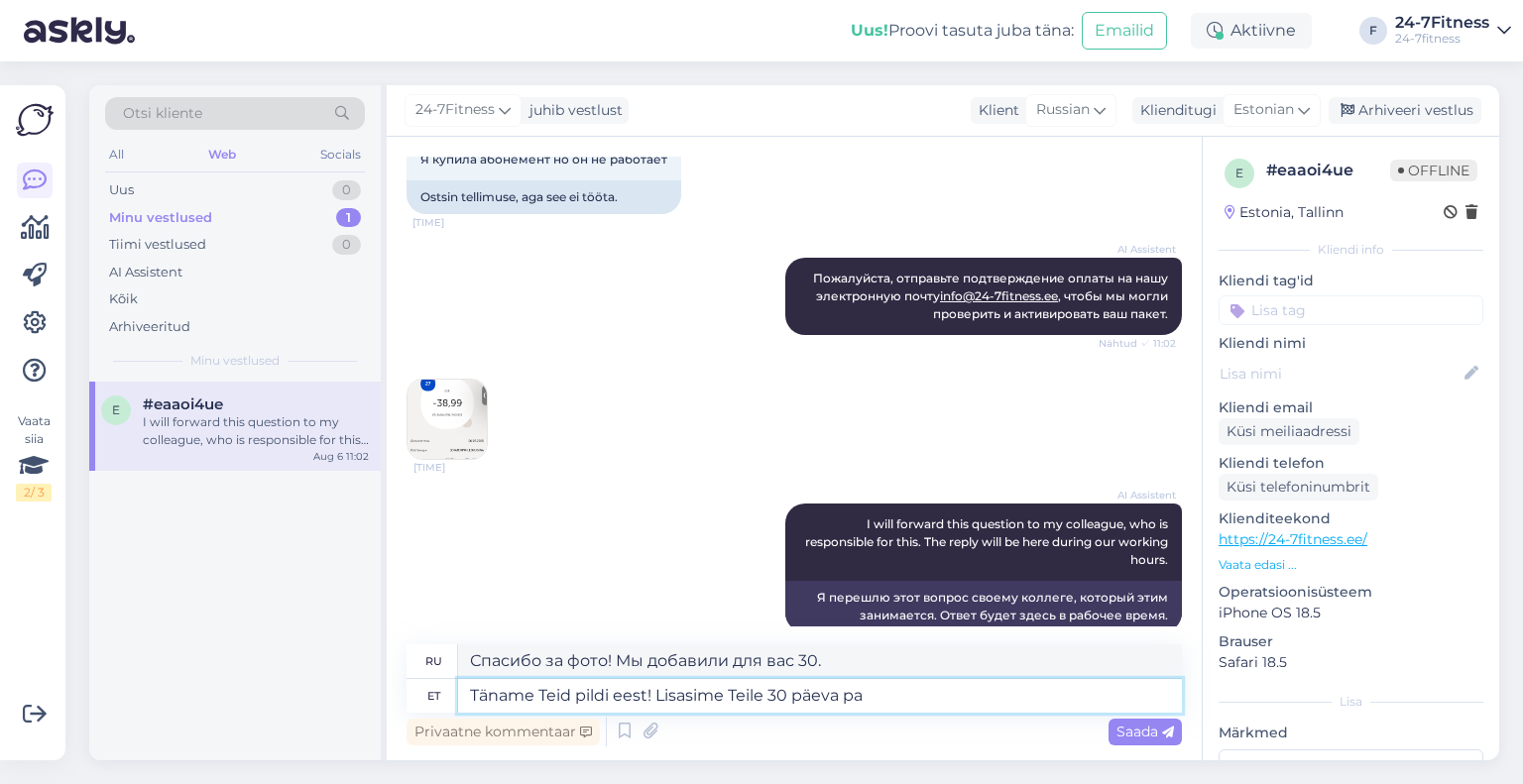 type on "Спасибо за фото! Мы добавили вам 30 дней!" 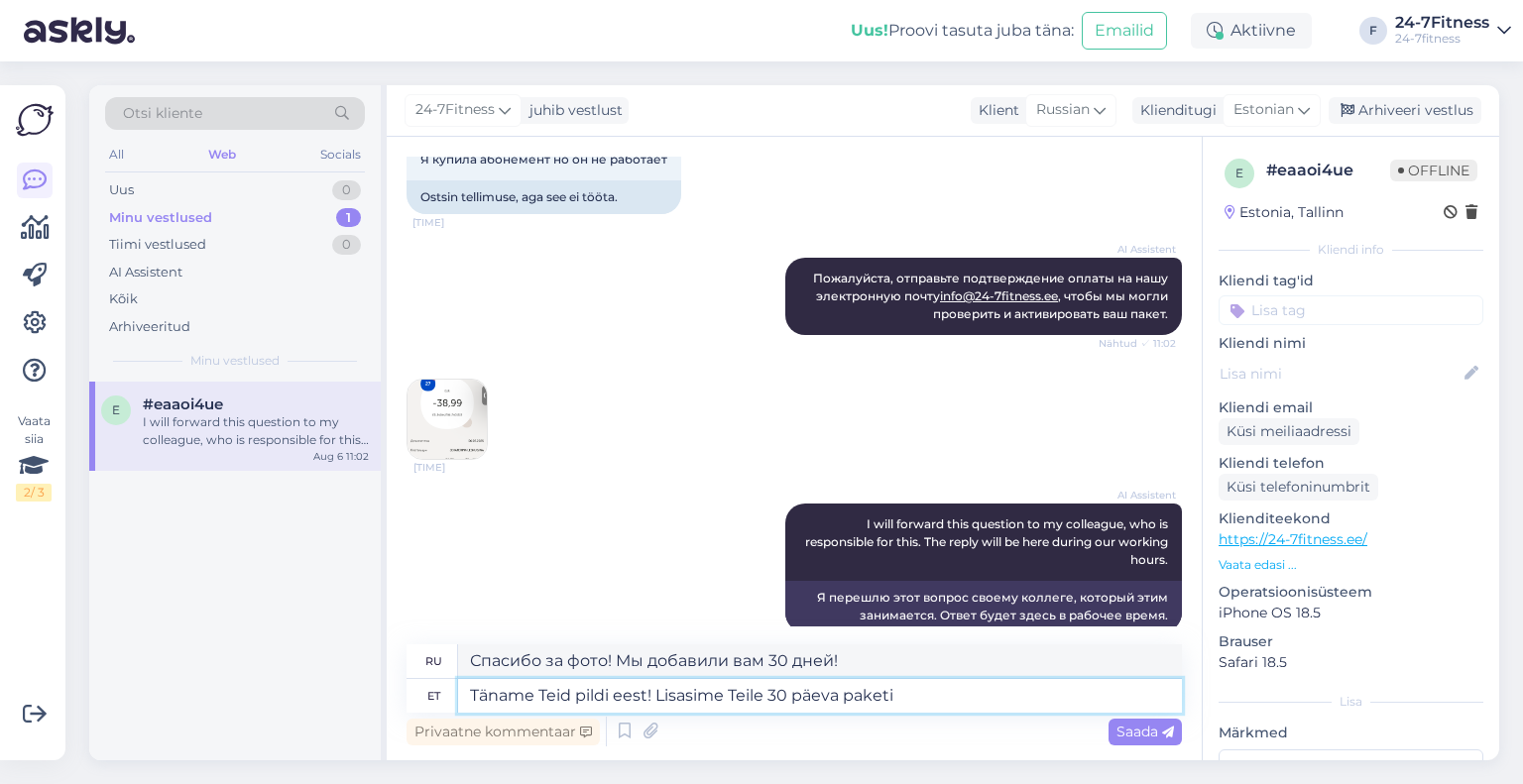 type on "Täname Teid pildi eest! Lisasime Teile 30 päeva paketi." 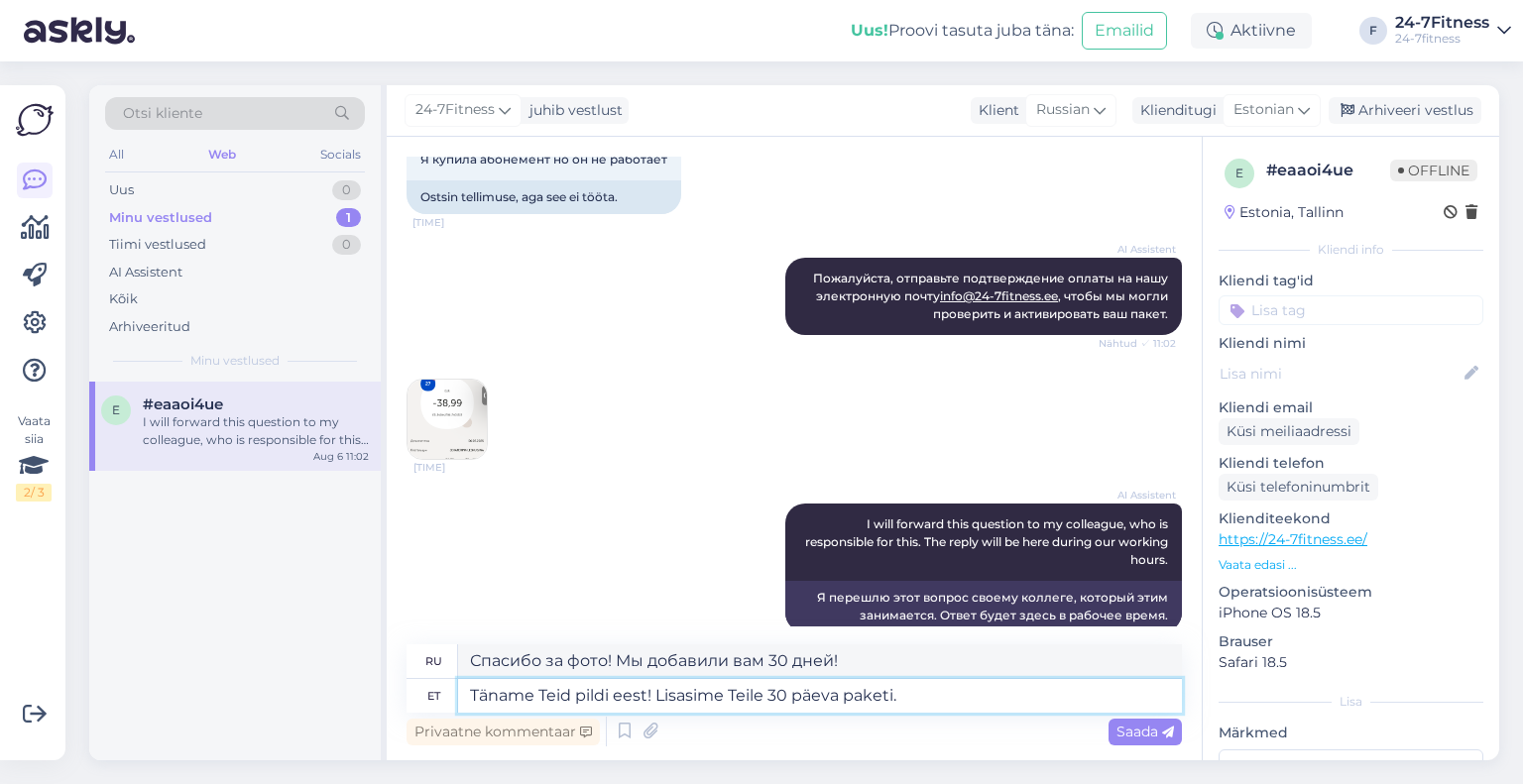 type on "Спасибо за фото! Мы включили для вас 30-дневный пакет." 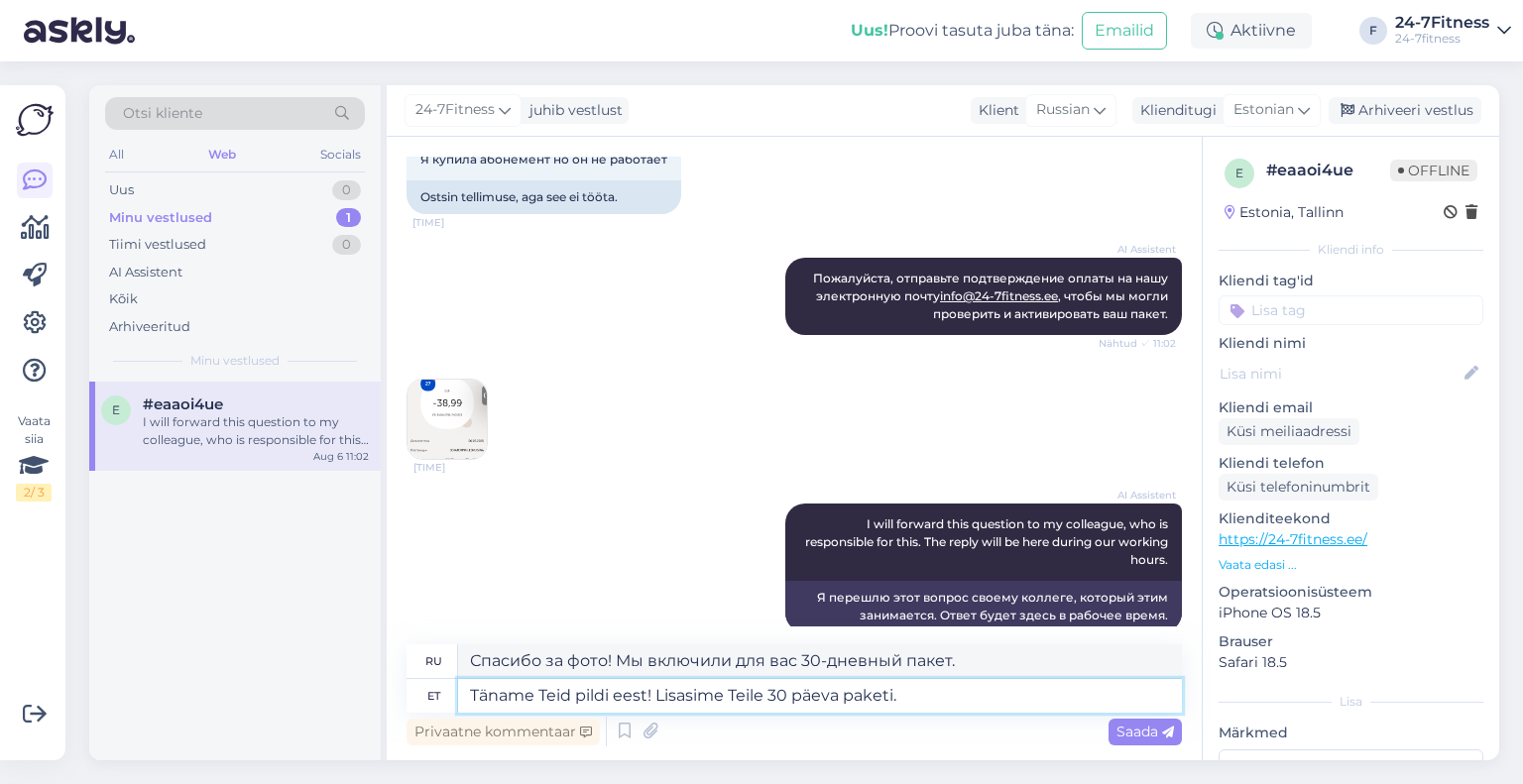 type on "Täname Teid pildi eest! Lisasime Teile 30 päeva paketi." 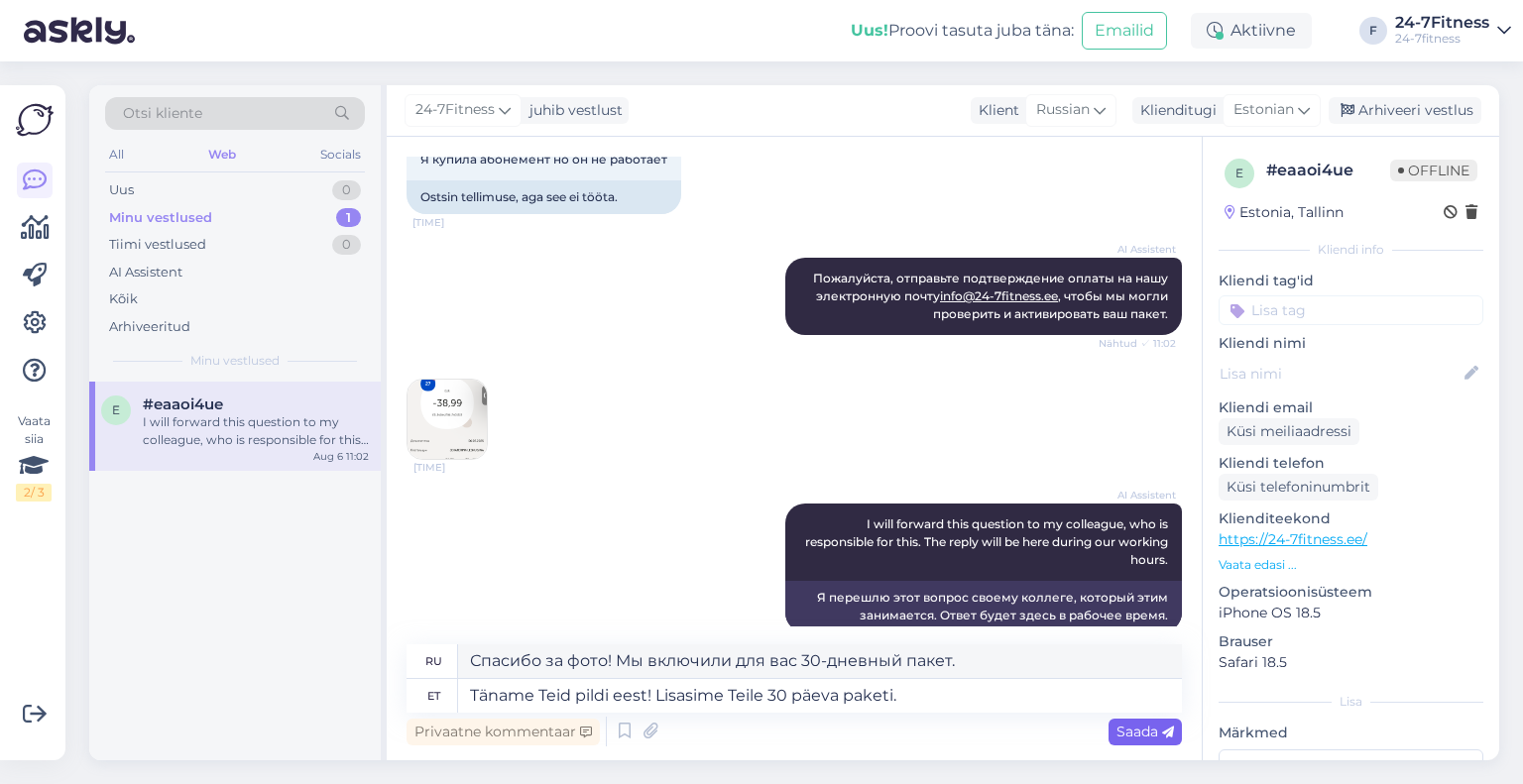 click on "Saada" at bounding box center [1145, 731] 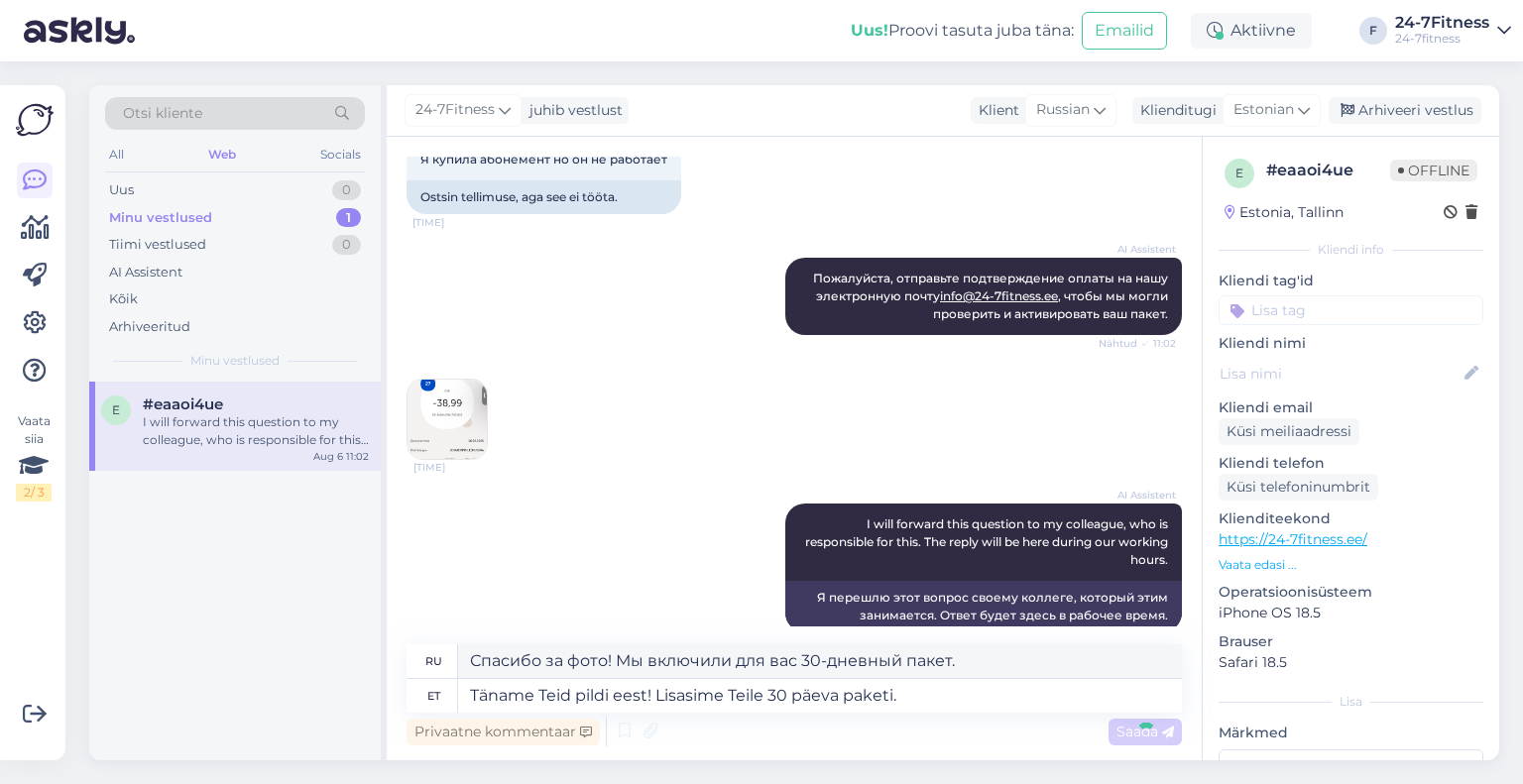 type 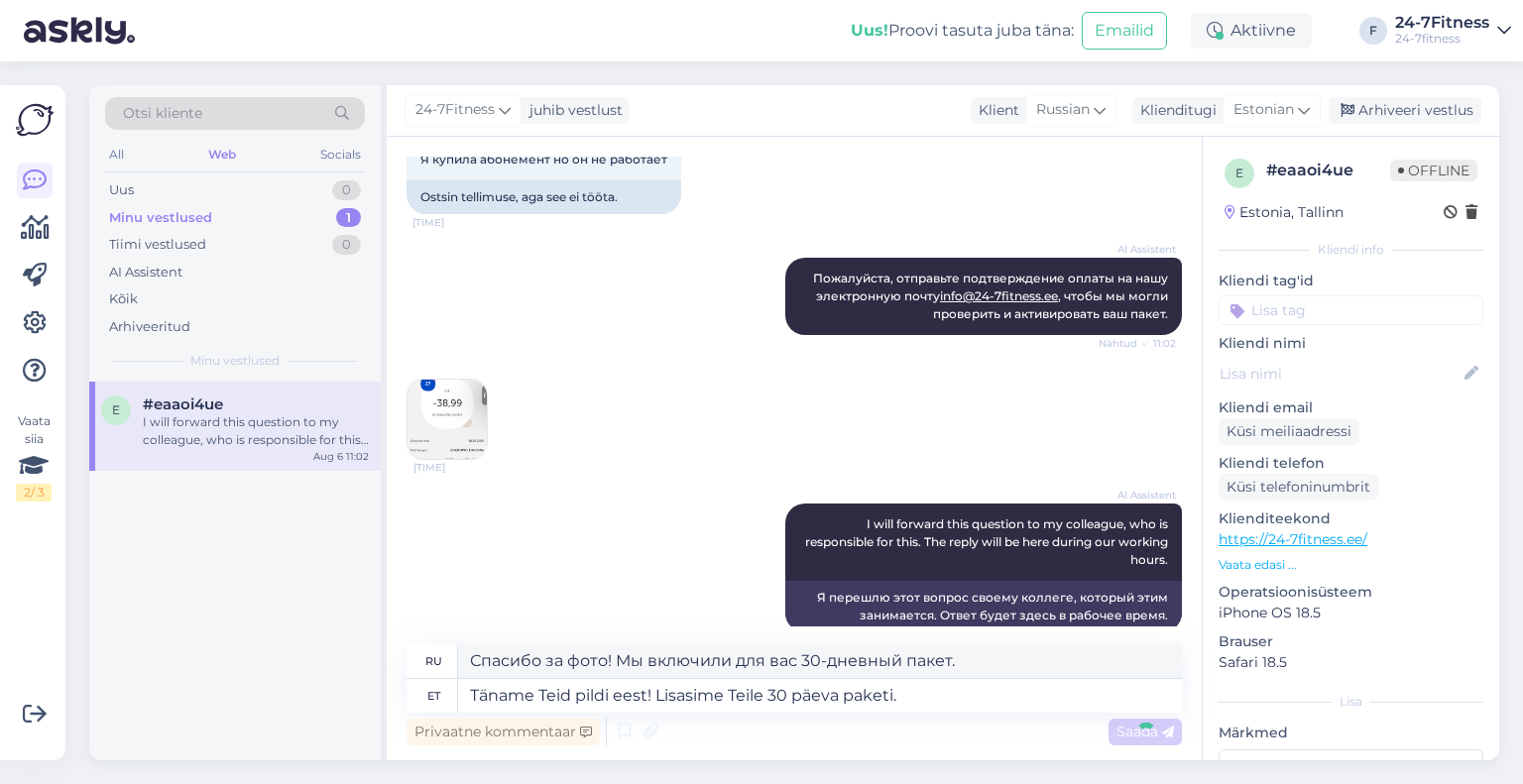 type 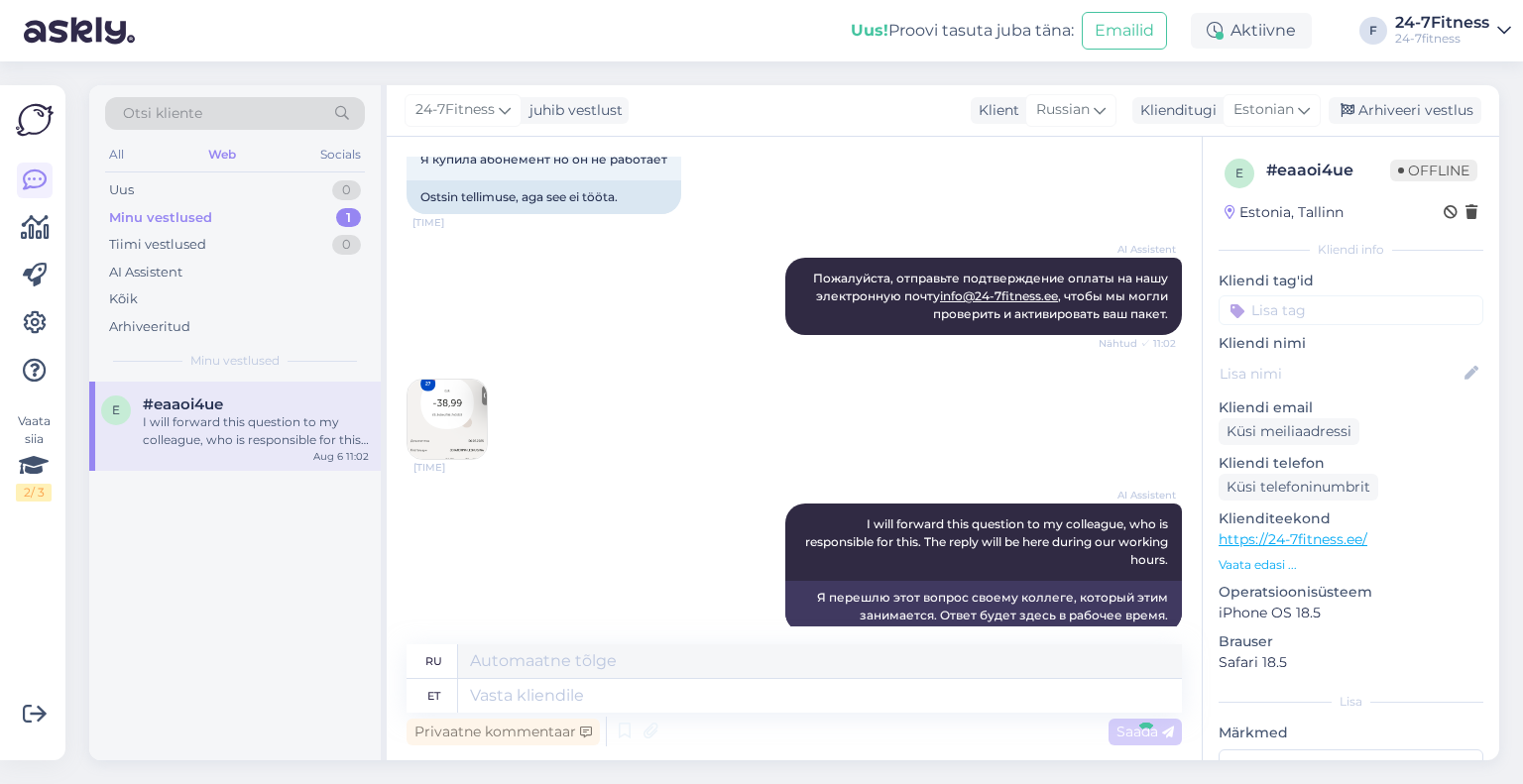 scroll, scrollTop: 491, scrollLeft: 0, axis: vertical 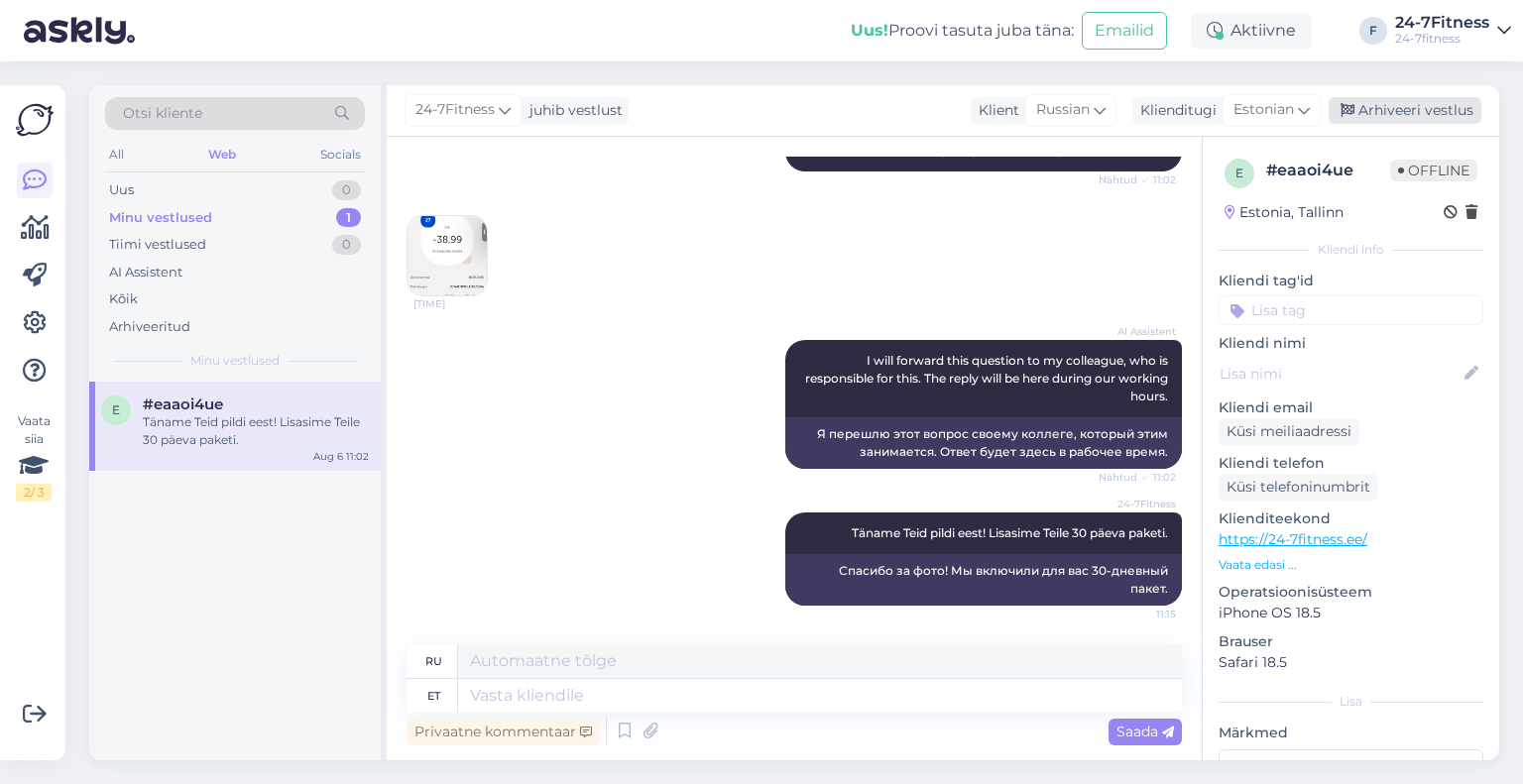 click on "Arhiveeri vestlus" at bounding box center [1405, 110] 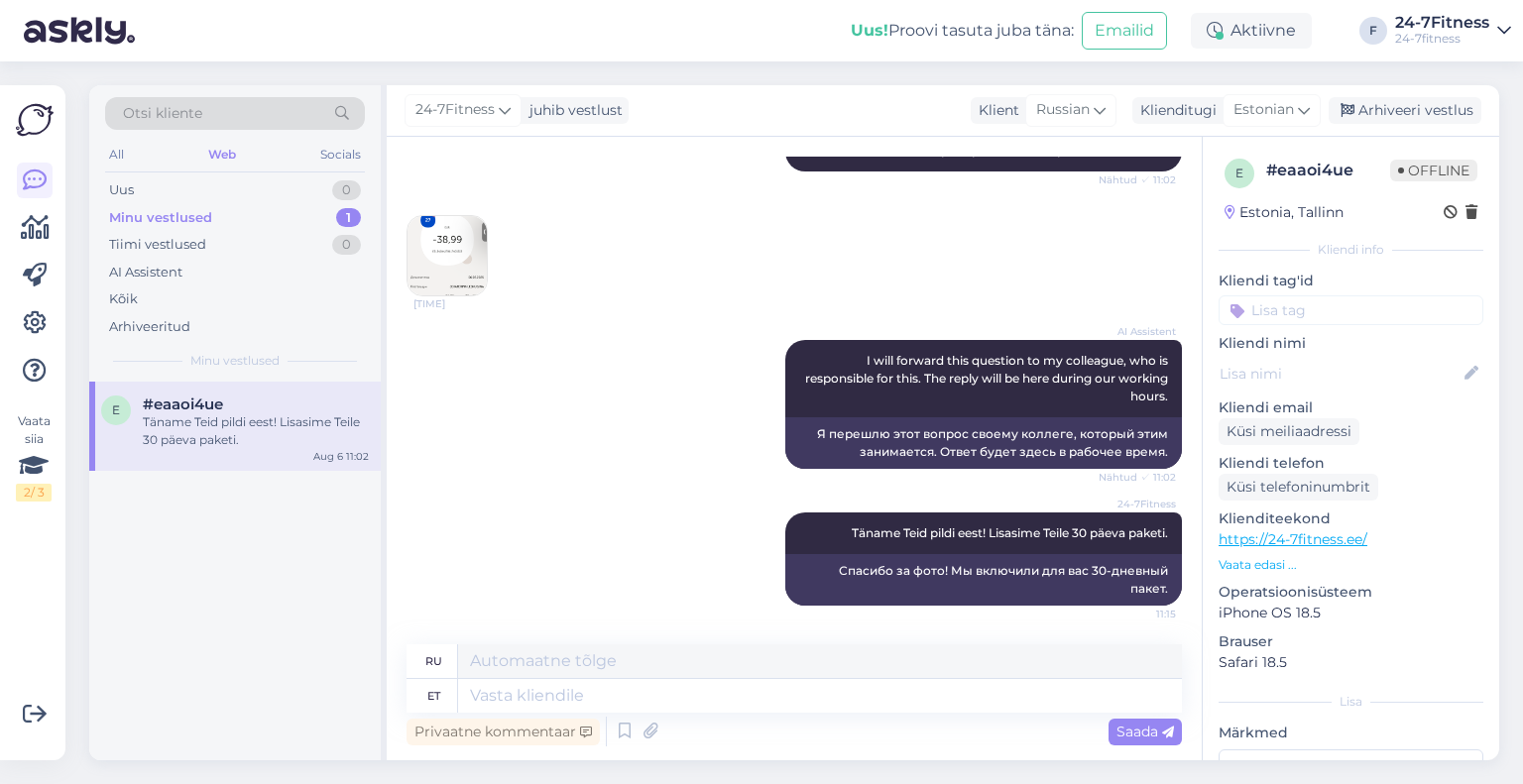scroll, scrollTop: 471, scrollLeft: 0, axis: vertical 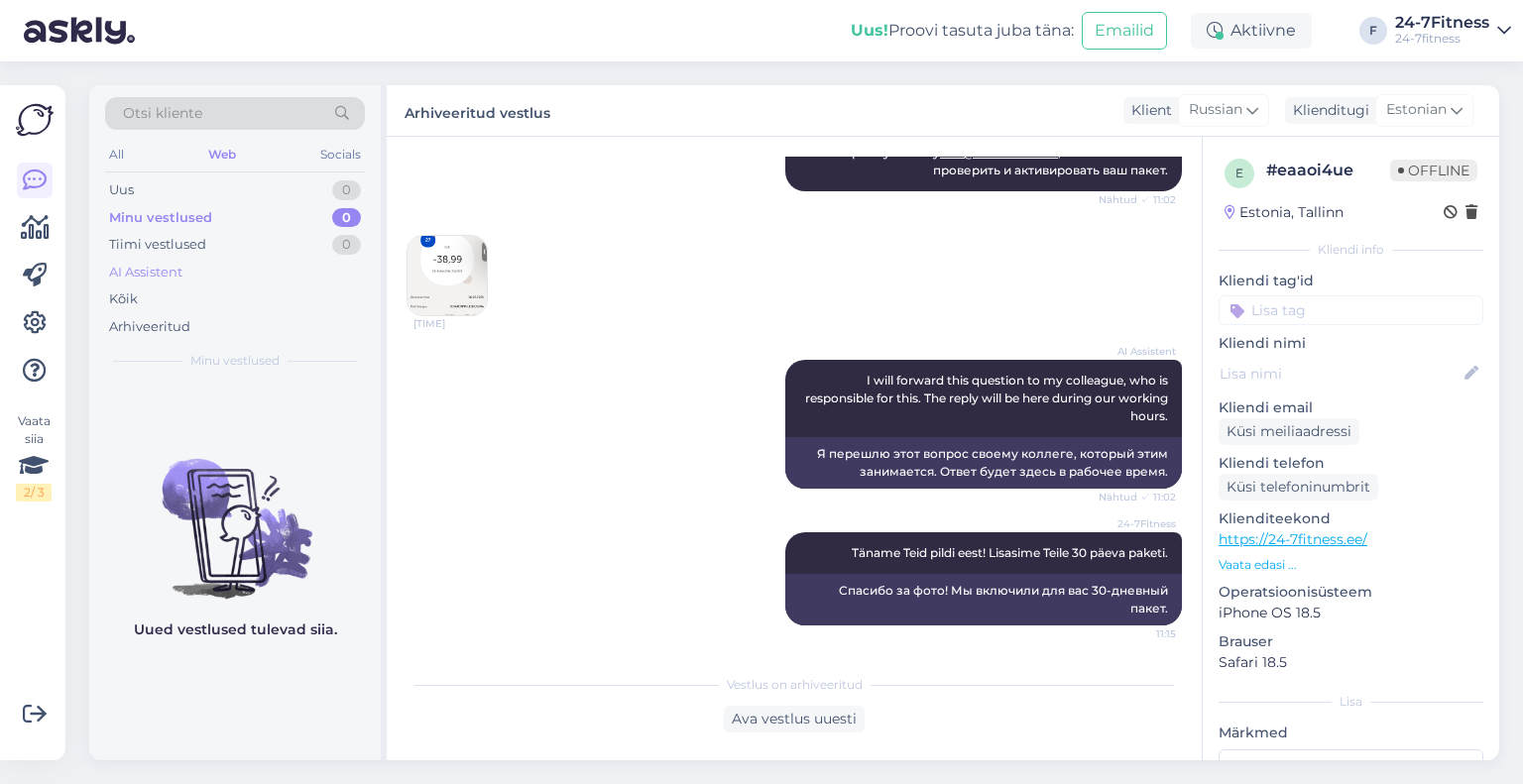 click on "AI Assistent" at bounding box center (146, 273) 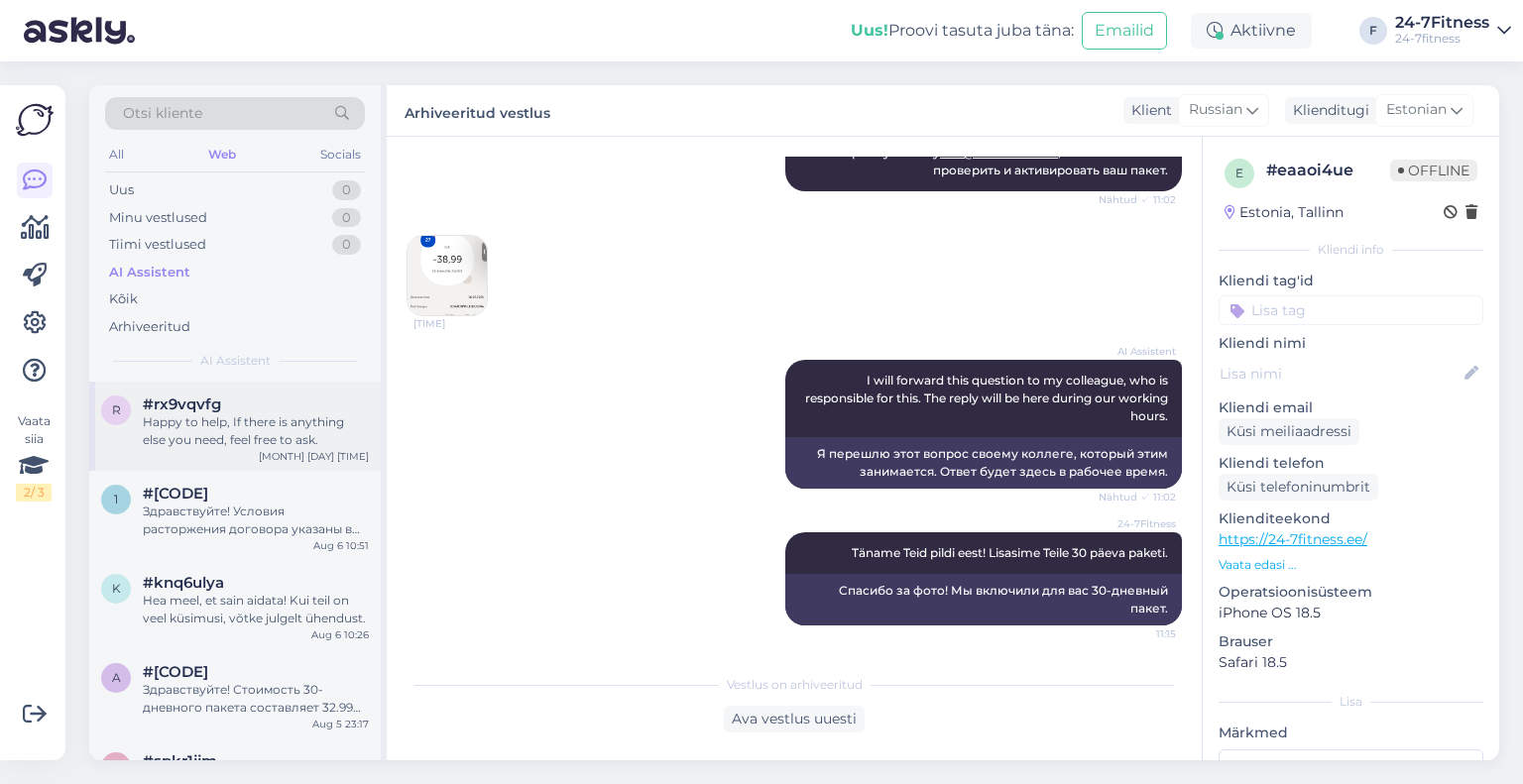 click on "Happy to help, If there is anything else you need, feel free to ask." at bounding box center [256, 431] 